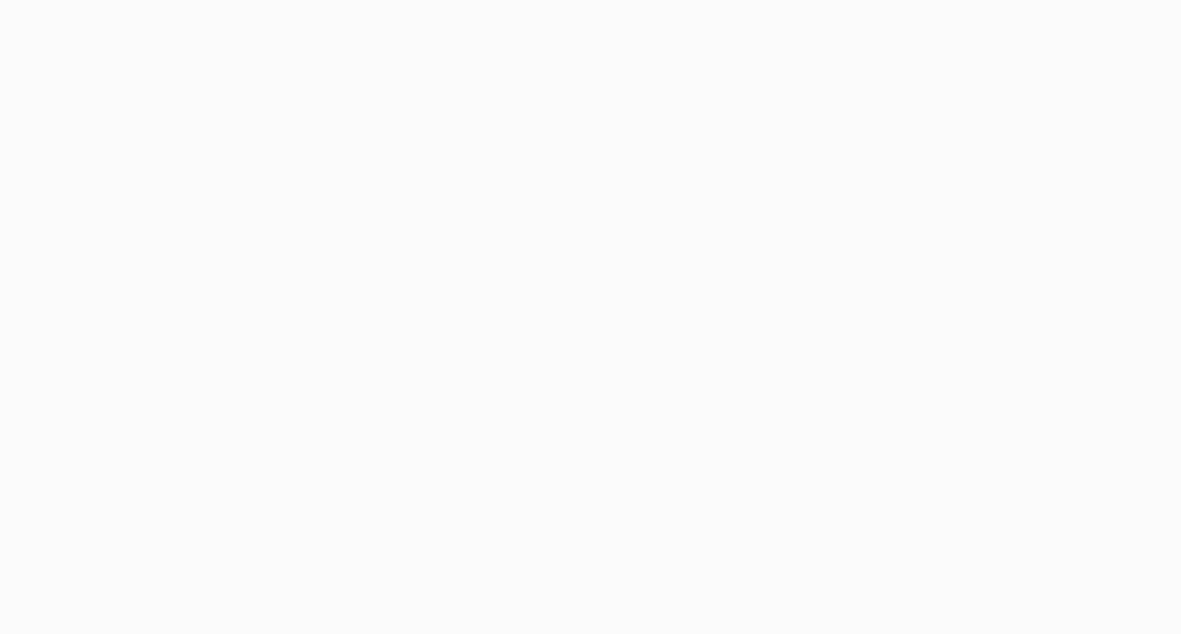 scroll, scrollTop: 0, scrollLeft: 0, axis: both 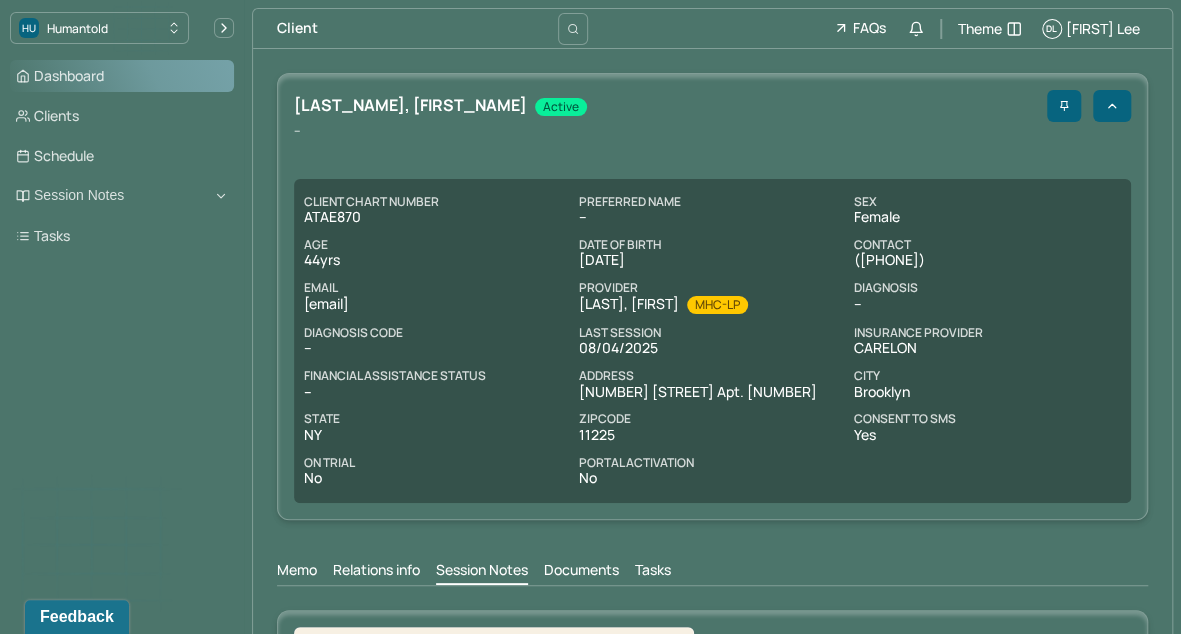 click on "Dashboard" at bounding box center [122, 76] 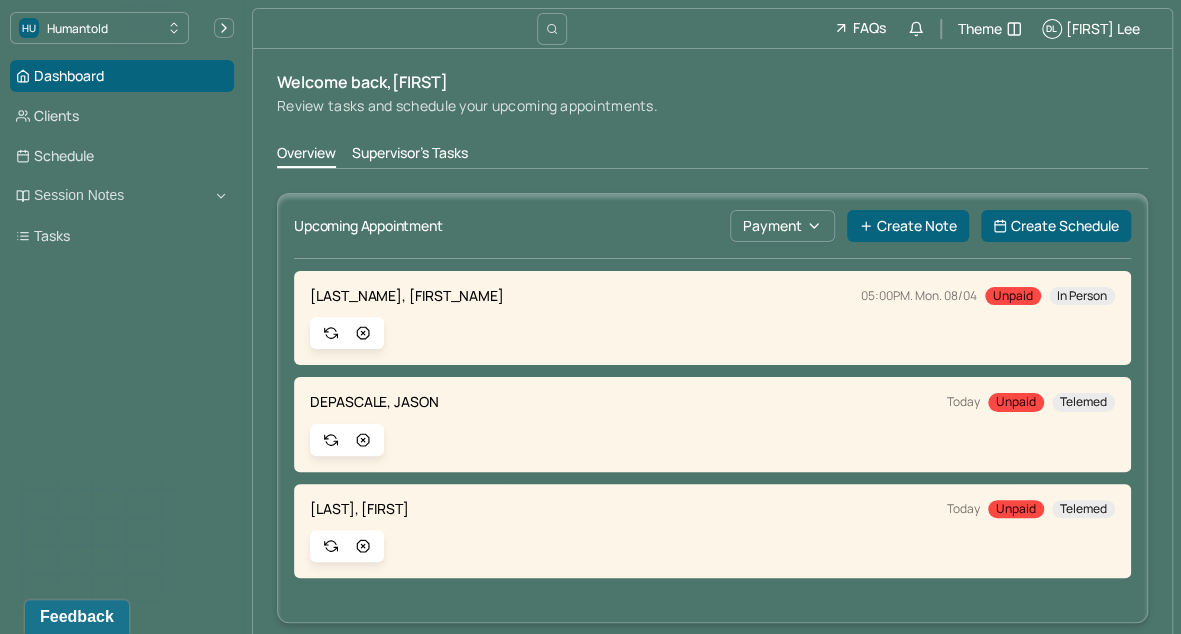 click on "Supervisor's Tasks" at bounding box center [410, 155] 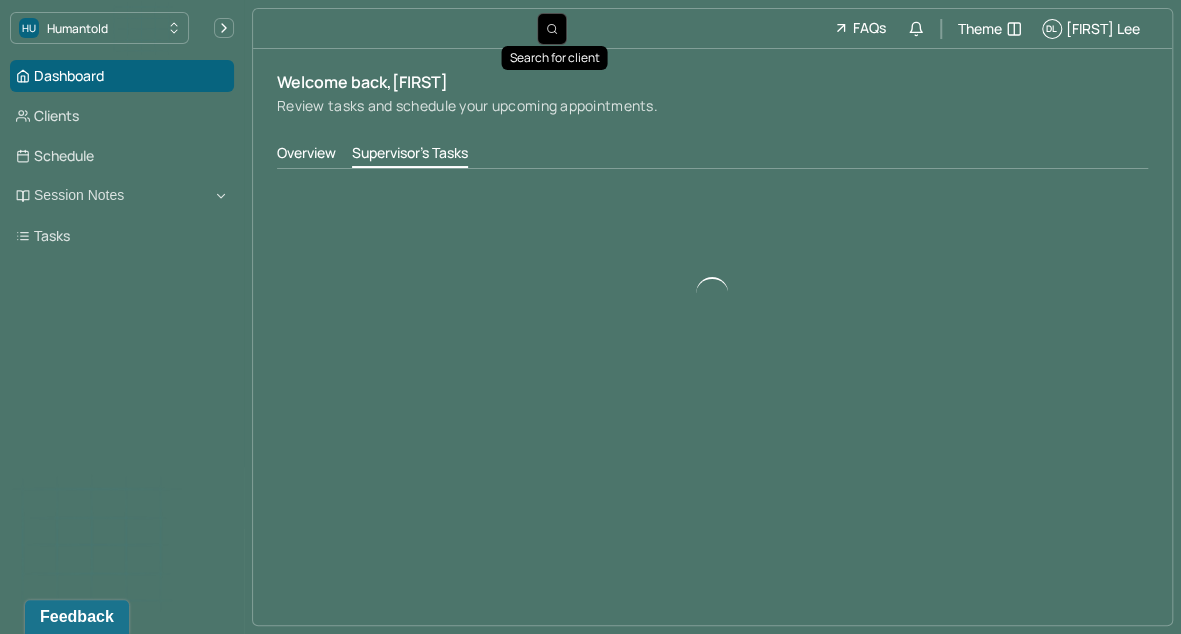 click 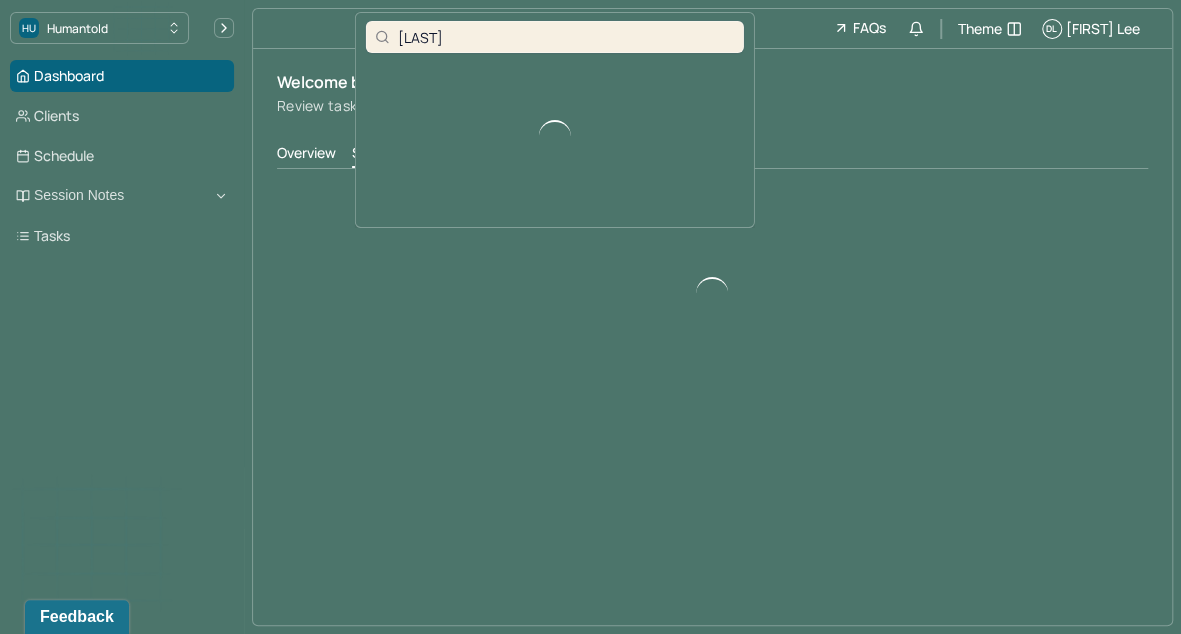 type on "[LAST]" 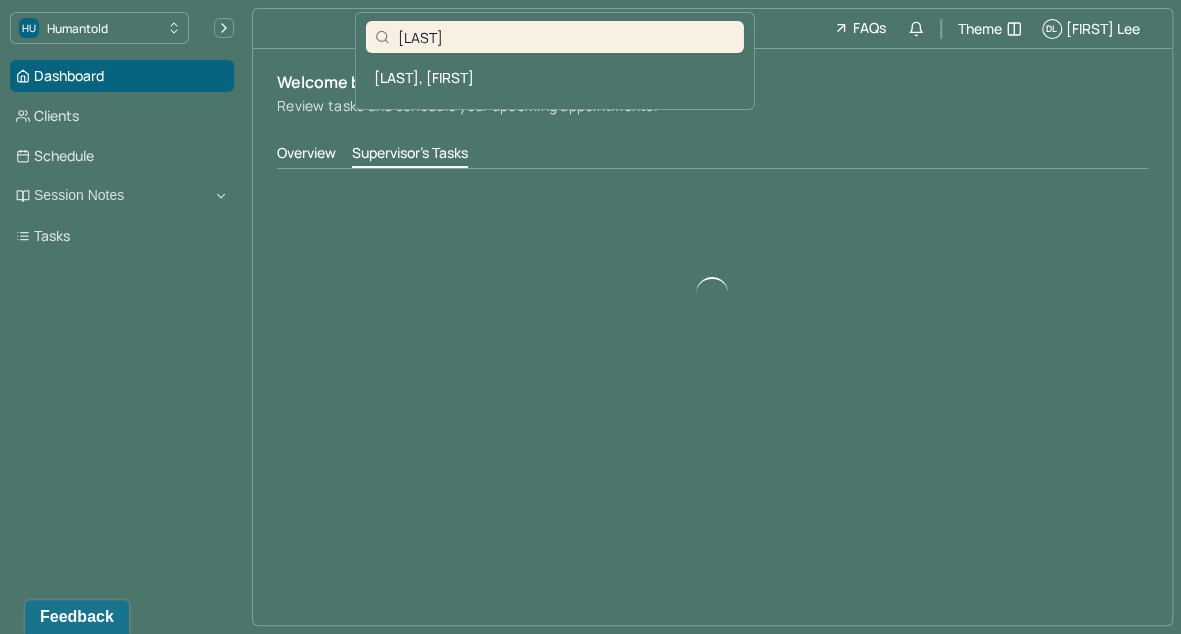 click on "[LAST], [FIRST]" at bounding box center [555, 77] 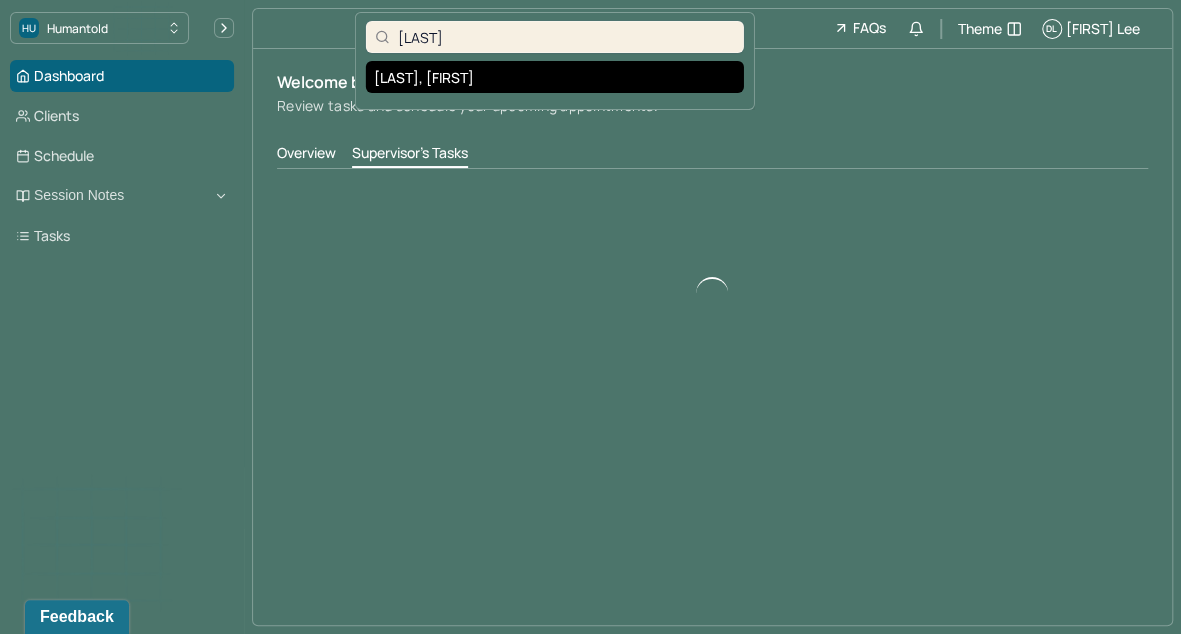 click on "[LAST], [FIRST]" at bounding box center [555, 77] 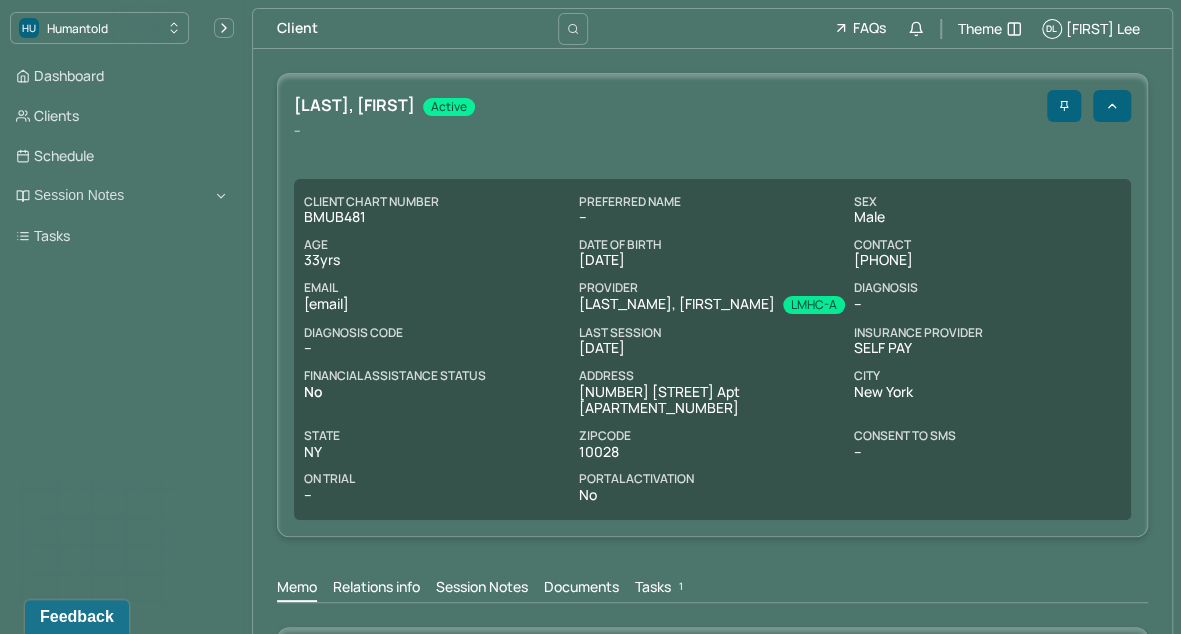 click on "Session Notes" at bounding box center [482, 589] 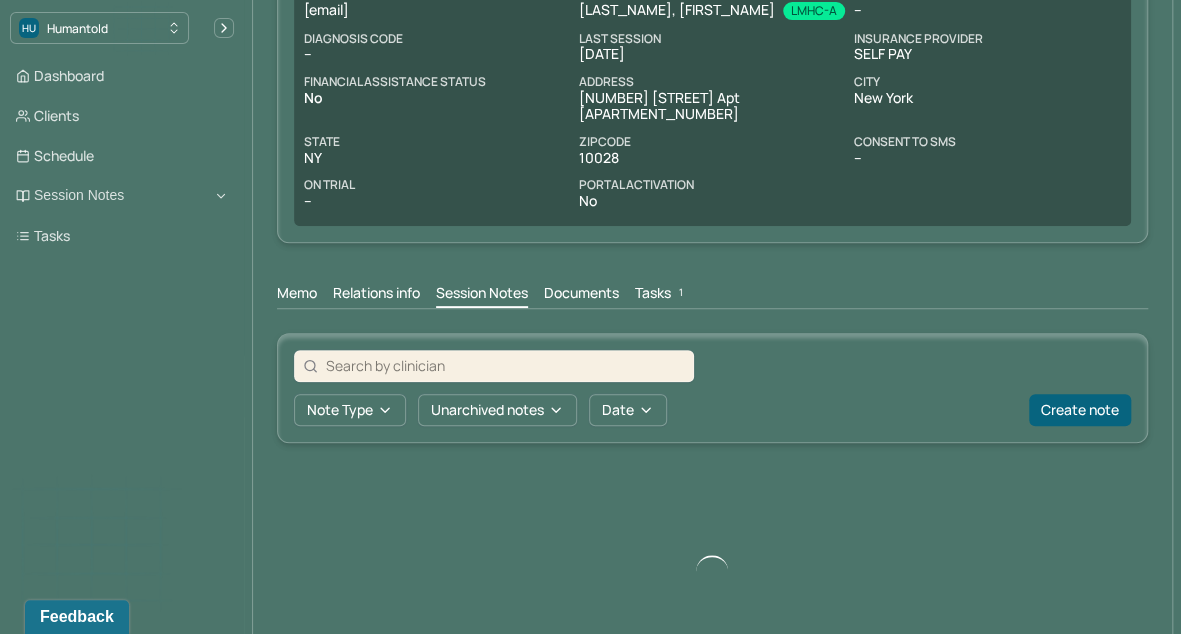 scroll, scrollTop: 347, scrollLeft: 0, axis: vertical 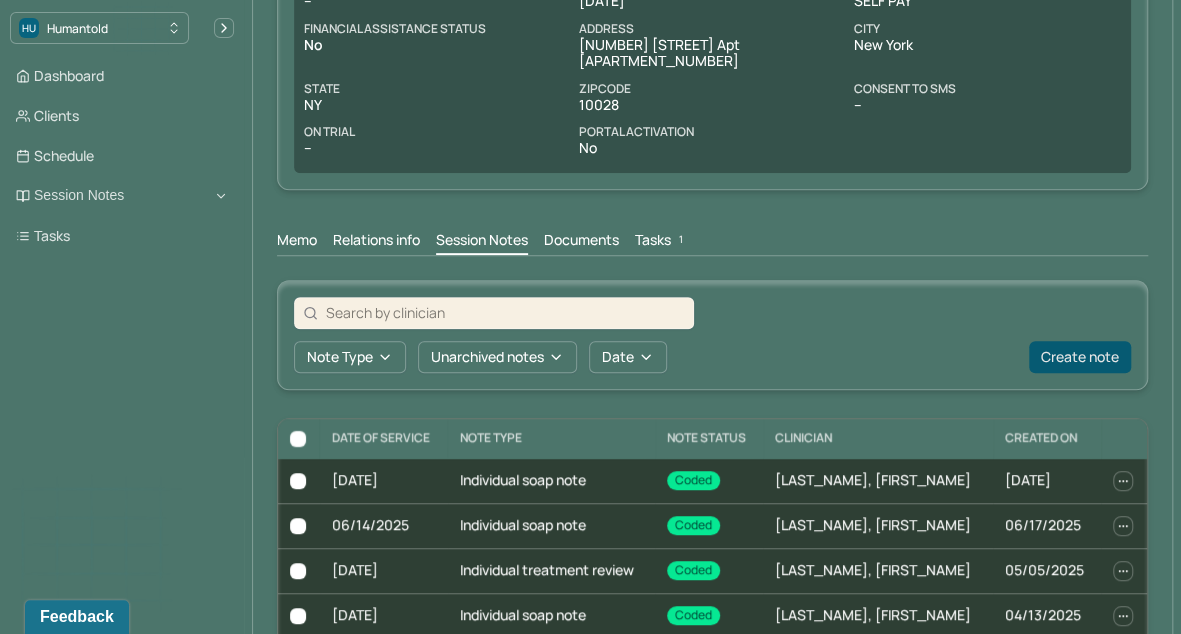 click on "Create note" at bounding box center [1080, 357] 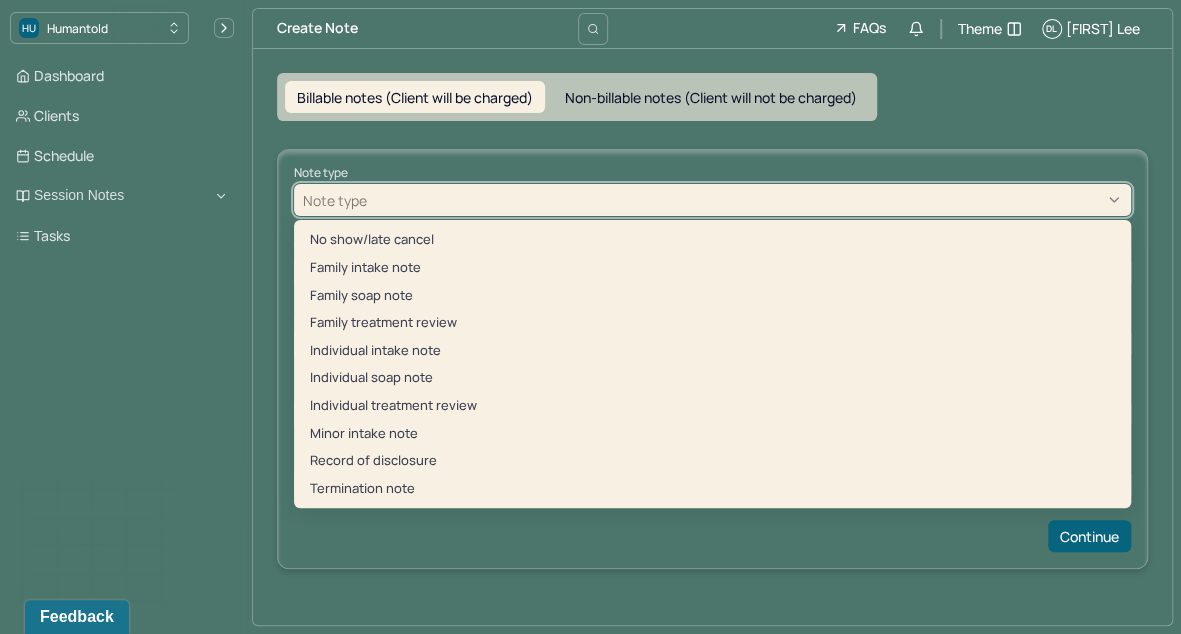 click on "Note type" at bounding box center (712, 200) 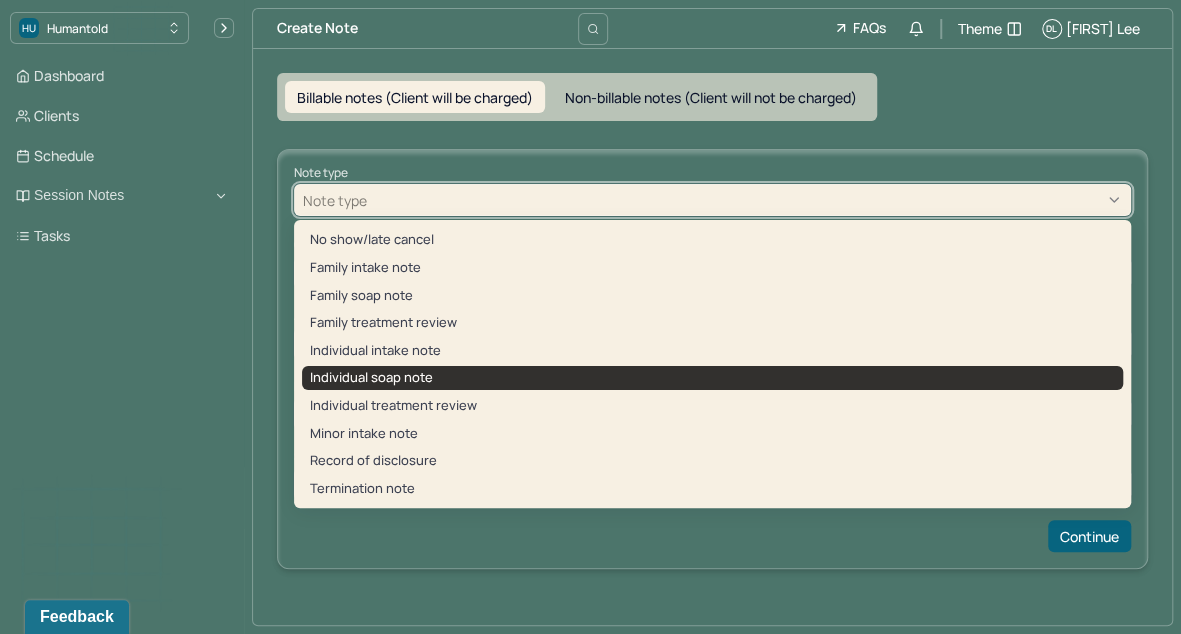 click on "Individual soap note" at bounding box center (712, 378) 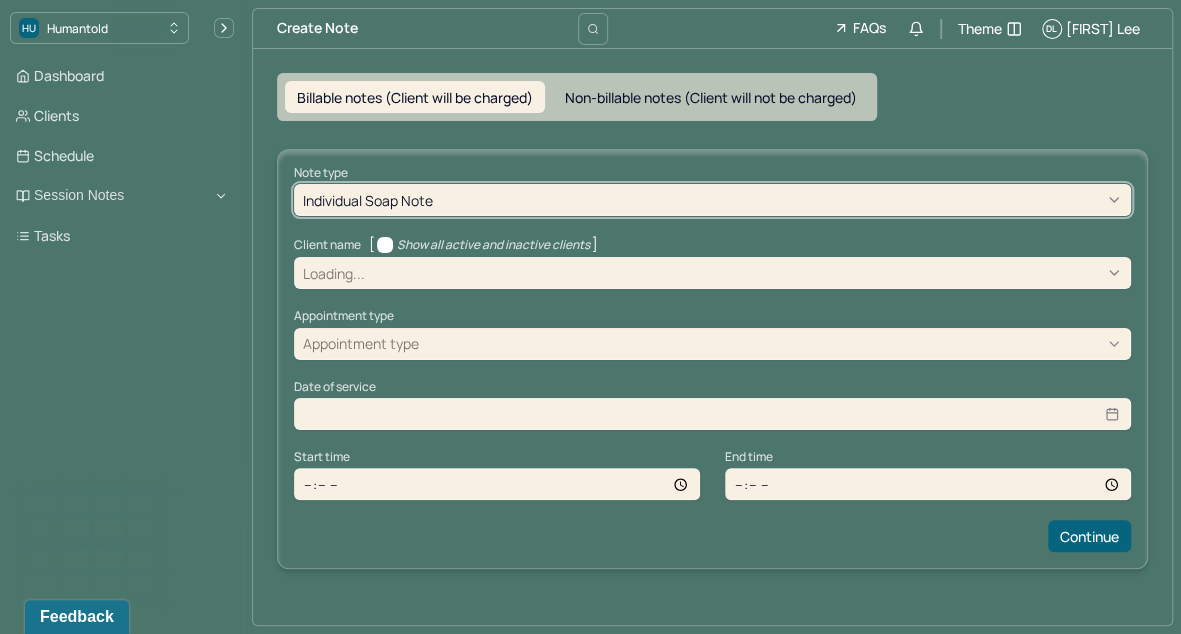 click on "Loading..." at bounding box center (334, 273) 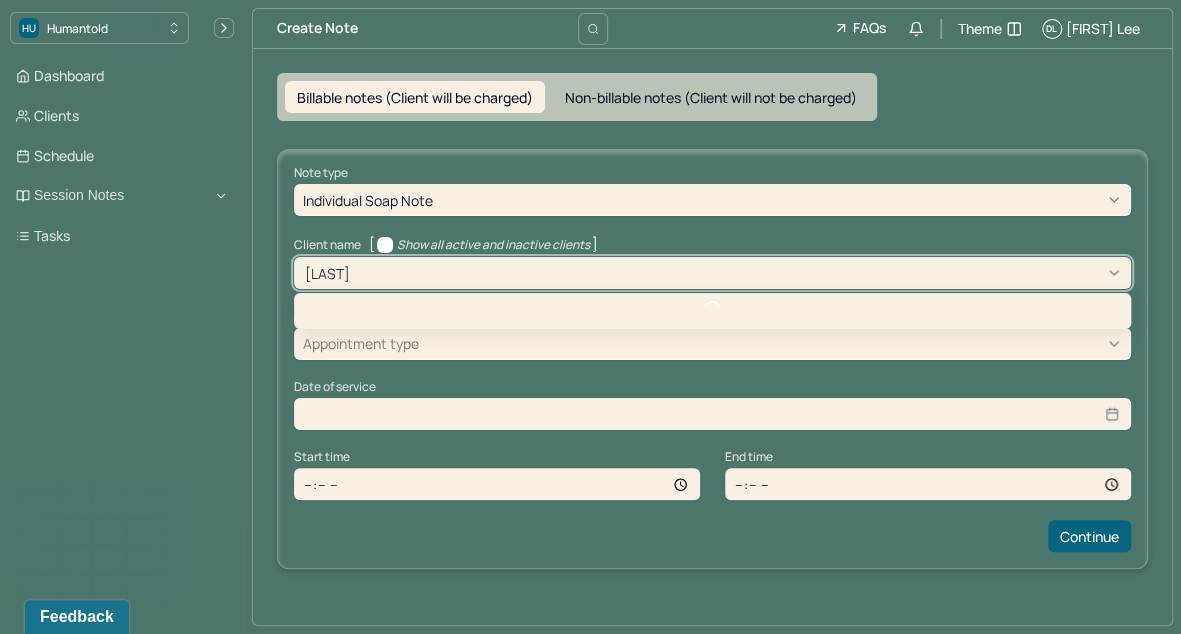 type on "[LAST]" 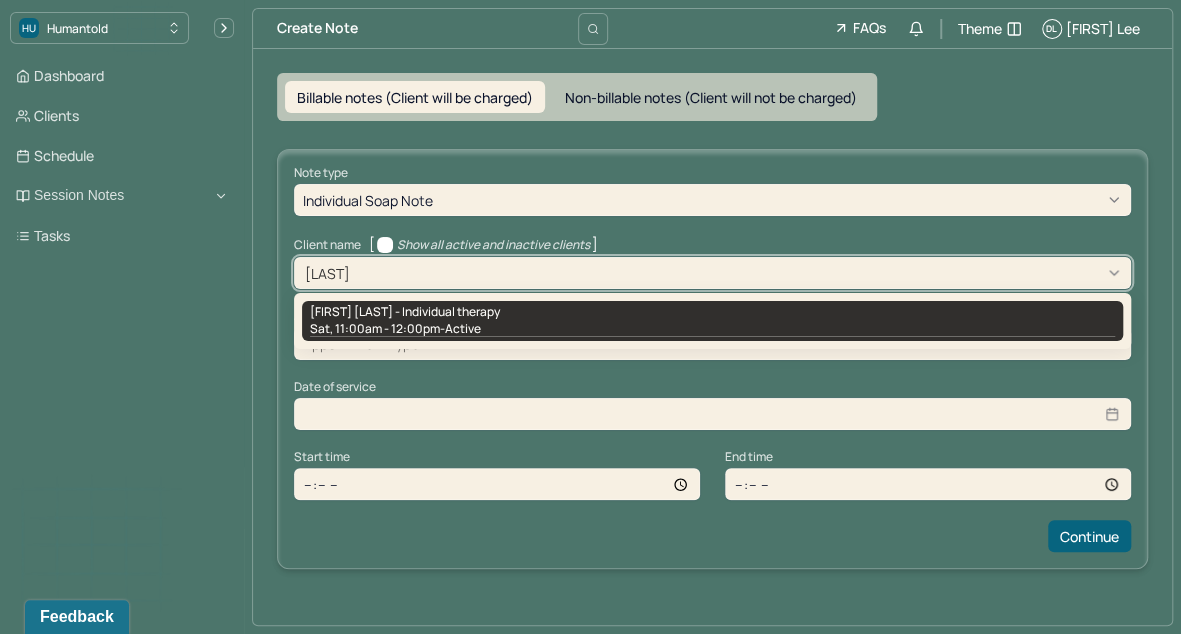 click on "[FIRST] [LAST] - Individual therapy" at bounding box center [405, 312] 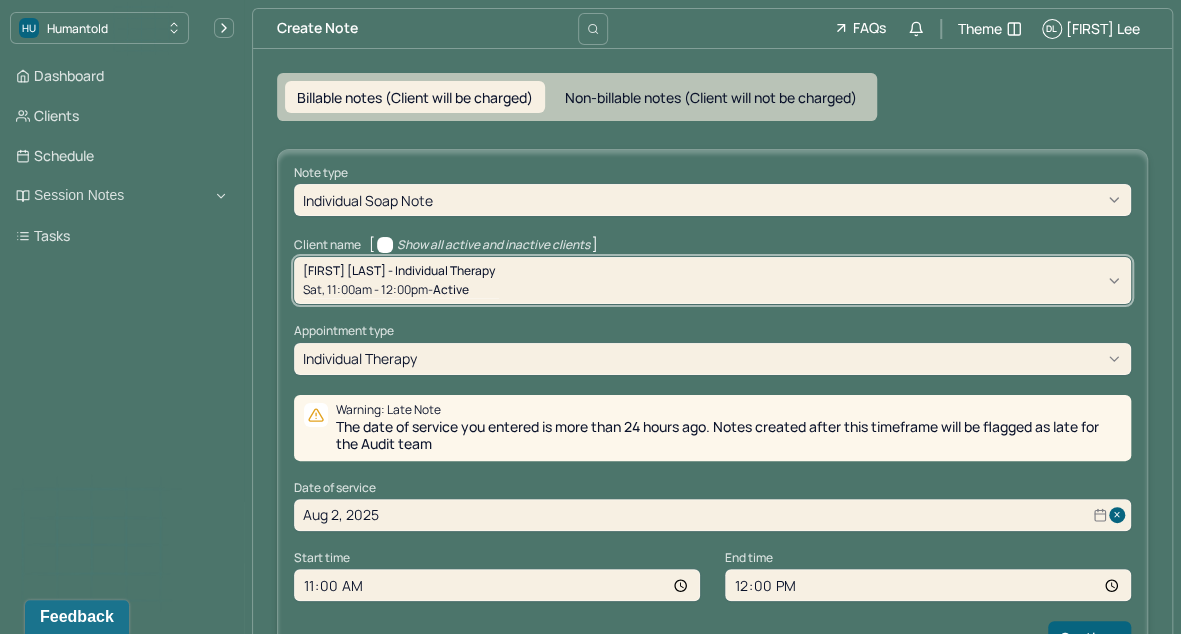 click on "individual therapy" at bounding box center (360, 358) 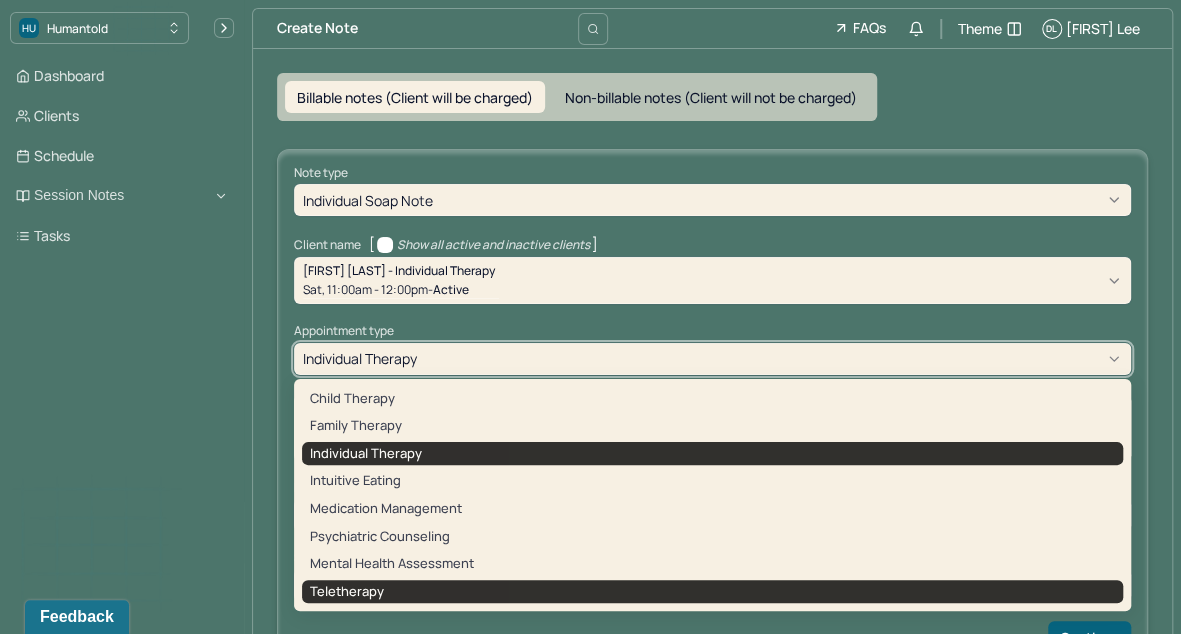 click on "teletherapy" at bounding box center [712, 592] 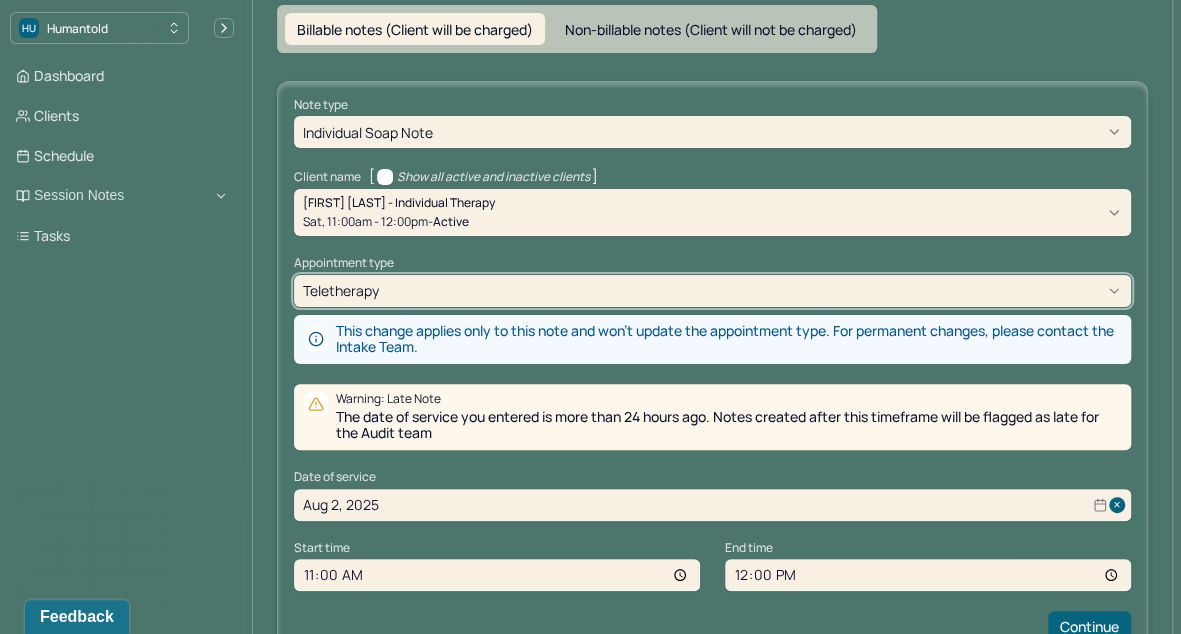 scroll, scrollTop: 69, scrollLeft: 0, axis: vertical 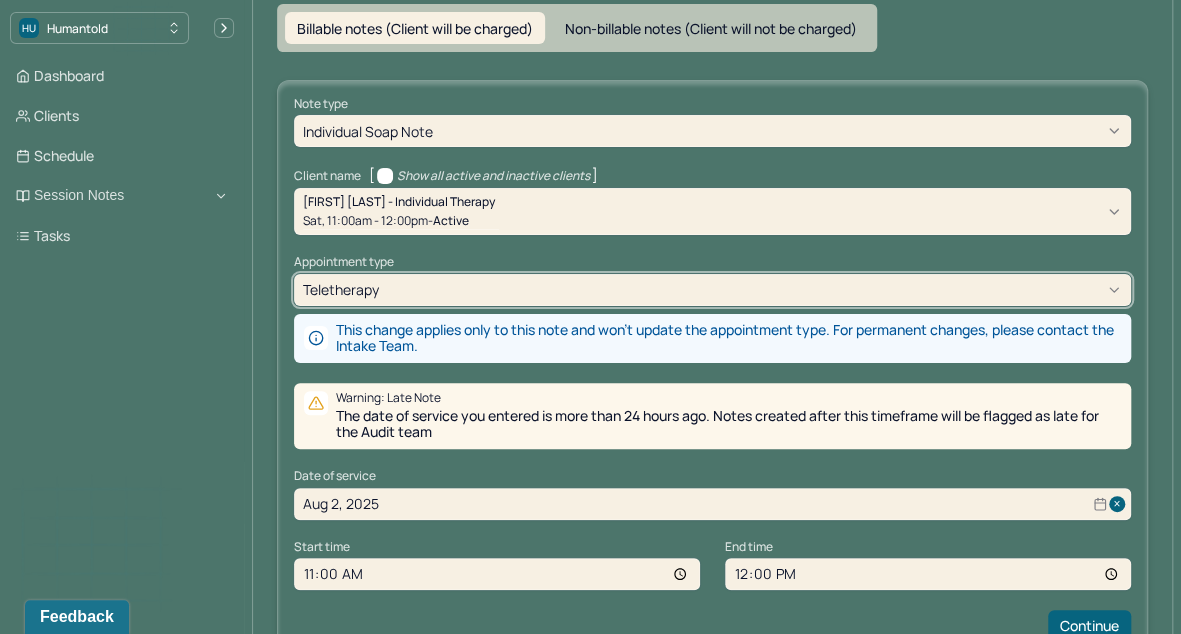 click on "Aug 2, 2025" at bounding box center [712, 504] 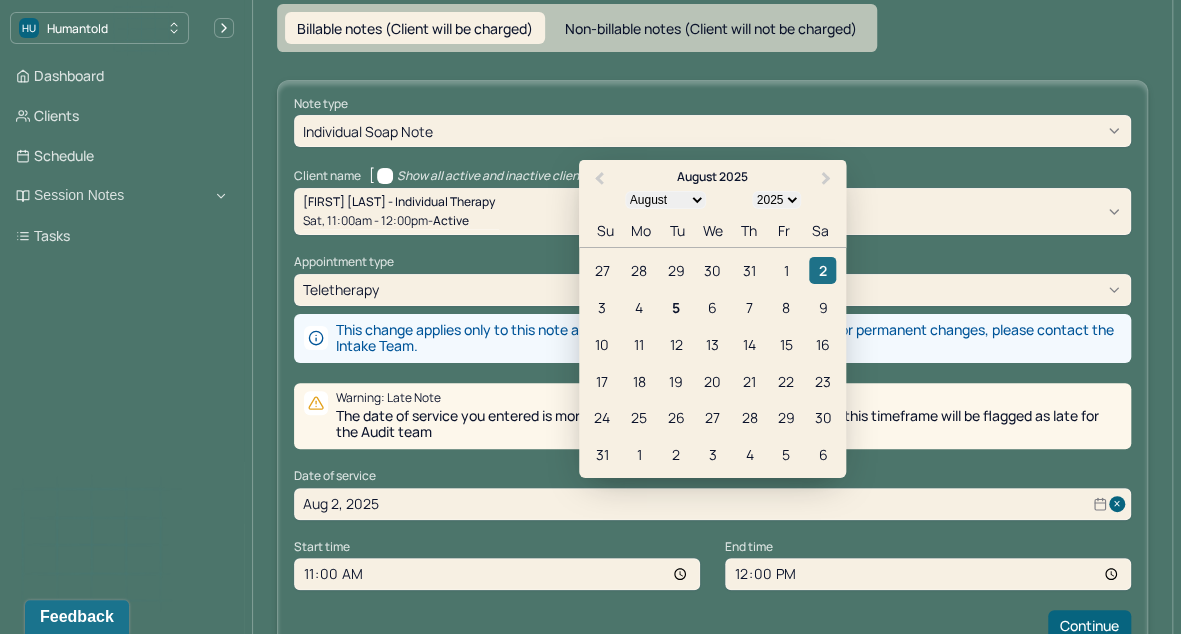 click on "2" at bounding box center [822, 270] 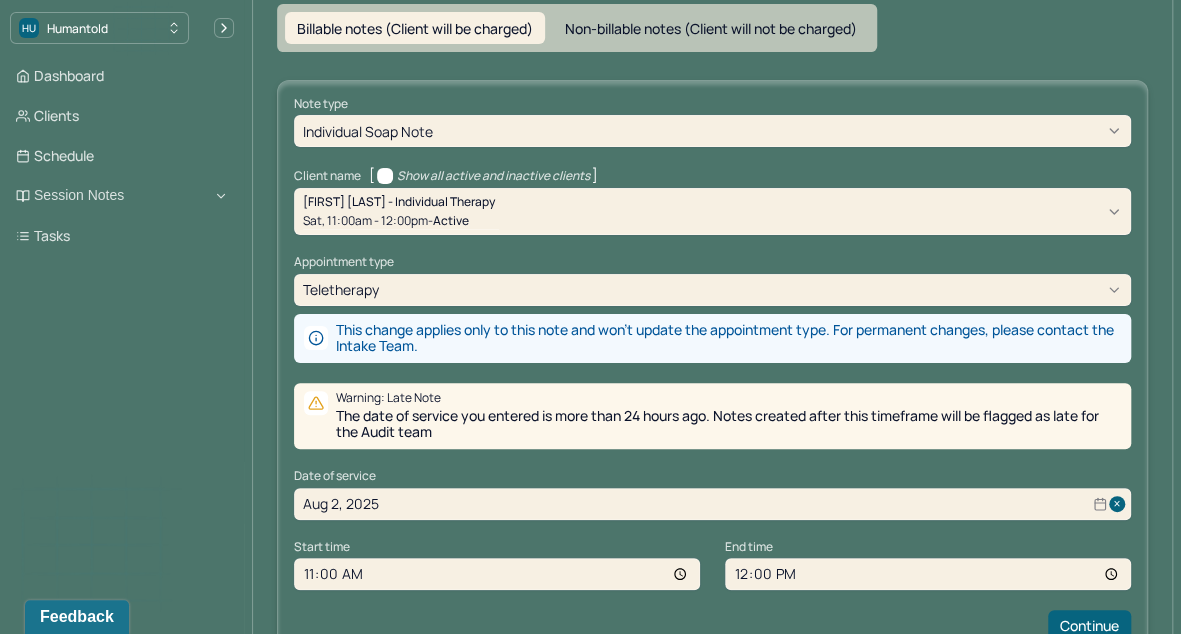 select on "7" 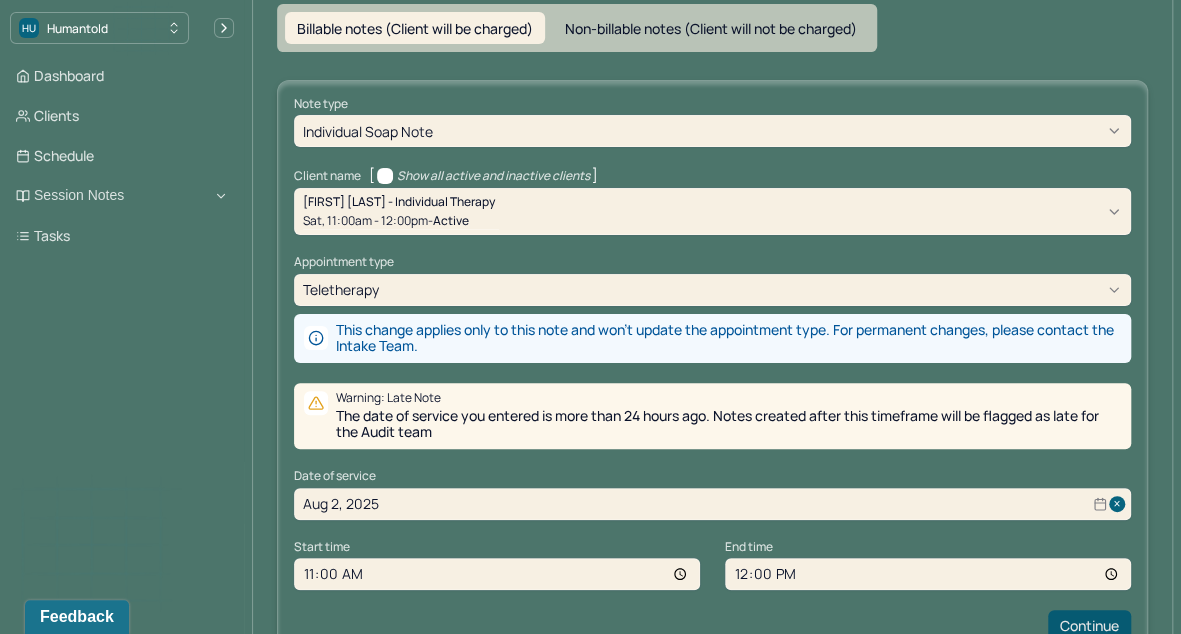 click on "Continue" at bounding box center (1089, 626) 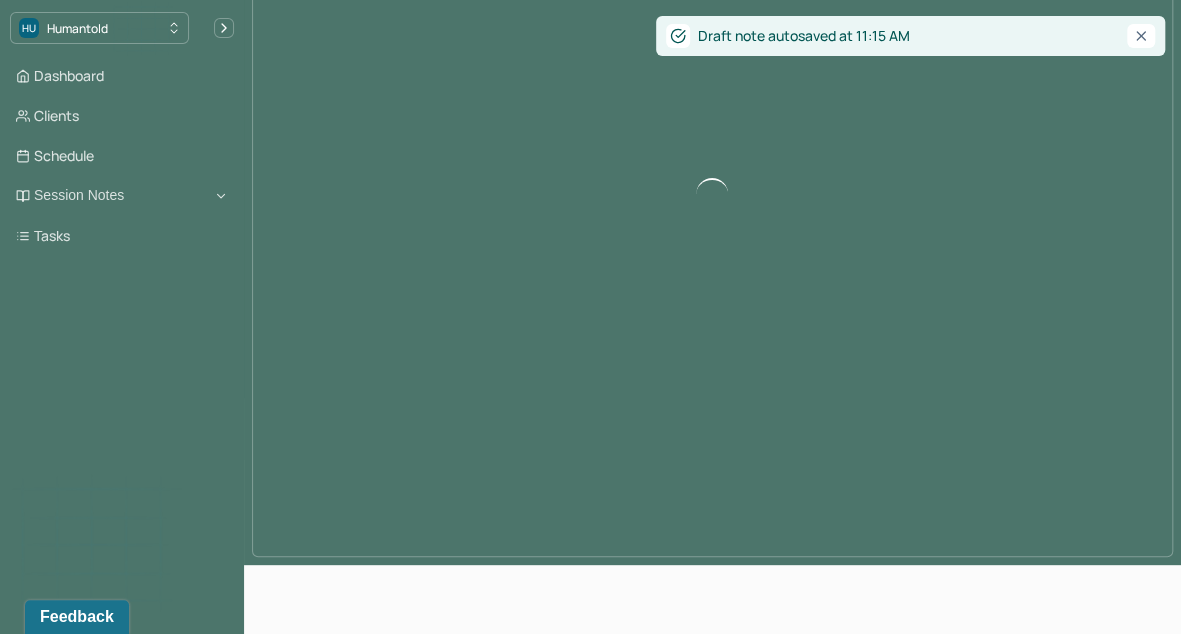 scroll, scrollTop: 0, scrollLeft: 0, axis: both 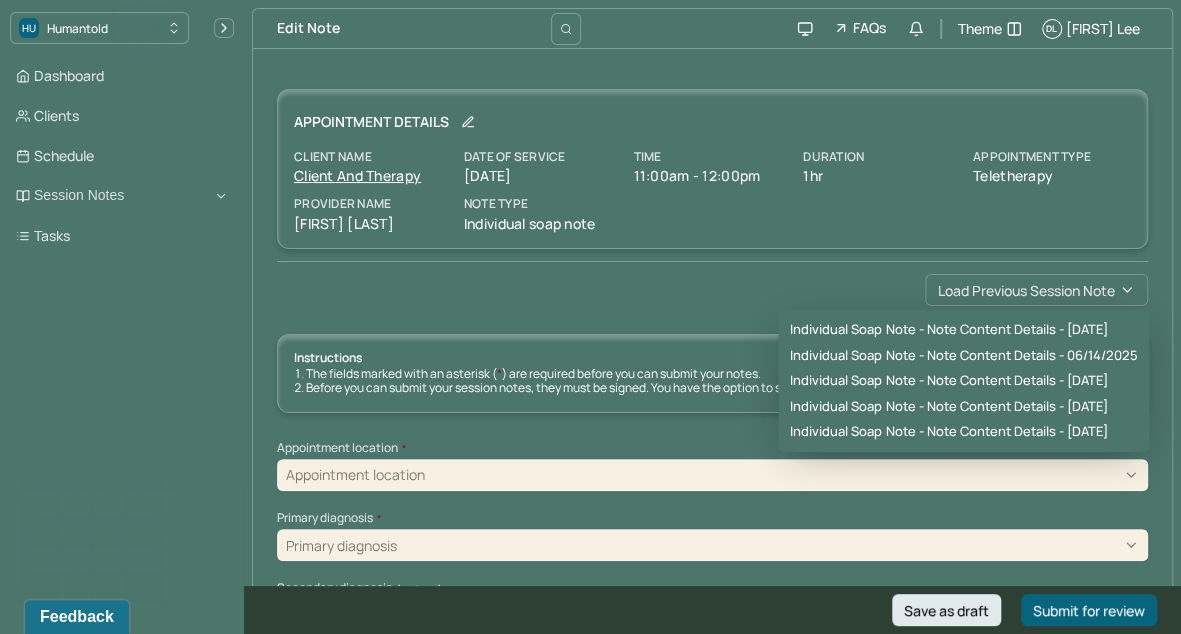 click on "Load previous session note" at bounding box center (1036, 290) 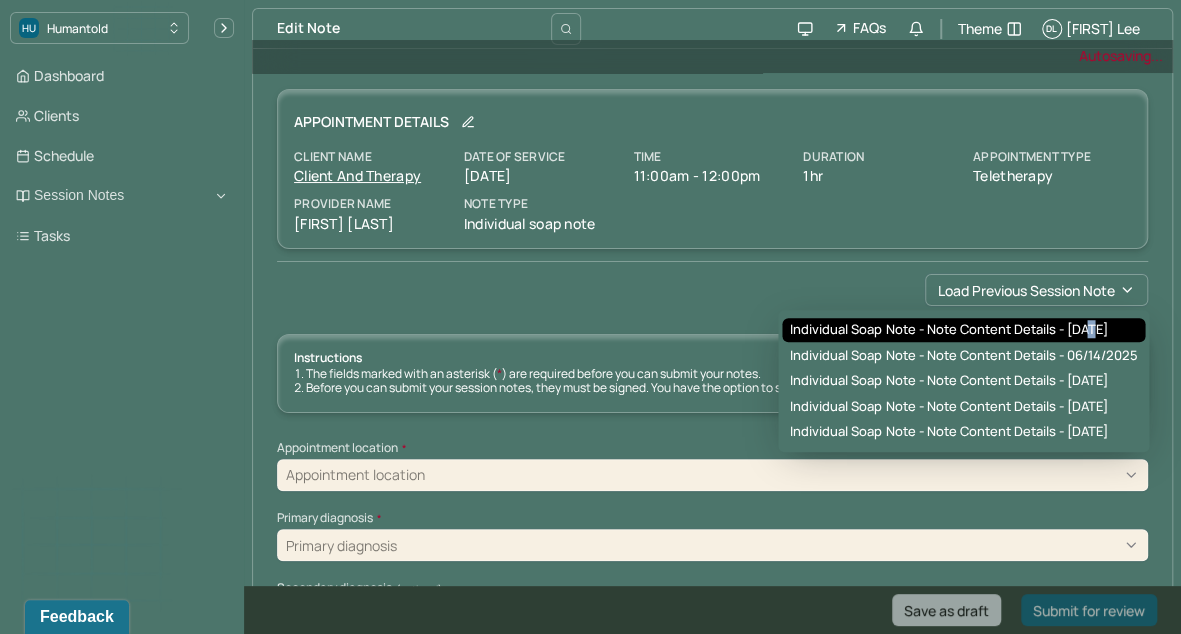 click on "Individual soap note   - Note content Details -   [DATE]" at bounding box center (948, 330) 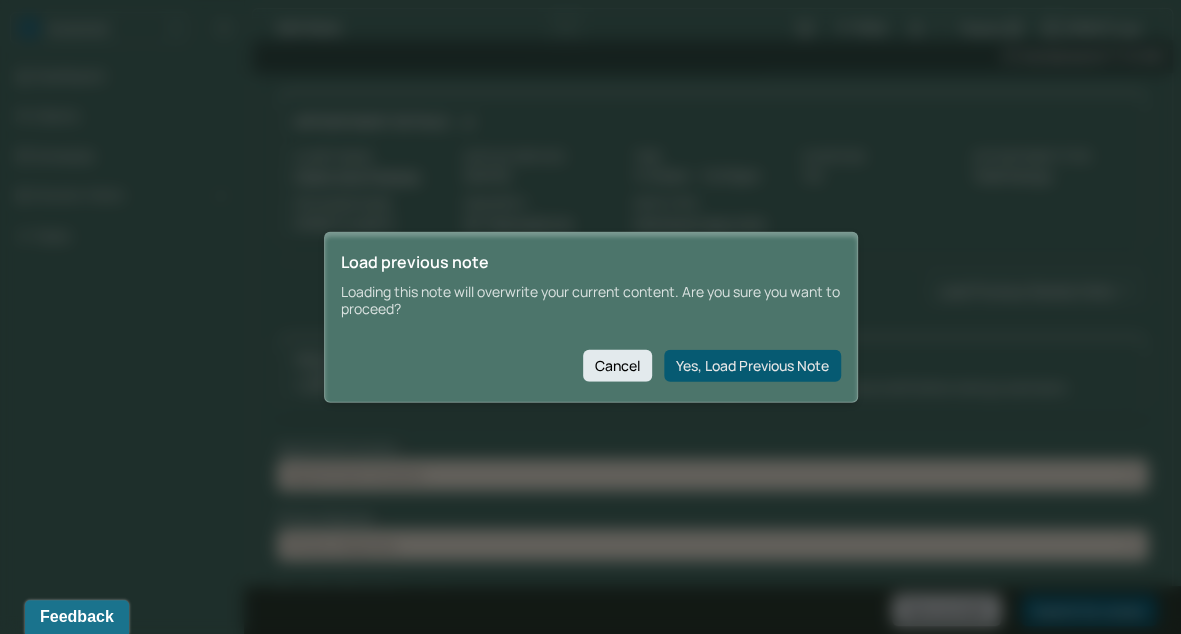 click on "Yes, Load Previous Note" at bounding box center (752, 365) 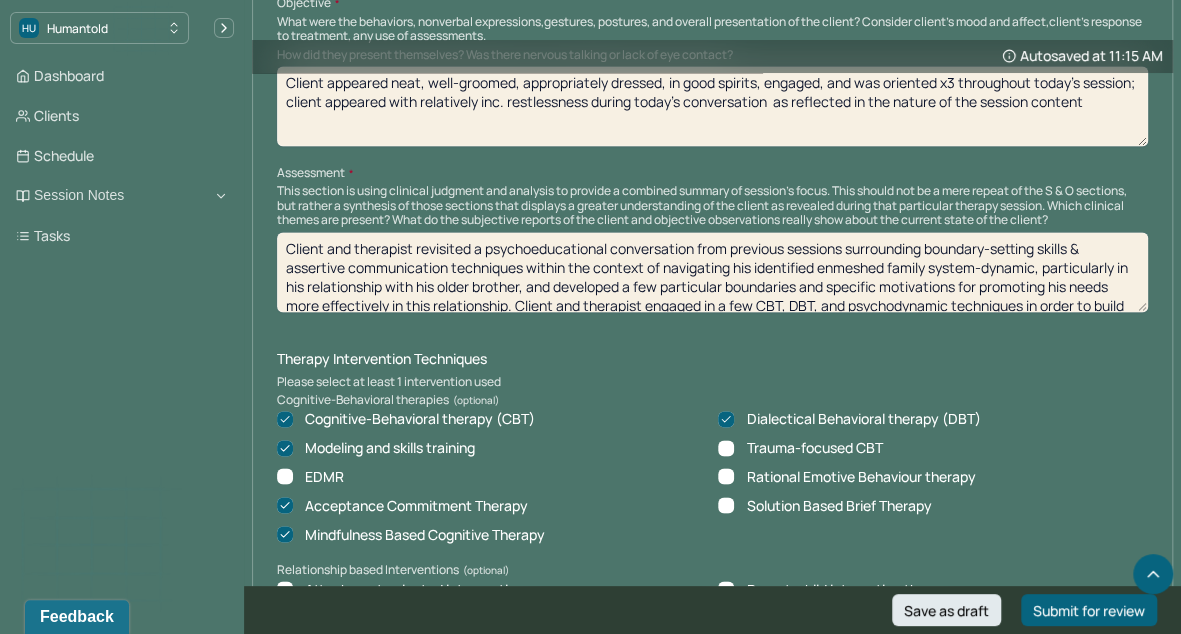 scroll, scrollTop: 1357, scrollLeft: 0, axis: vertical 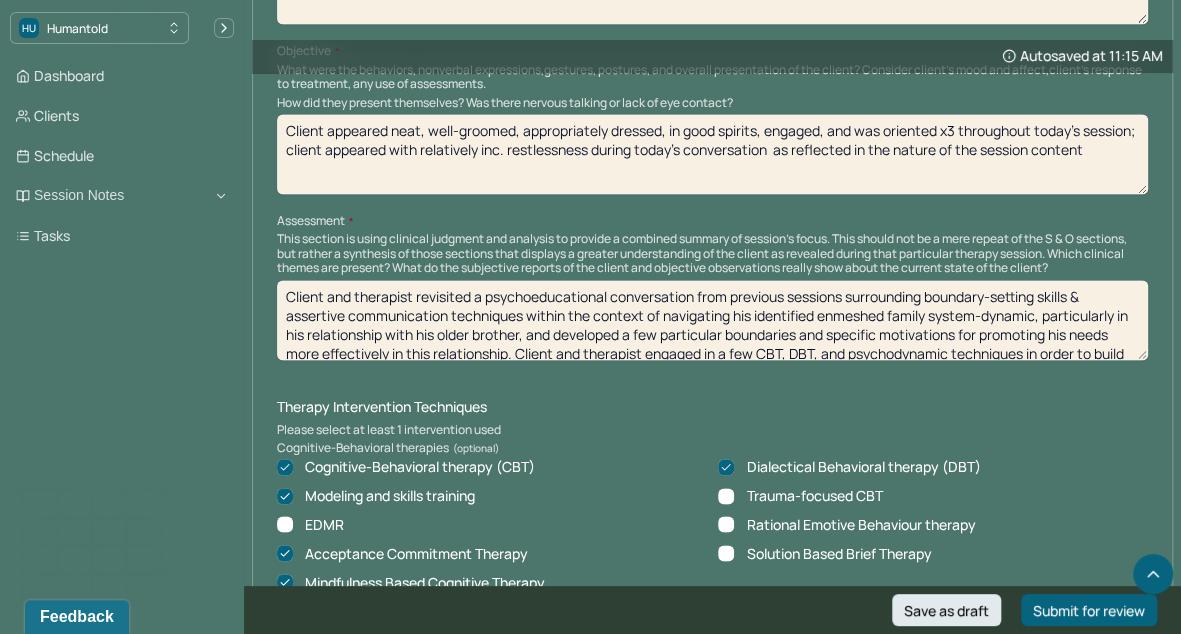 click on "Client and therapist revisited a psychoeducational conversation from previous sessions surrounding boundary-setting skills & assertive communication techniques within the context of navigating his identified enmeshed family system-dynamic, particularly in his relationship with his older brother, and developed a few particular boundaries and specific motivations for promoting his needs more effectively in this relationship. Client and therapist engaged in a few CBT, DBT, and psychodynamic techniques in order to build better emotional self-awareness and coping skills moving forward." at bounding box center (712, 320) 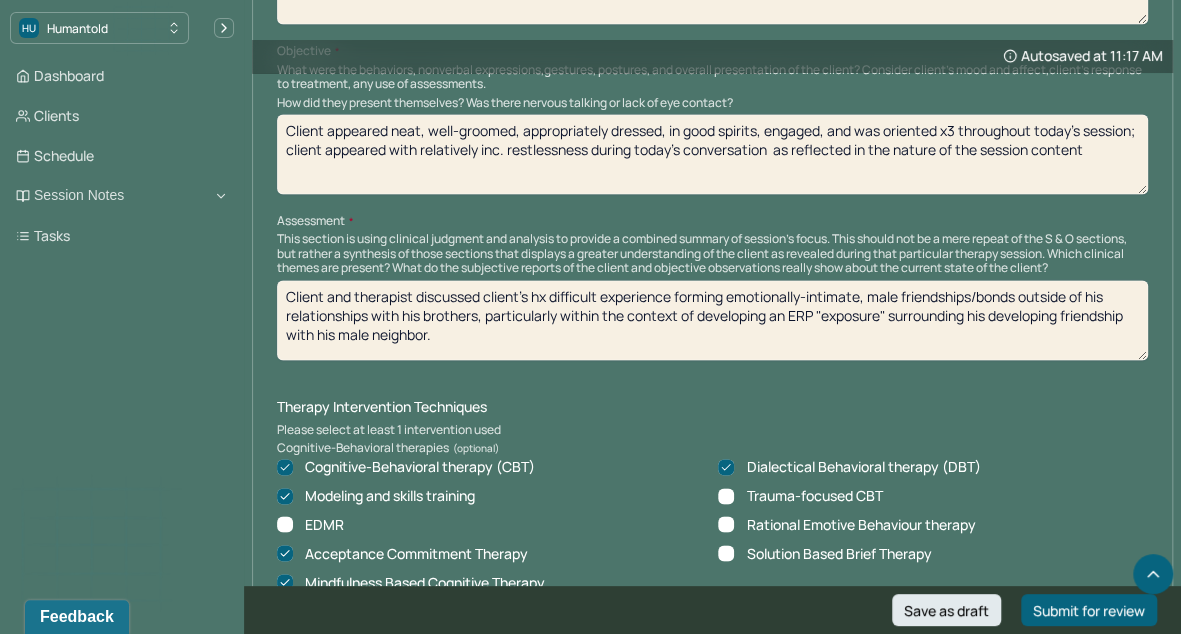 click on "Client and therapist discussed client's hx difficult experience forming emotionally-intimate, male friendships/bonds outside of his relationships with his brothers, particularly within the context of developing an ERP "exposure" surrounding his developing friendship with his male neighbor." at bounding box center [712, 320] 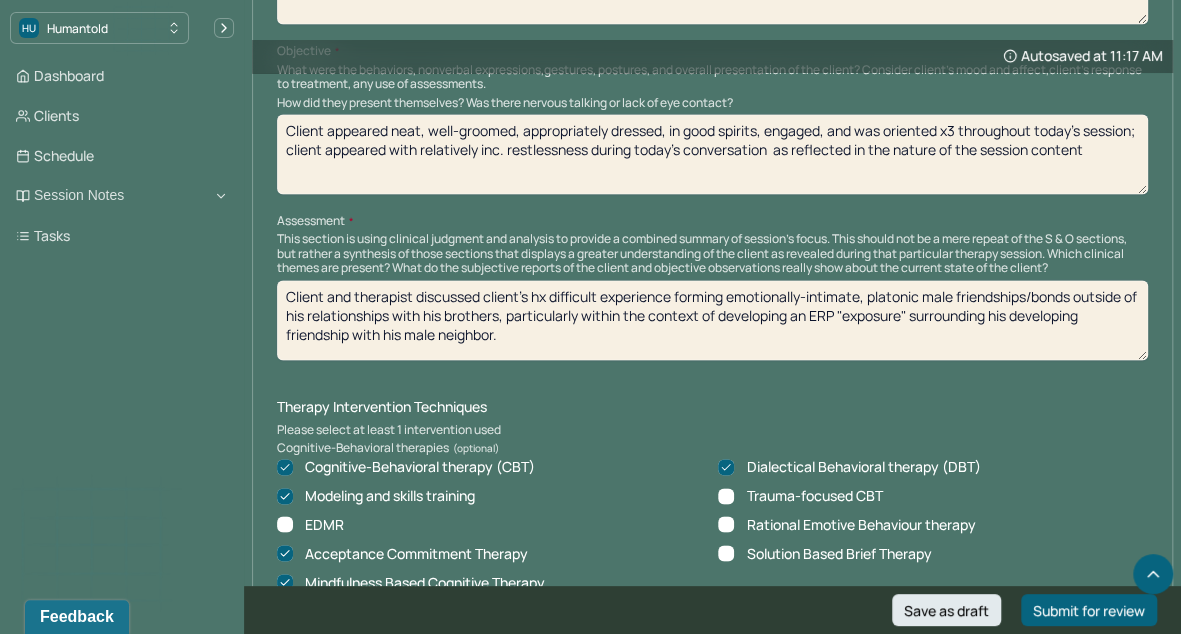 click on "Client and therapist discussed client's hx difficult experience forming emotionally-intimate, male friendships/bonds outside of his relationships with his brothers, particularly within the context of developing an ERP "exposure" surrounding his developing friendship with his male neighbor." at bounding box center (712, 320) 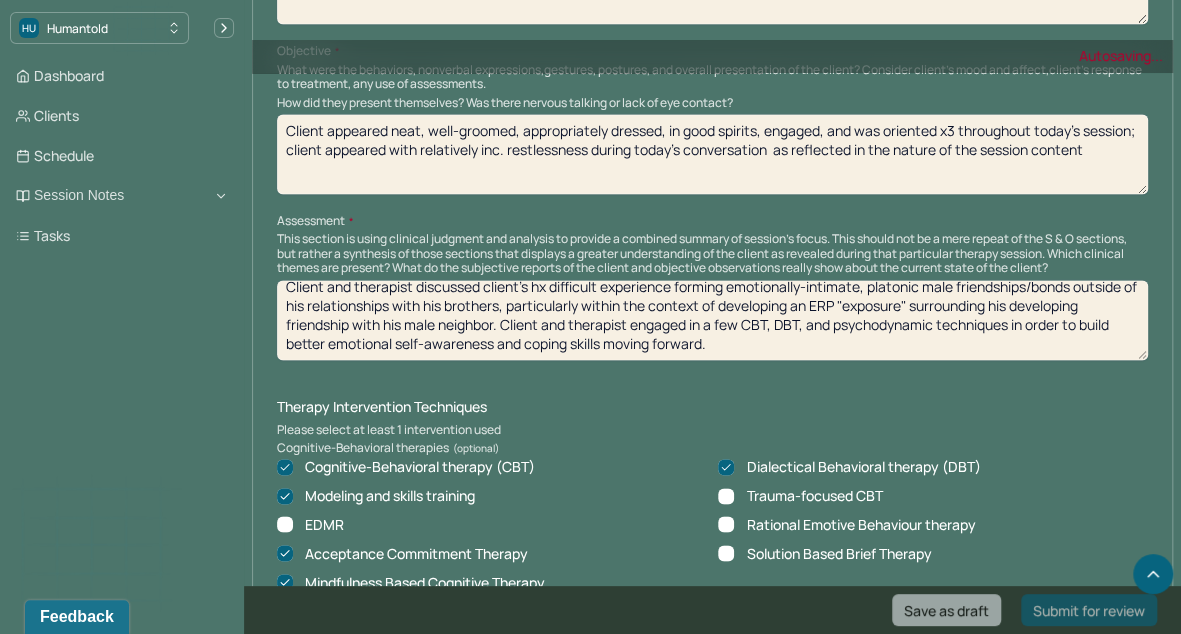 scroll, scrollTop: 0, scrollLeft: 0, axis: both 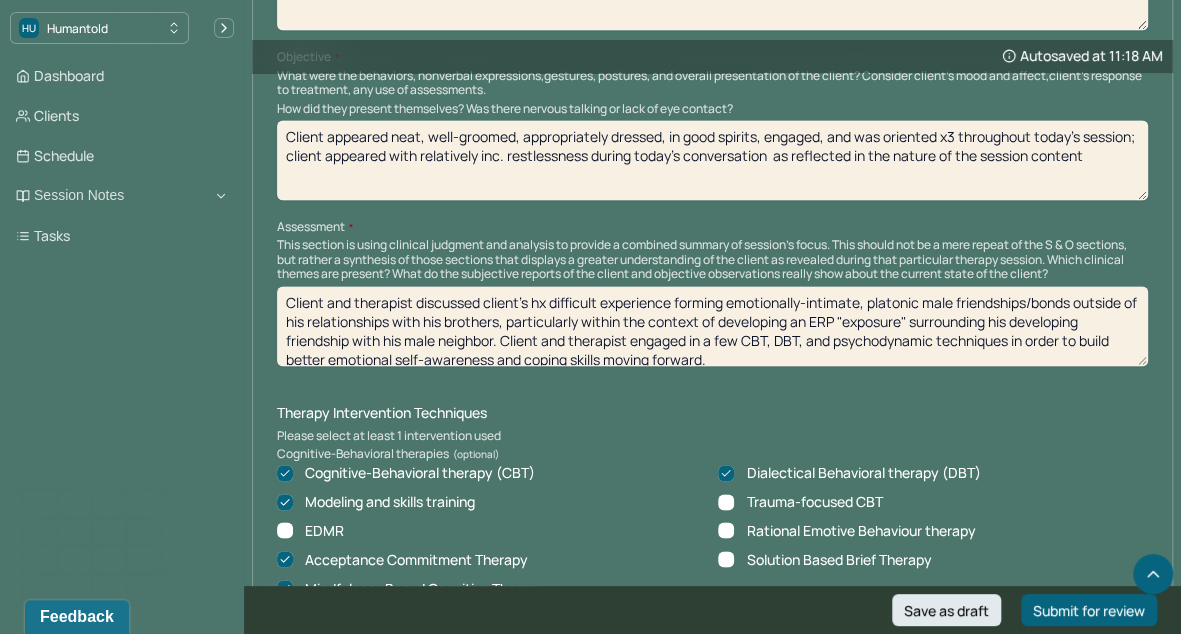 type on "Client and therapist discussed client's hx difficult experience forming emotionally-intimate, platonic male friendships/bonds outside of his relationships with his brothers, particularly within the context of developing an ERP "exposure" surrounding his developing friendship with his male neighbor. Client and therapist engaged in a few CBT, DBT, and psychodynamic techniques in order to build better emotional self-awareness and coping skills moving forward." 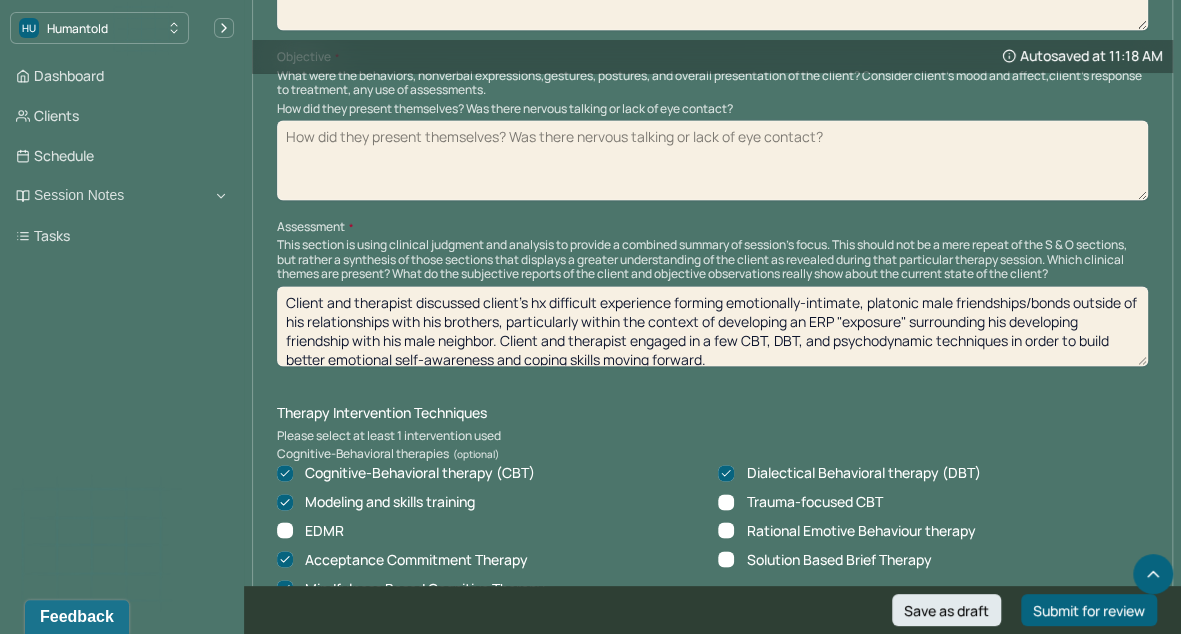 click on "How did they present themselves? Was there nervous talking or lack of eye contact?" at bounding box center (712, 160) 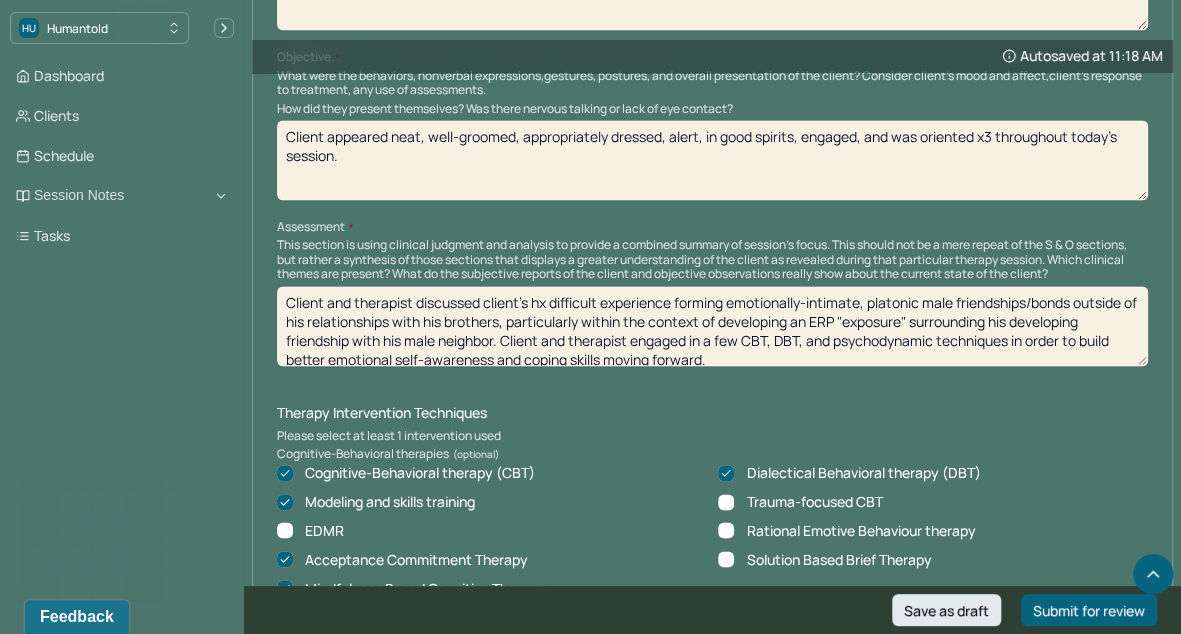 click on "Client appeared neat, well-groomed, appropriately dressed, alert, in good spirits, engaged, and was oriented x3 throughout today's session." at bounding box center [712, 160] 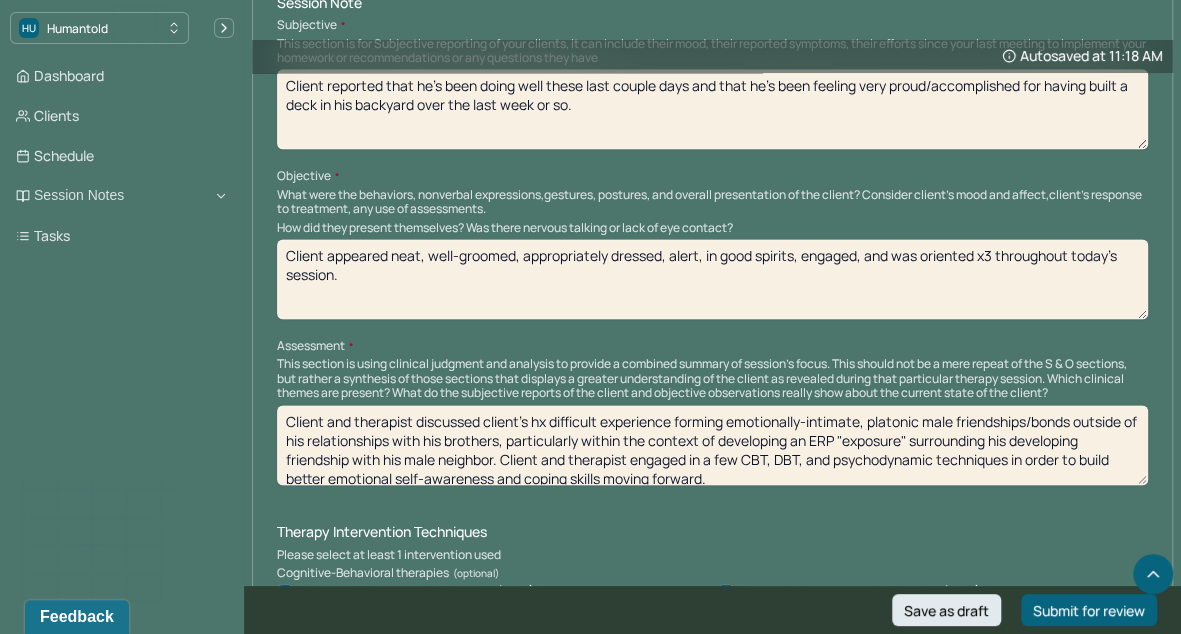 scroll, scrollTop: 1160, scrollLeft: 0, axis: vertical 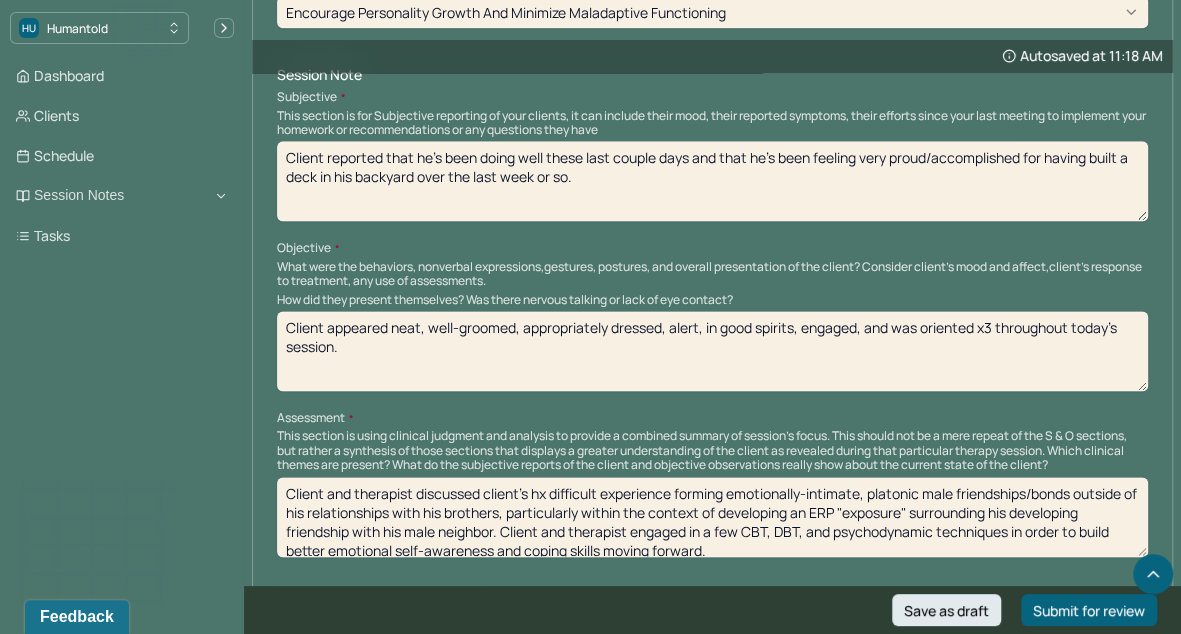 type on "Client appeared neat, well-groomed, appropriately dressed, alert, in good spirits, engaged, and was oriented x3 throughout today's session." 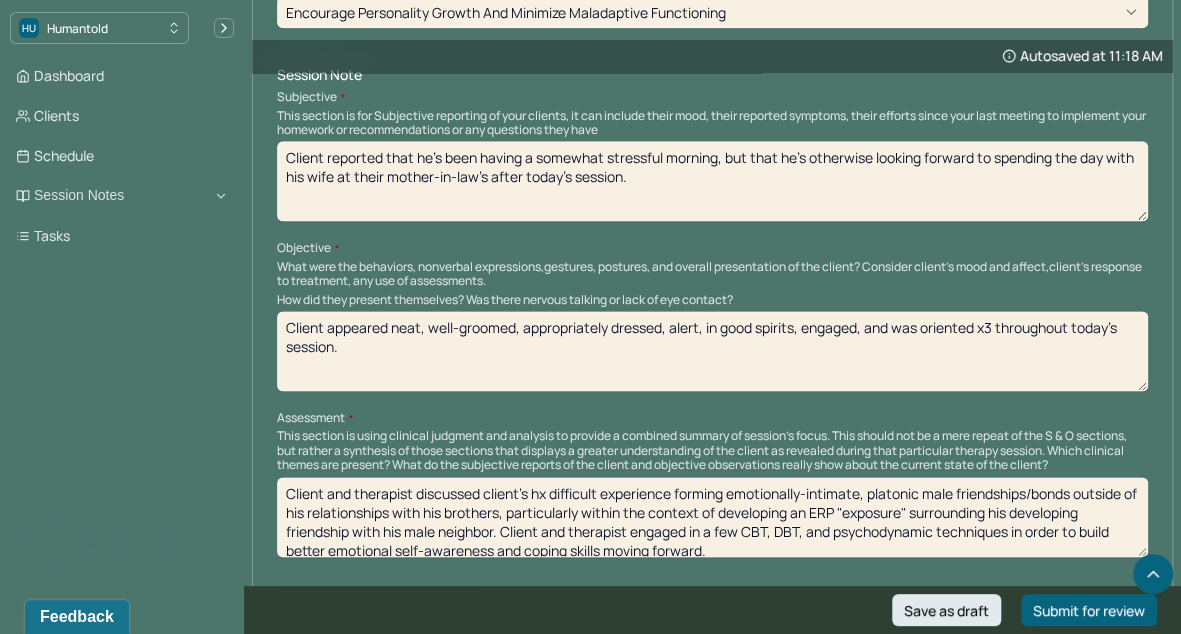 click on "Client reported that he's been having a somewhat stressful morning, but that he's otherwise looking forward to spending the day with his wife at their mother-in-law's after today's session." at bounding box center (712, 181) 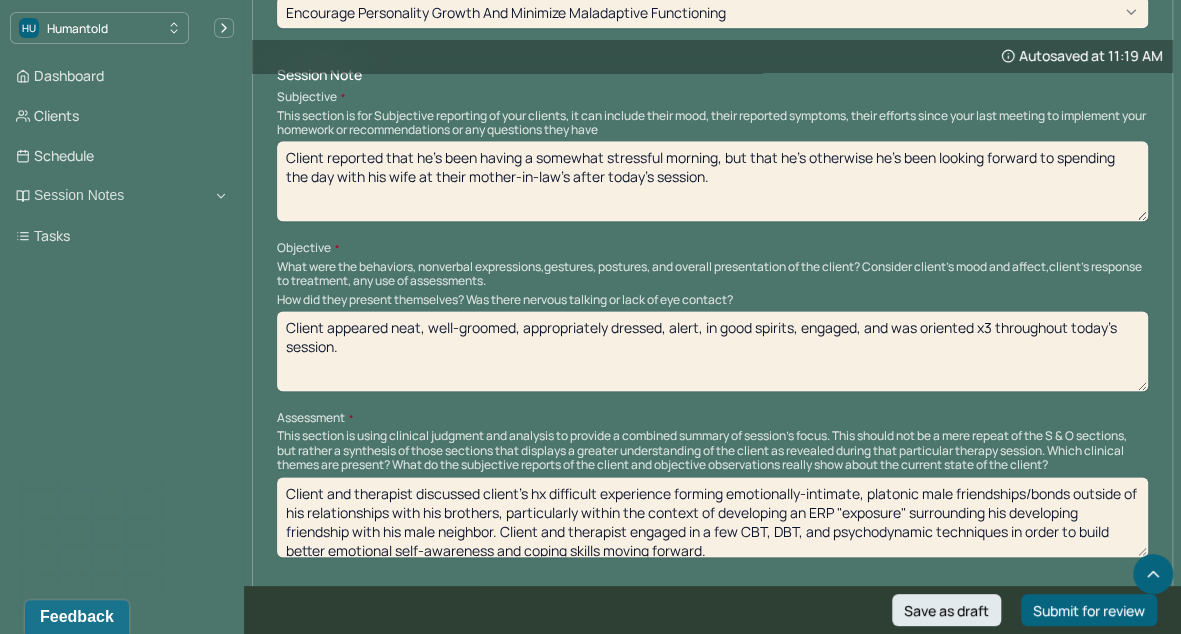 click on "Client reported that he's been having a somewhat stressful morning, but that he's otherwise he's been looking forward to spending the day with his wife at their mother-in-law's after today's session." at bounding box center (712, 181) 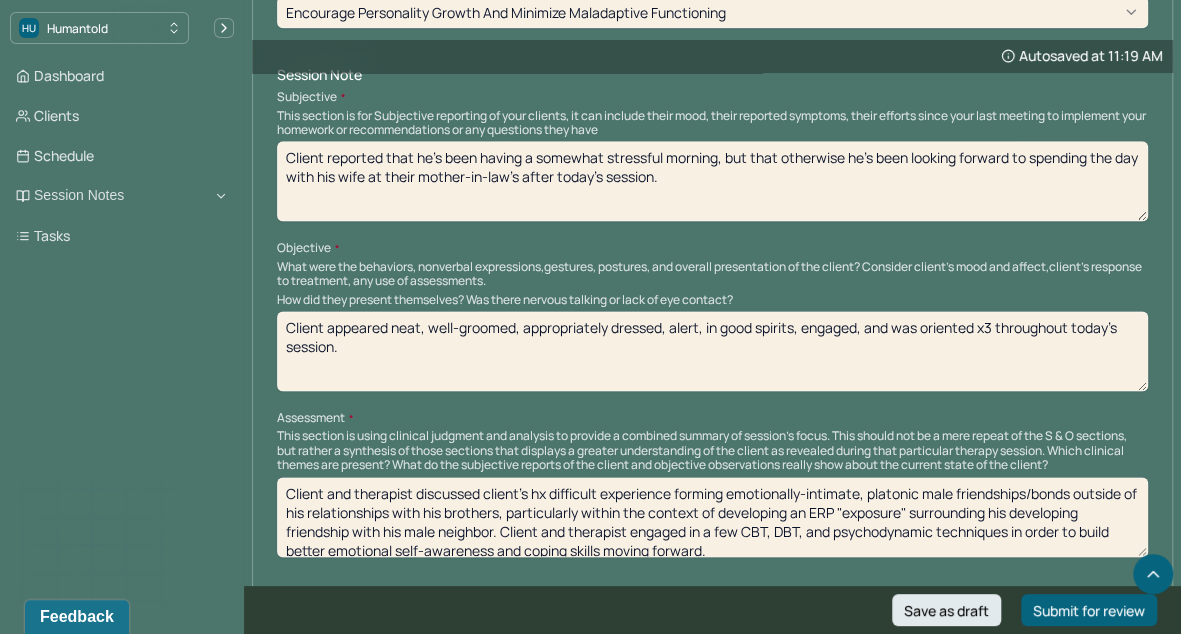 click on "Client reported that he's been having a somewhat stressful morning, but that otherwise he's been looking forward to spending the day with his wife at their mother-in-law's after today's session." at bounding box center (712, 181) 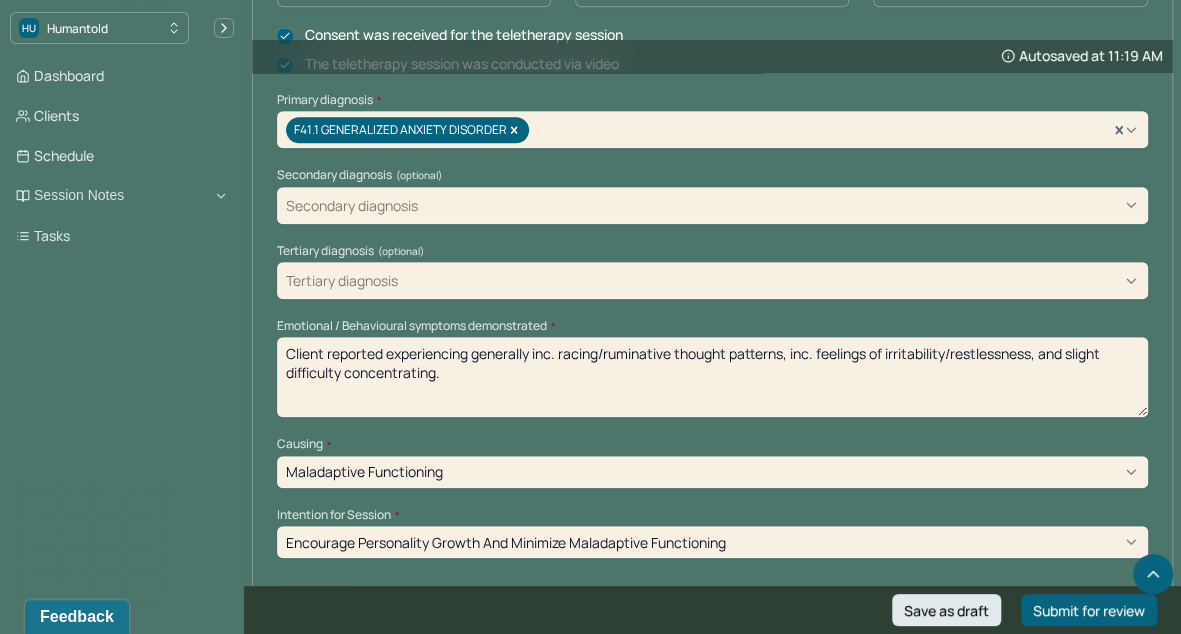 scroll, scrollTop: 634, scrollLeft: 0, axis: vertical 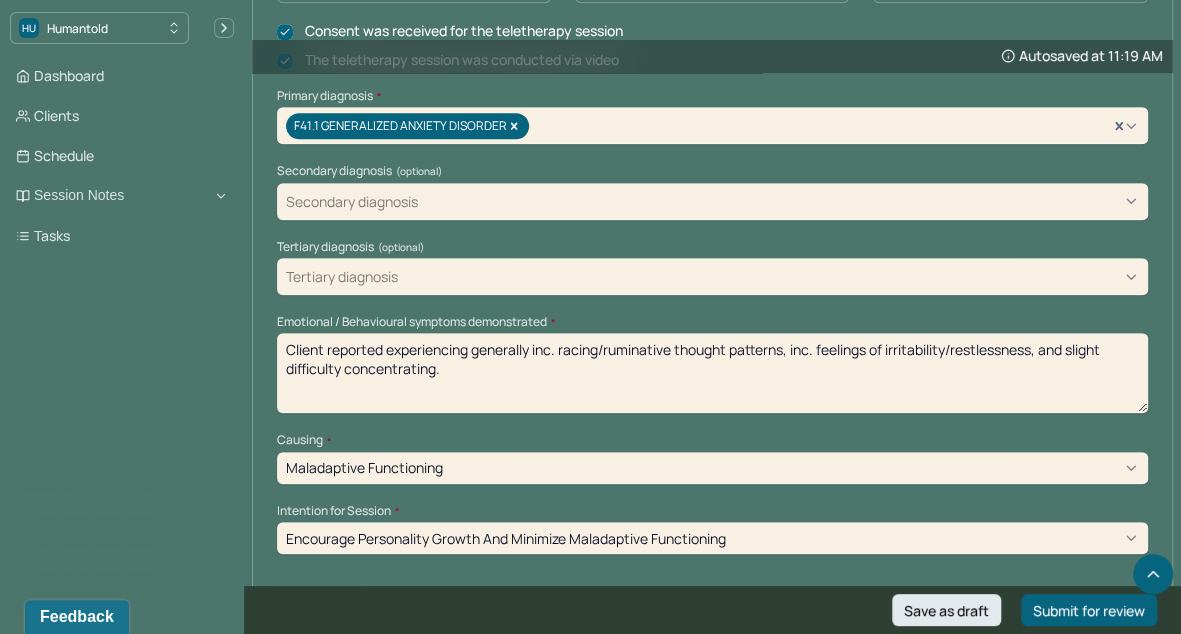 type on "Client reported that he's been having a somewhat stressful morning, but that otherwise he's been looking forward to spending the day with his wife at their mother-in-law's pool after today's session." 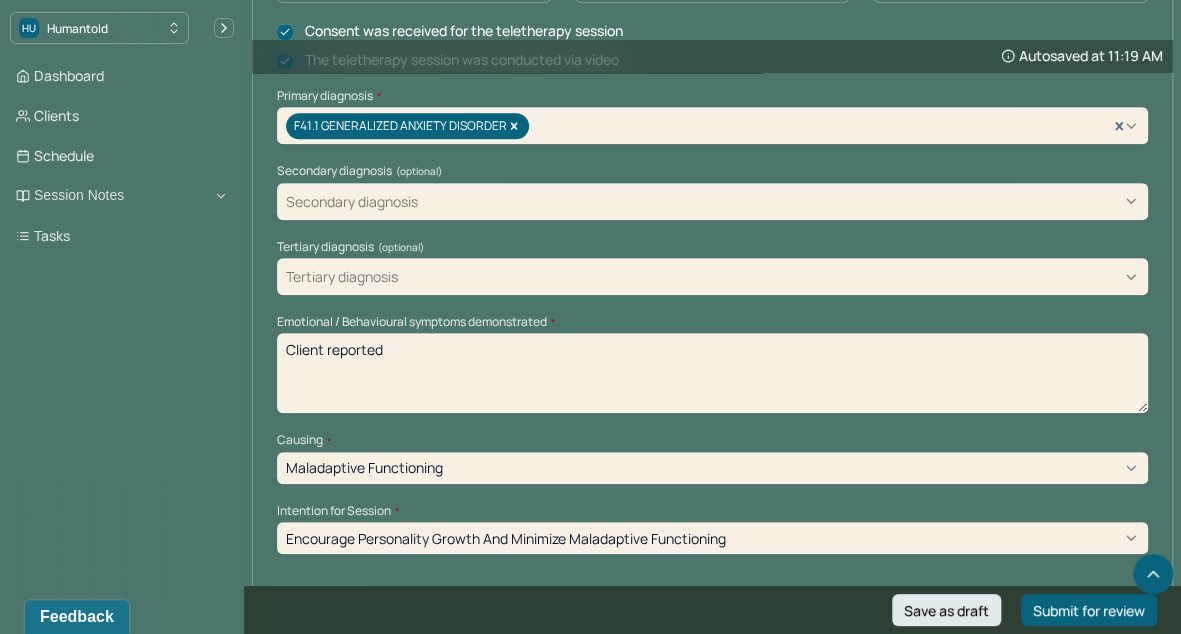 click on "Client reported" at bounding box center [712, 373] 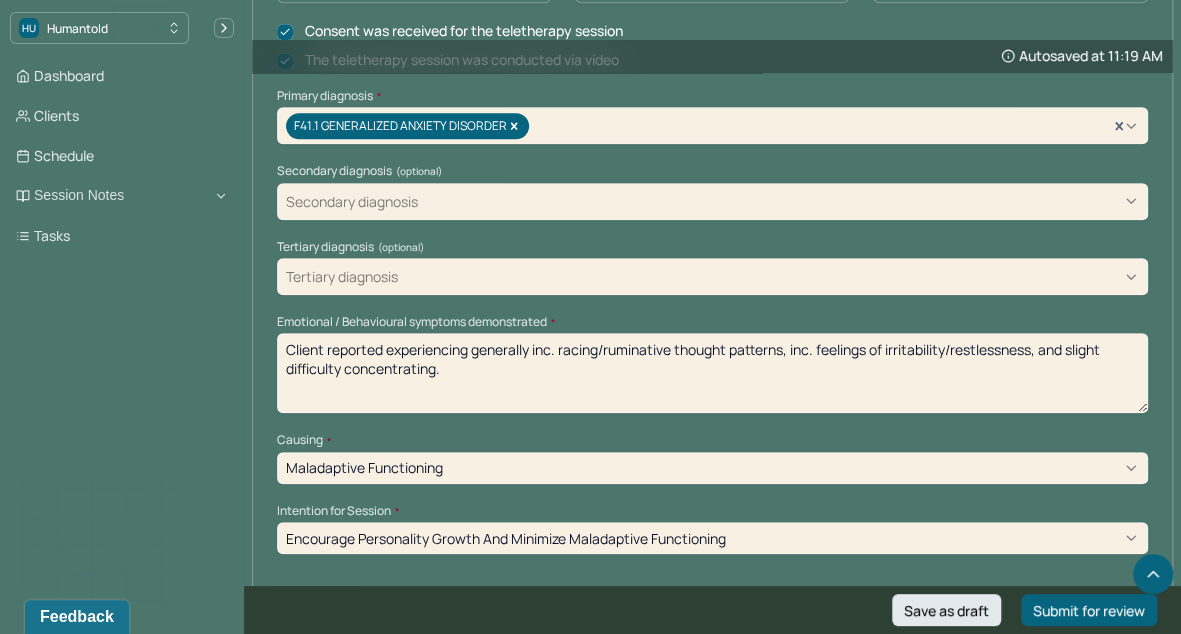 drag, startPoint x: 506, startPoint y: 392, endPoint x: 474, endPoint y: 347, distance: 55.21775 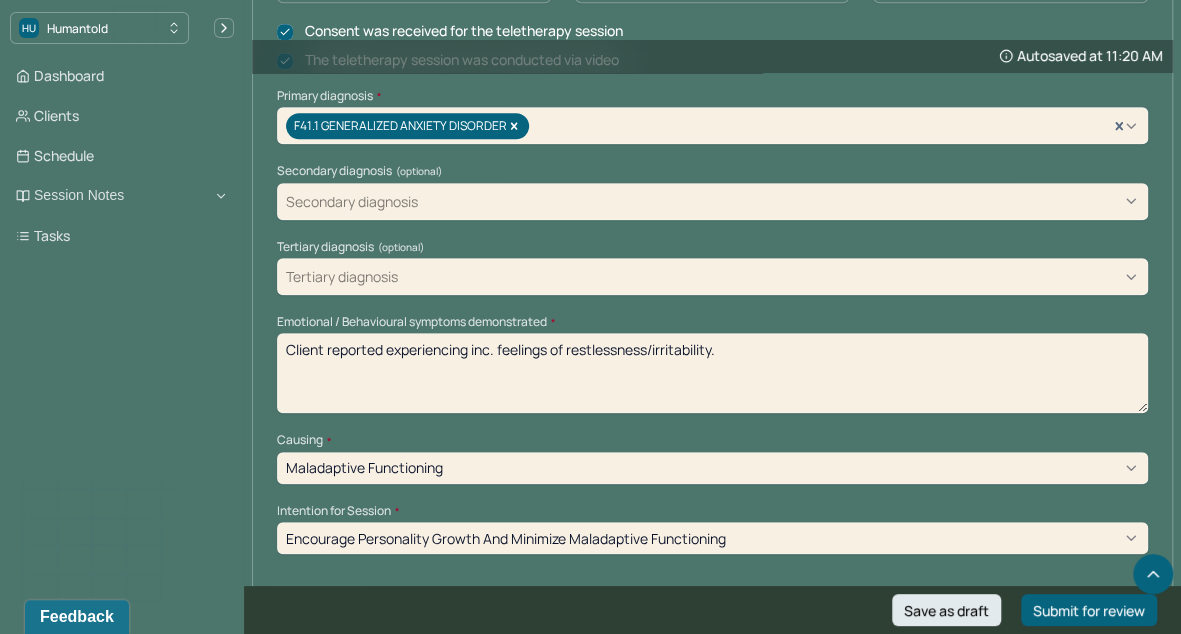click on "Client reported experiencing inc. feelings of restlessness/irritability." at bounding box center (712, 373) 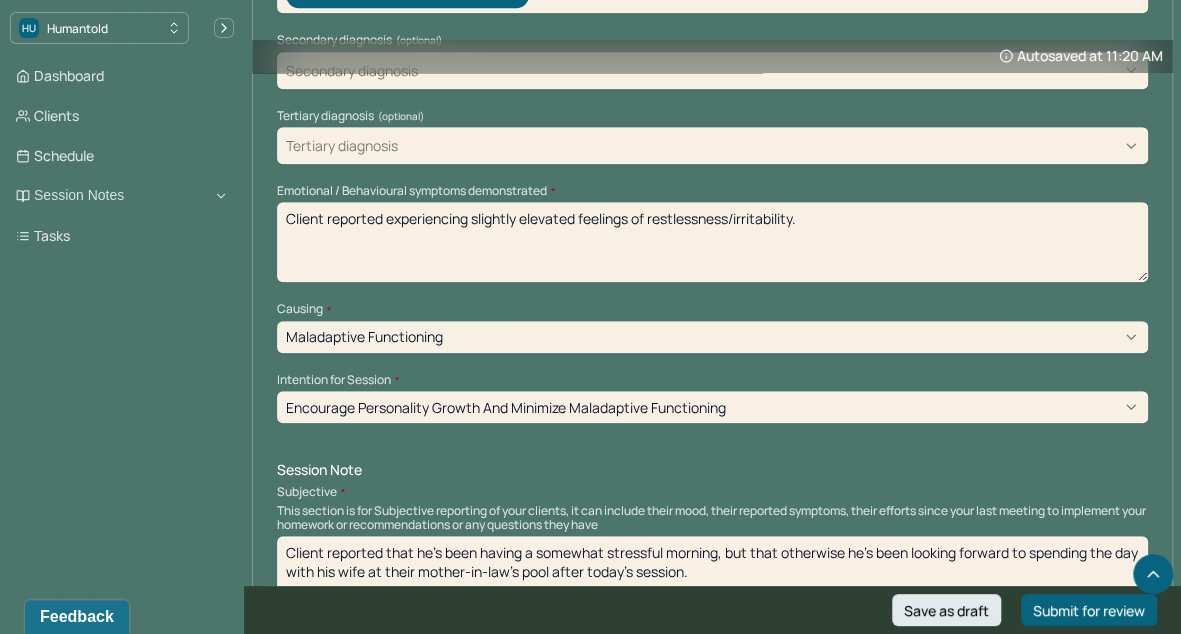 scroll, scrollTop: 770, scrollLeft: 0, axis: vertical 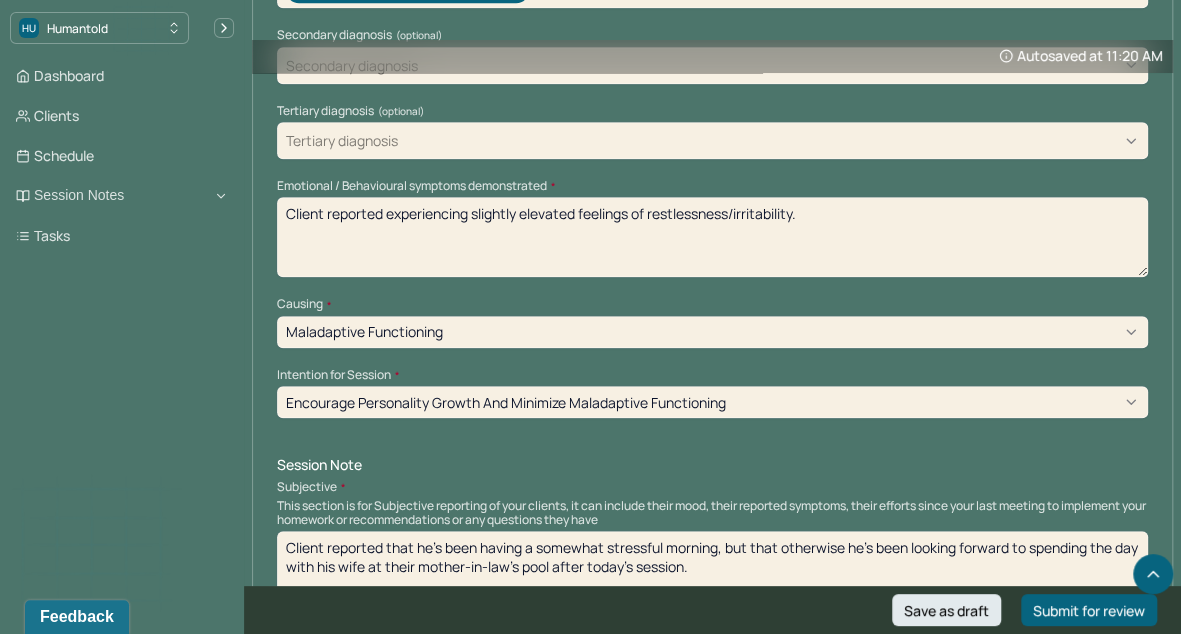 type on "Client reported experiencing slightly elevated feelings of restlessness/irritability." 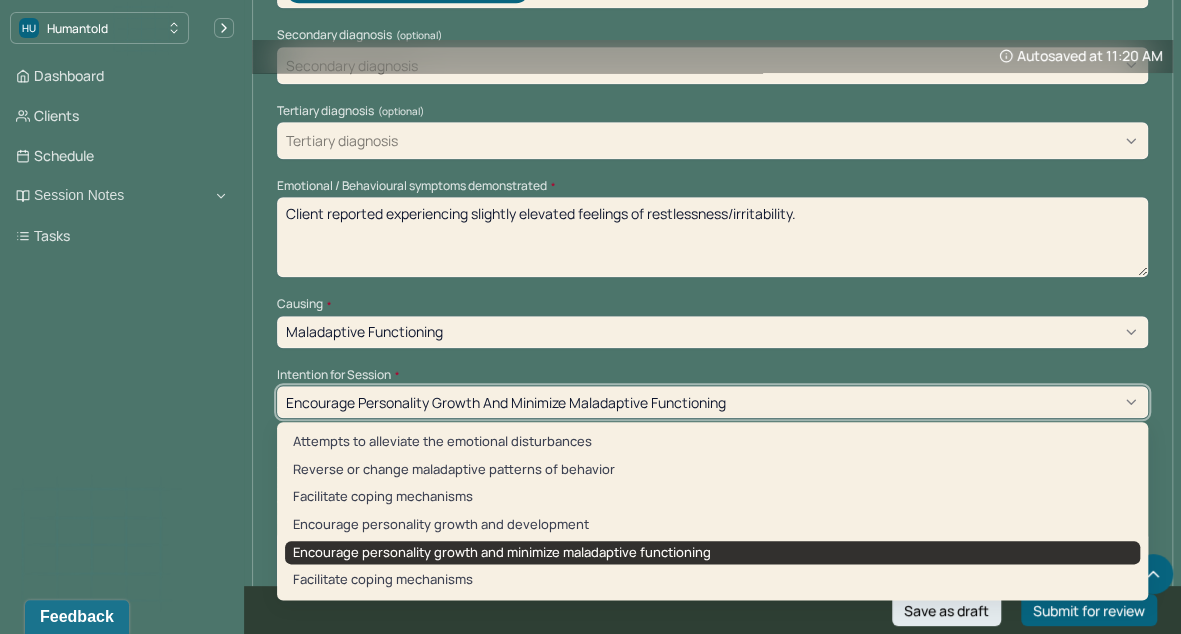 click on "Encourage personality growth and minimize maladaptive functioning" at bounding box center [712, 402] 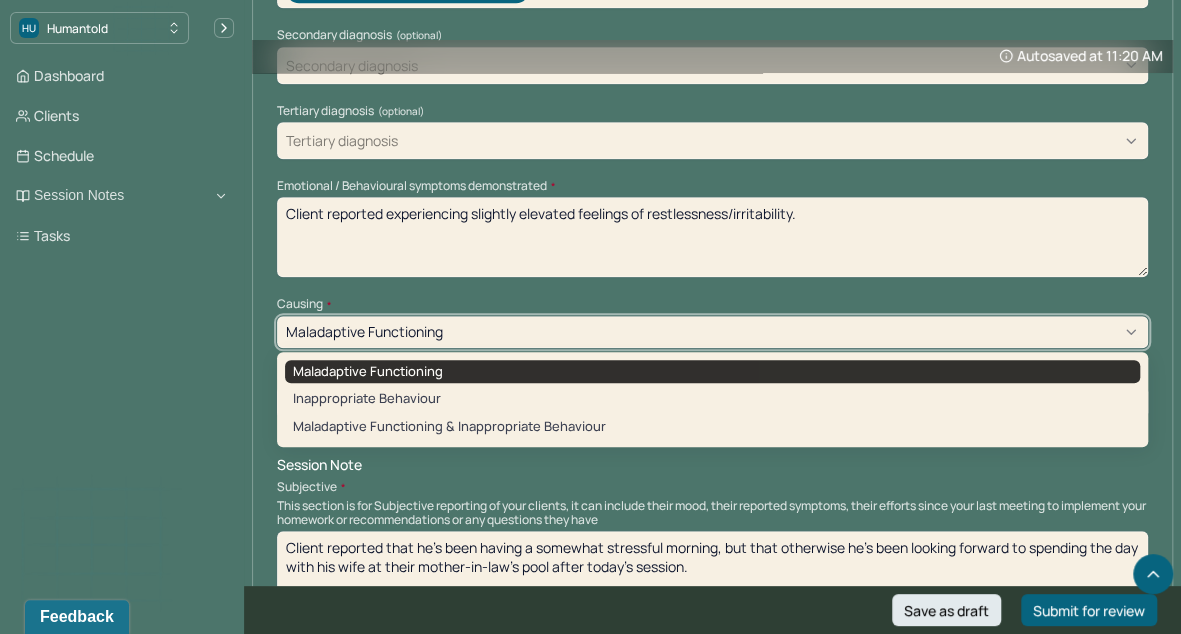 click on "Maladaptive Functioning" at bounding box center [712, 332] 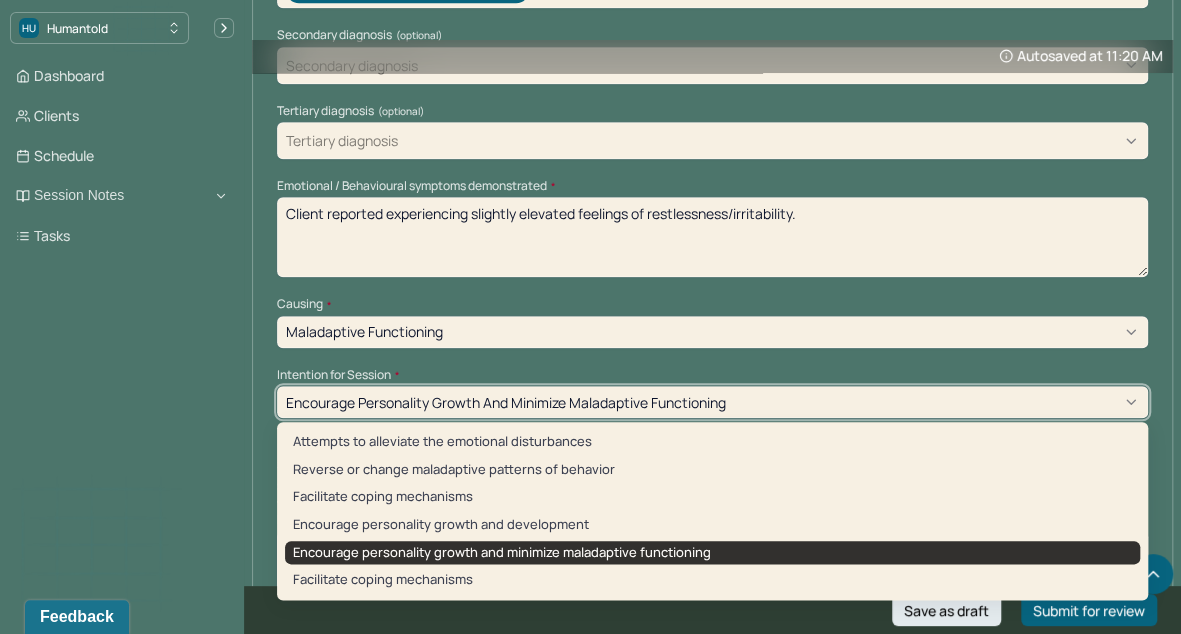 click on "Encourage personality growth and minimize maladaptive functioning" at bounding box center (712, 402) 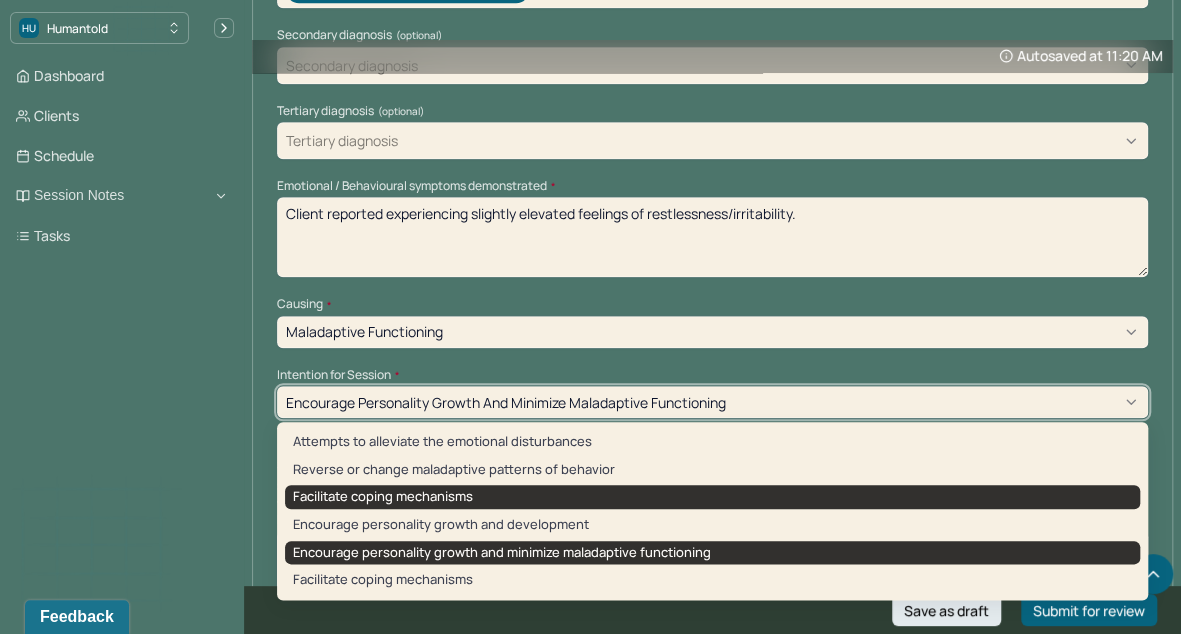 click on "Facilitate coping mechanisms" at bounding box center (712, 497) 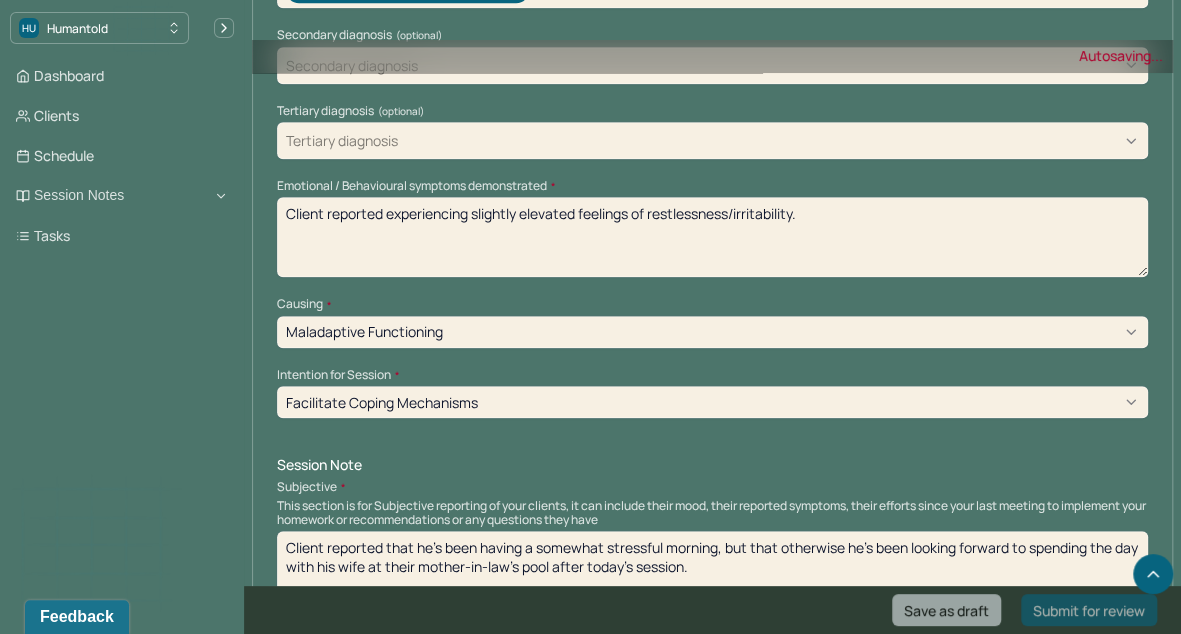 click on "Instructions The fields marked with an asterisk ( * ) are required before you can submit your notes. Before you can submit your session notes, they must be signed. You have the option to save your notes as a draft before making a submission. Appointment location * Teletherapy Client Teletherapy Location here Home Office Other Provider Teletherapy Location Home Office Other Consent was received for the teletherapy session The teletherapy session was conducted via video Primary diagnosis * F41.1 GENERALIZED ANXIETY DISORDER Secondary diagnosis (optional) Secondary diagnosis Tertiary diagnosis (optional) Tertiary diagnosis Emotional / Behavioural symptoms demonstrated * Client reported experiencing slightly elevated feelings of restlessness/irritability. Causing * Maladaptive Functioning Intention for Session * Facilitate coping mechanisms Session Note Subjective Objective How did they present themselves? Was there nervous talking or lack of eye contact? Assessment Therapy Intervention Techniques EDMR Other Plan" at bounding box center (712, 1254) 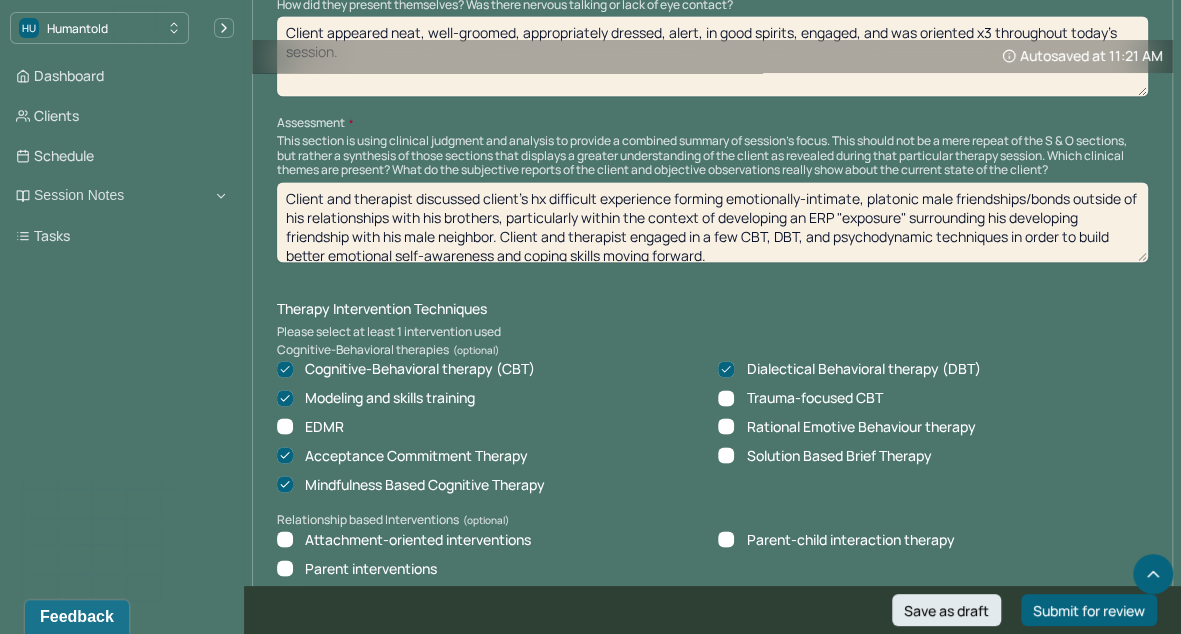 scroll, scrollTop: 1457, scrollLeft: 0, axis: vertical 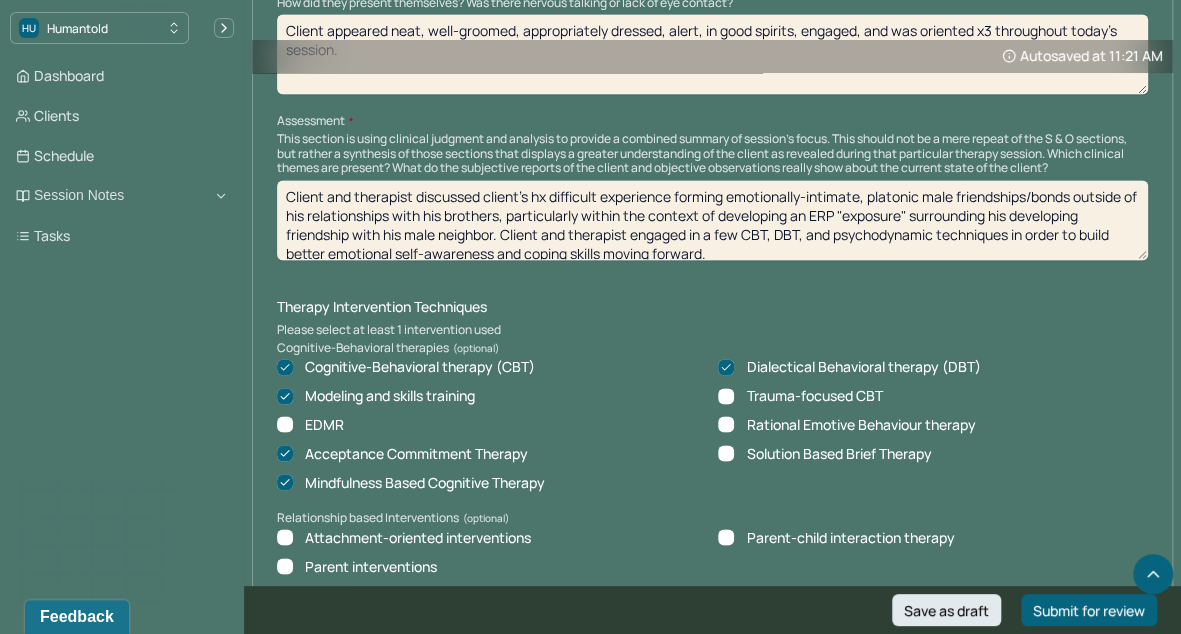 click 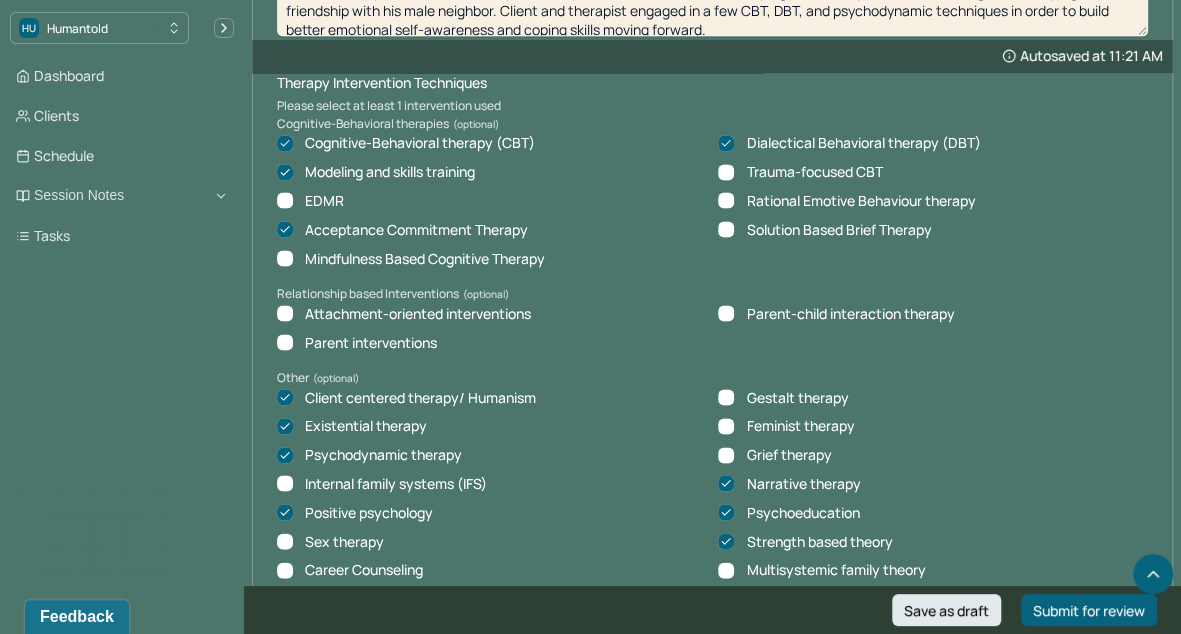 scroll, scrollTop: 1683, scrollLeft: 0, axis: vertical 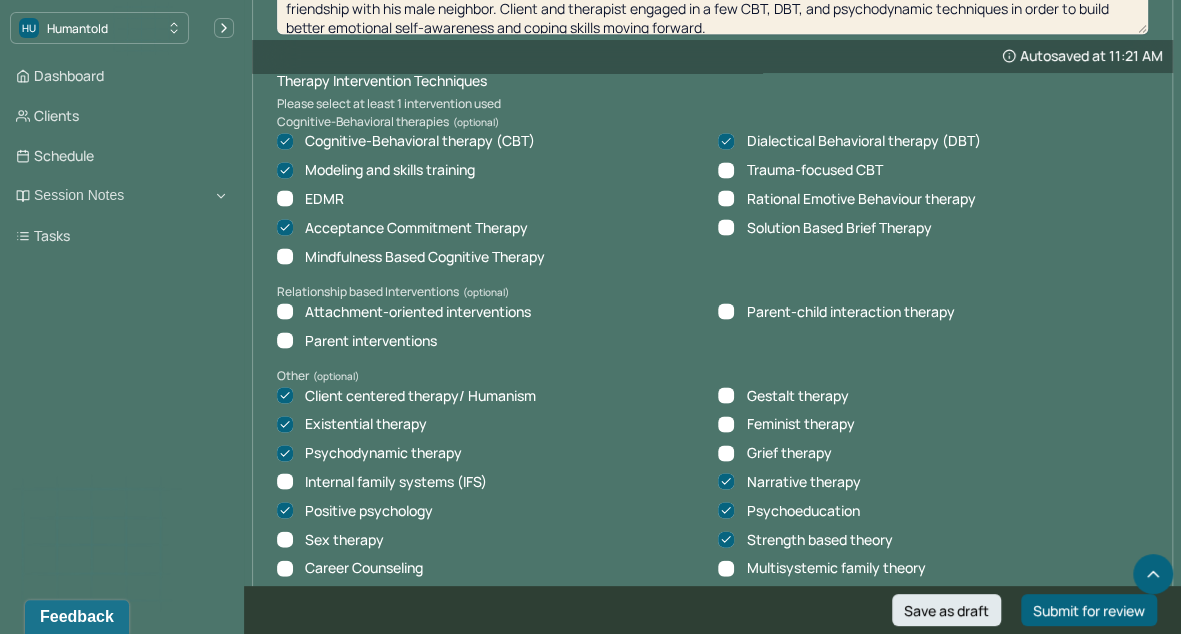 click 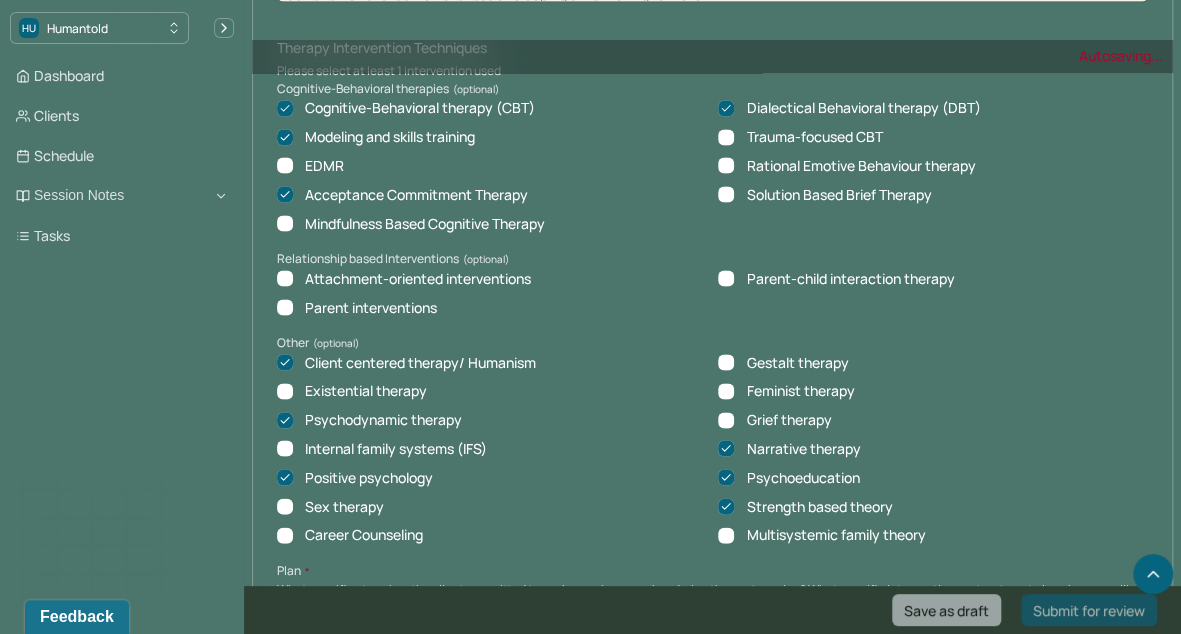 scroll, scrollTop: 1734, scrollLeft: 0, axis: vertical 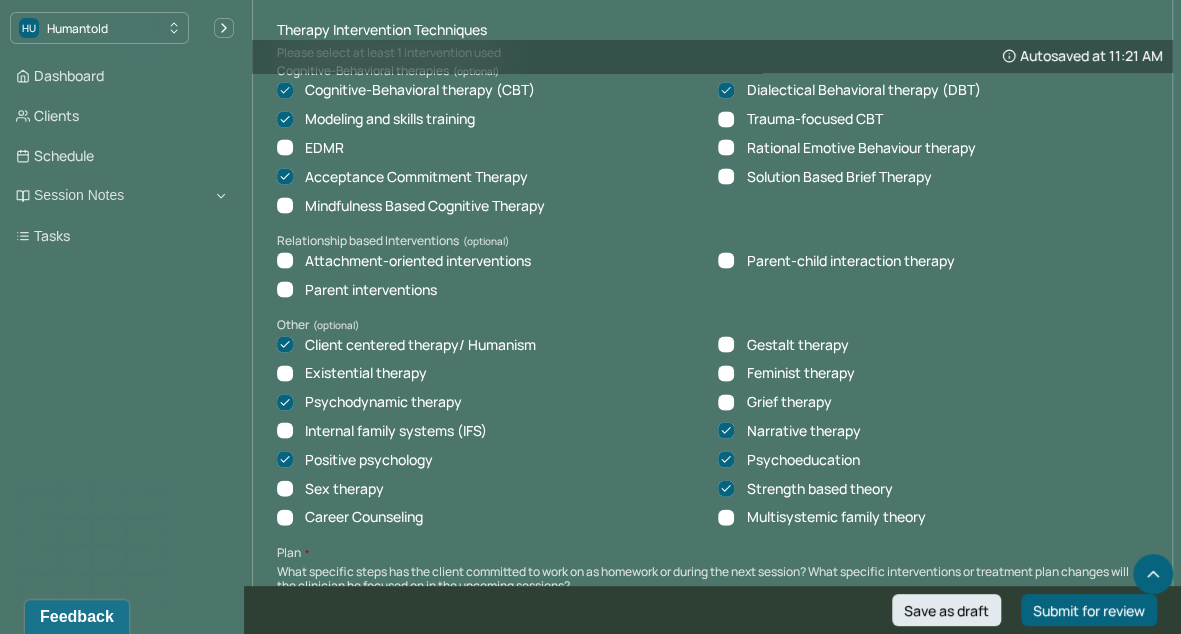 click 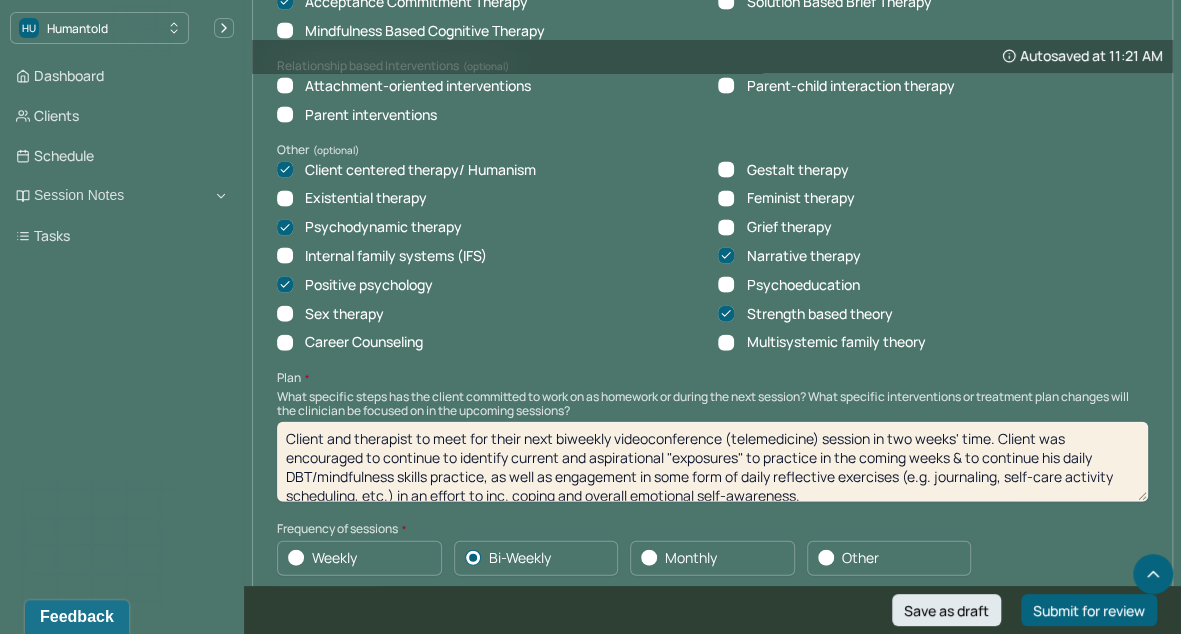 scroll, scrollTop: 2093, scrollLeft: 0, axis: vertical 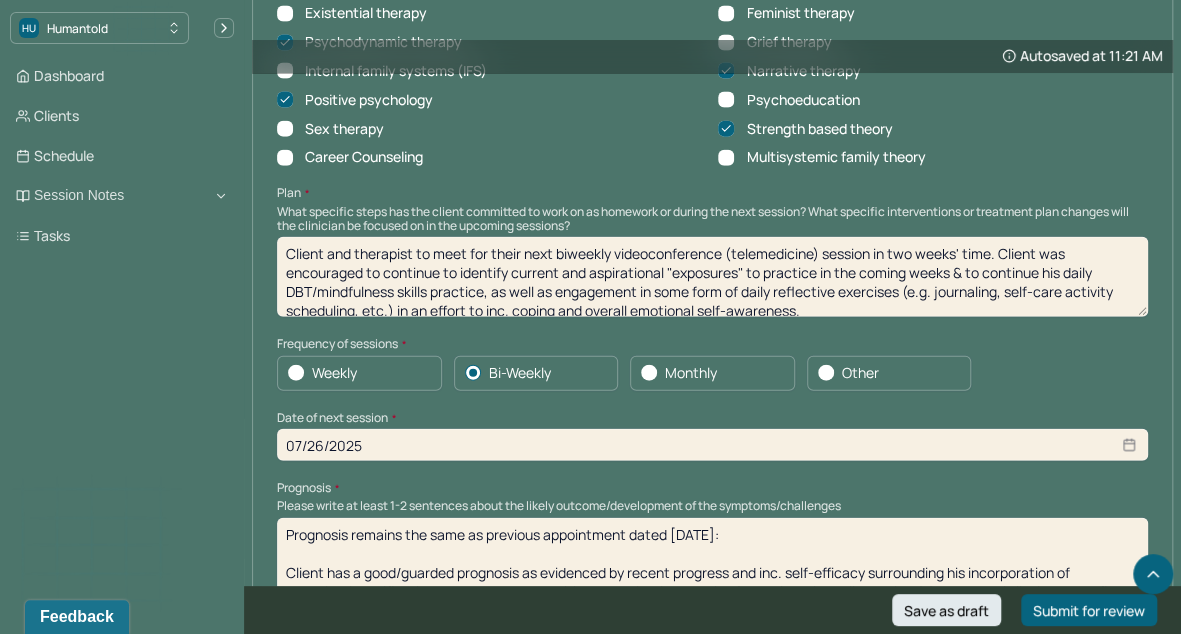 drag, startPoint x: 584, startPoint y: 292, endPoint x: 461, endPoint y: 282, distance: 123.40584 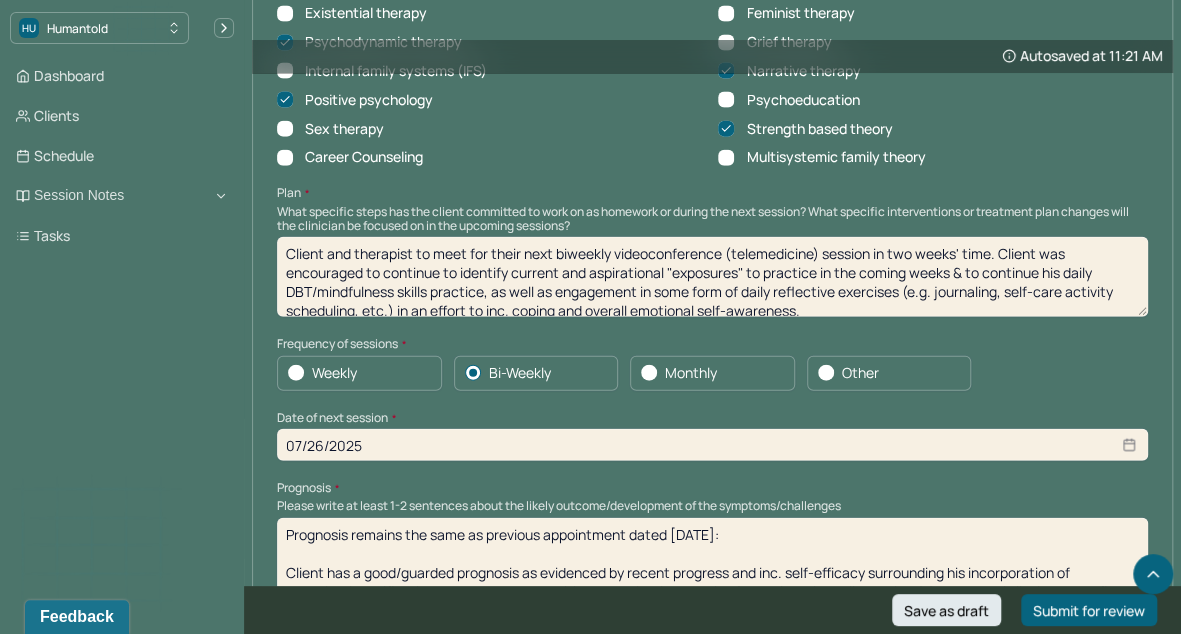 click on "Client and therapist to meet for their next biweekly videoconference (telemedicine) session in two weeks' time. Client was encouraged to continue to identify current and aspirational "exposures" to practice in the coming weeks & to continue his daily DBT/mindfulness skills practice, as well as engagement in some form of daily reflective exercises (e.g. journaling, self-care activity scheduling, etc.) in an effort to inc. coping and overall emotional self-awareness." at bounding box center (712, 277) 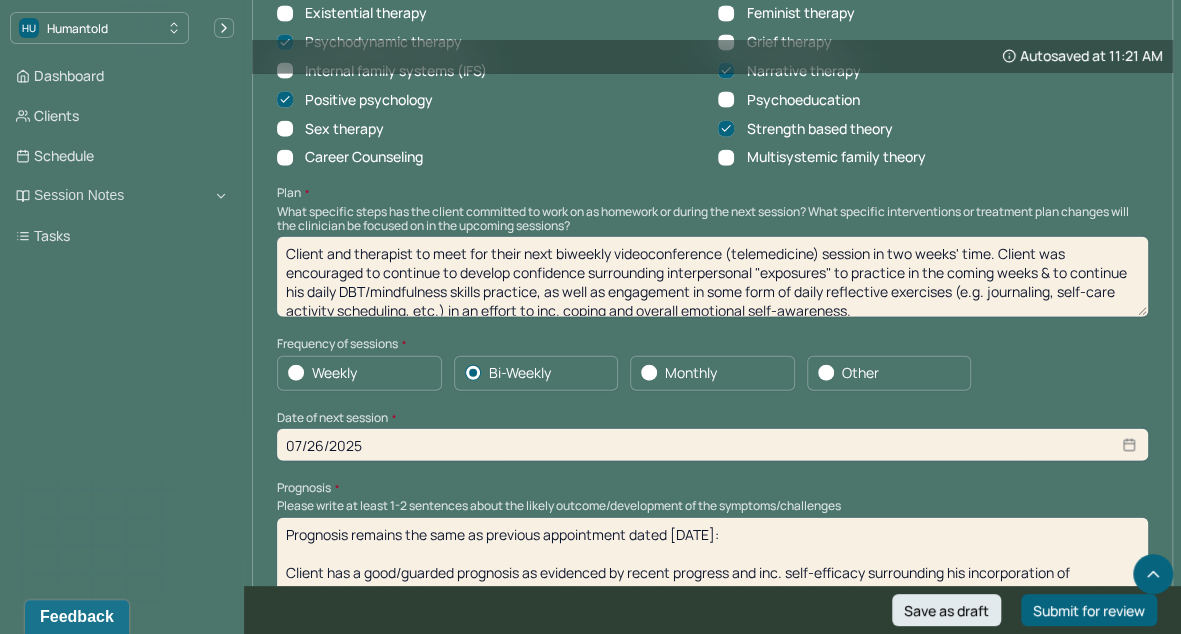 click on "Client and therapist to meet for their next biweekly videoconference (telemedicine) session in two weeks' time. Client was encouraged to continue to develop confidence surrounding interpersonal "exposures" to practice in the coming weeks & to continue his daily DBT/mindfulness skills practice, as well as engagement in some form of daily reflective exercises (e.g. journaling, self-care activity scheduling, etc.) in an effort to inc. coping and overall emotional self-awareness." at bounding box center (712, 277) 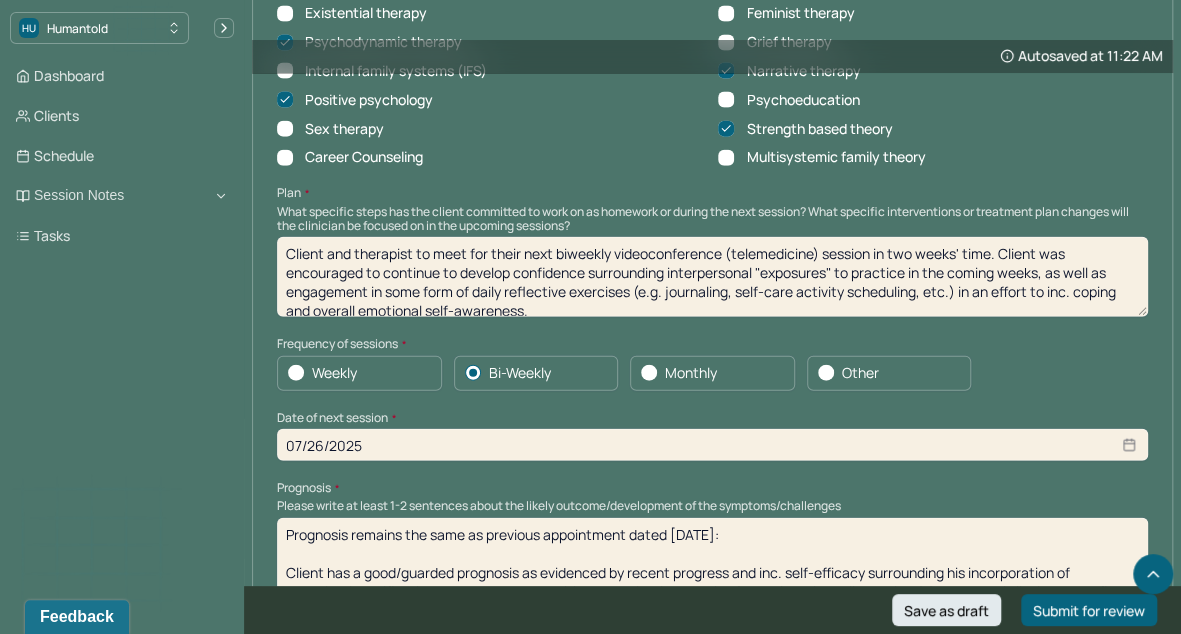 click on "Client and therapist to meet for their next biweekly videoconference (telemedicine) session in two weeks' time. Client was encouraged to continue to develop confidence surrounding interpersonal "exposures" to practice in the coming weeks, as well as engagement in some form of daily reflective exercises (e.g. journaling, self-care activity scheduling, etc.) in an effort to inc. coping and overall emotional self-awareness." at bounding box center (712, 277) 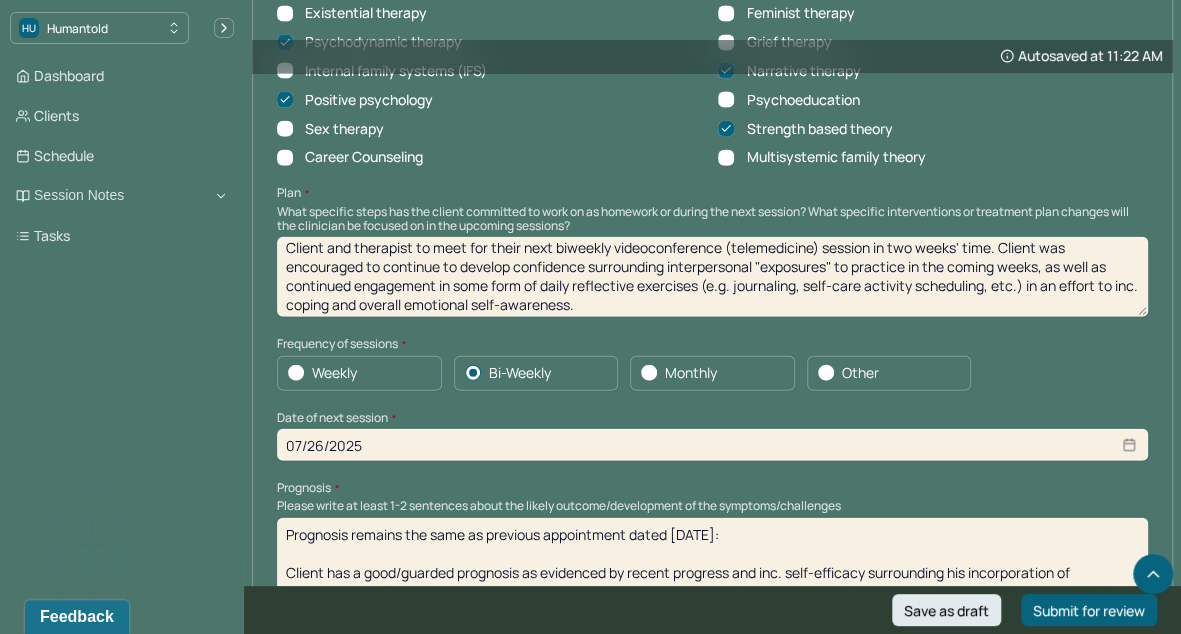 scroll, scrollTop: 14, scrollLeft: 0, axis: vertical 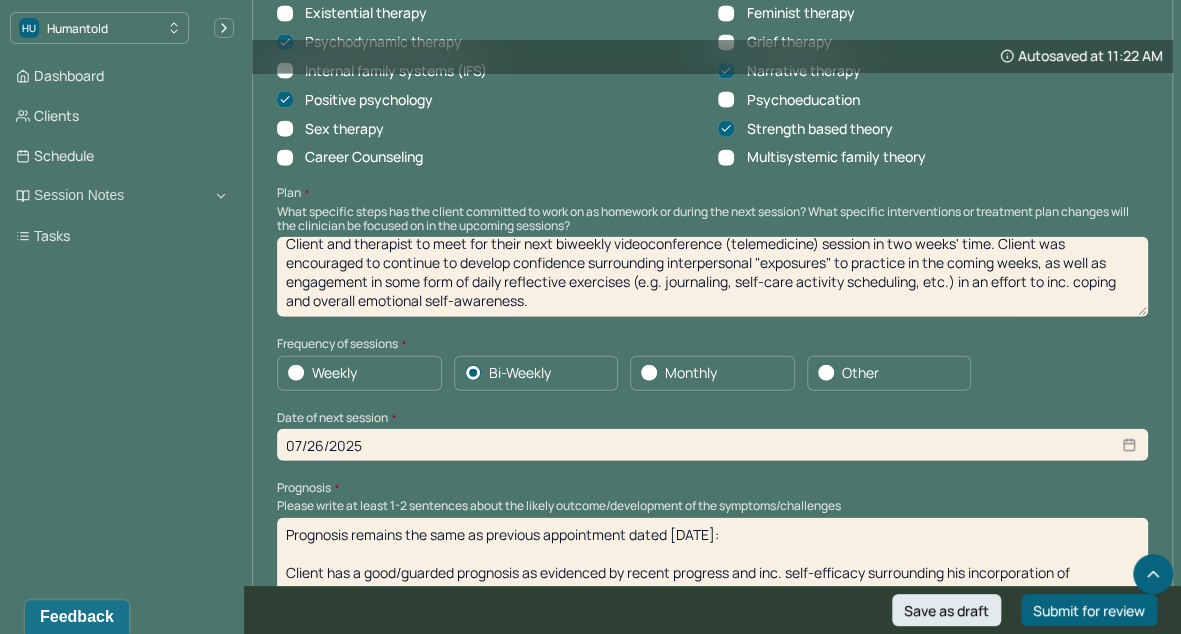type on "Client and therapist to meet for their next biweekly videoconference (telemedicine) session in two weeks' time. Client was encouraged to continue to develop confidence surrounding interpersonal "exposures" to practice in the coming weeks, as well as engagement in some form of daily reflective exercises (e.g. journaling, self-care activity scheduling, etc.) in an effort to inc. coping and overall emotional self-awareness." 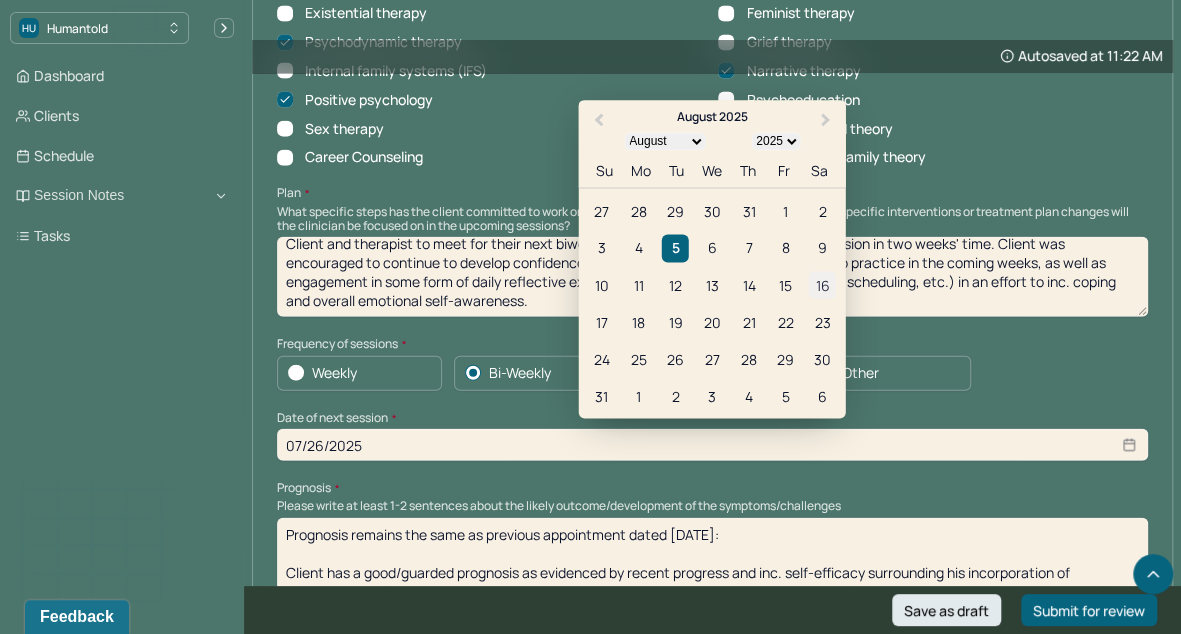 click on "16" at bounding box center (822, 285) 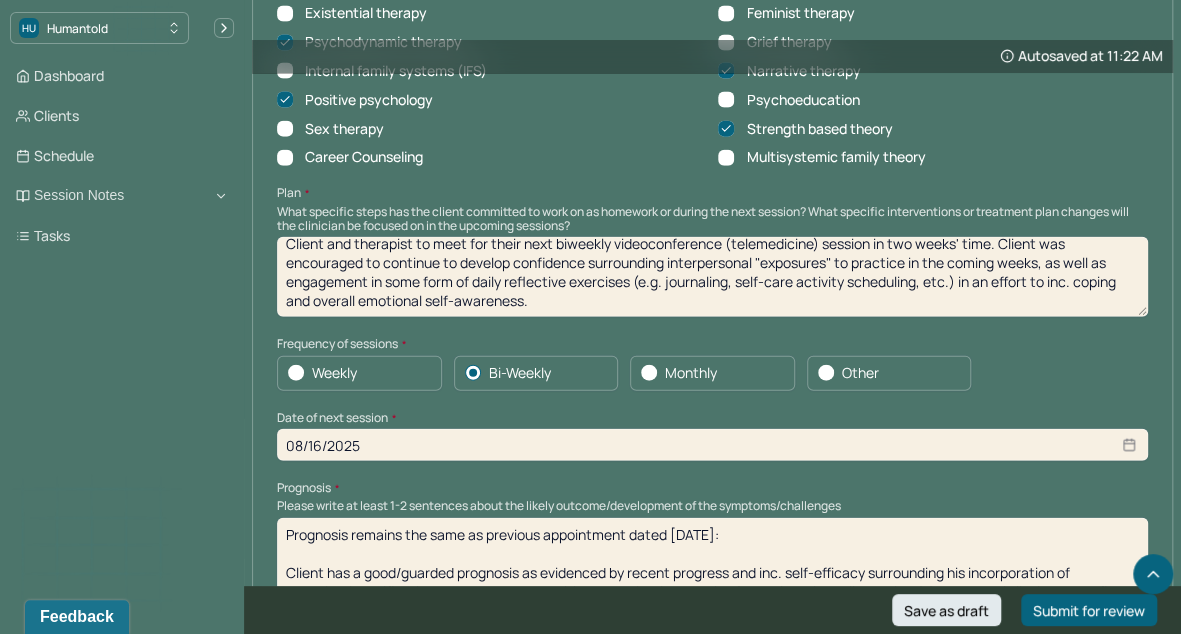 select on "7" 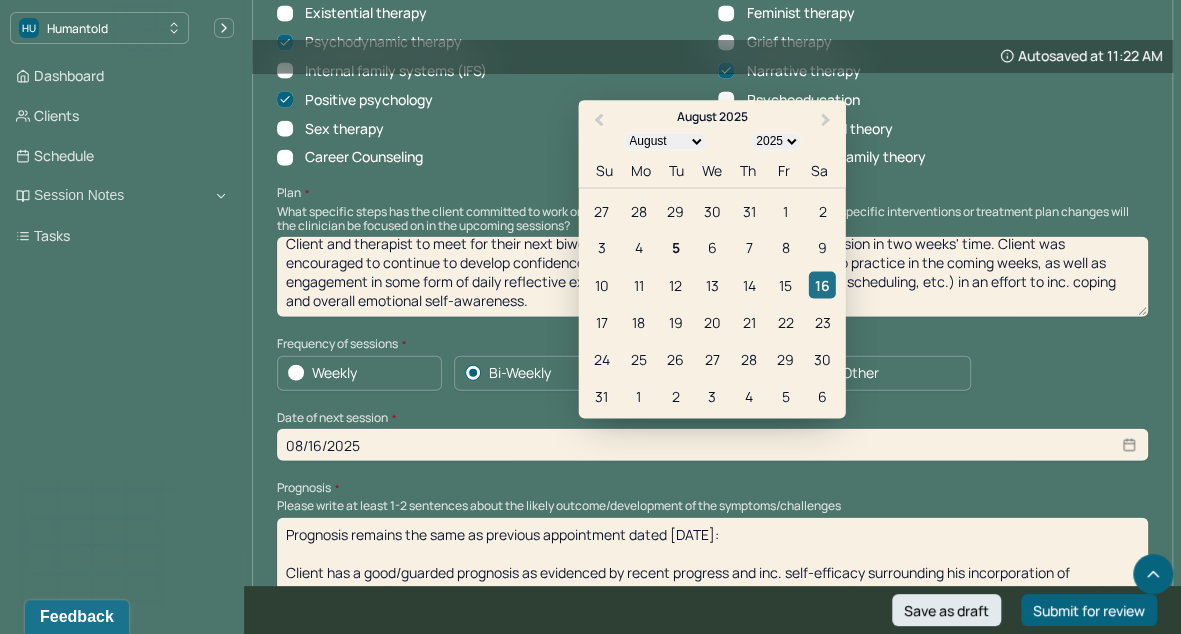 click on "16" at bounding box center [822, 285] 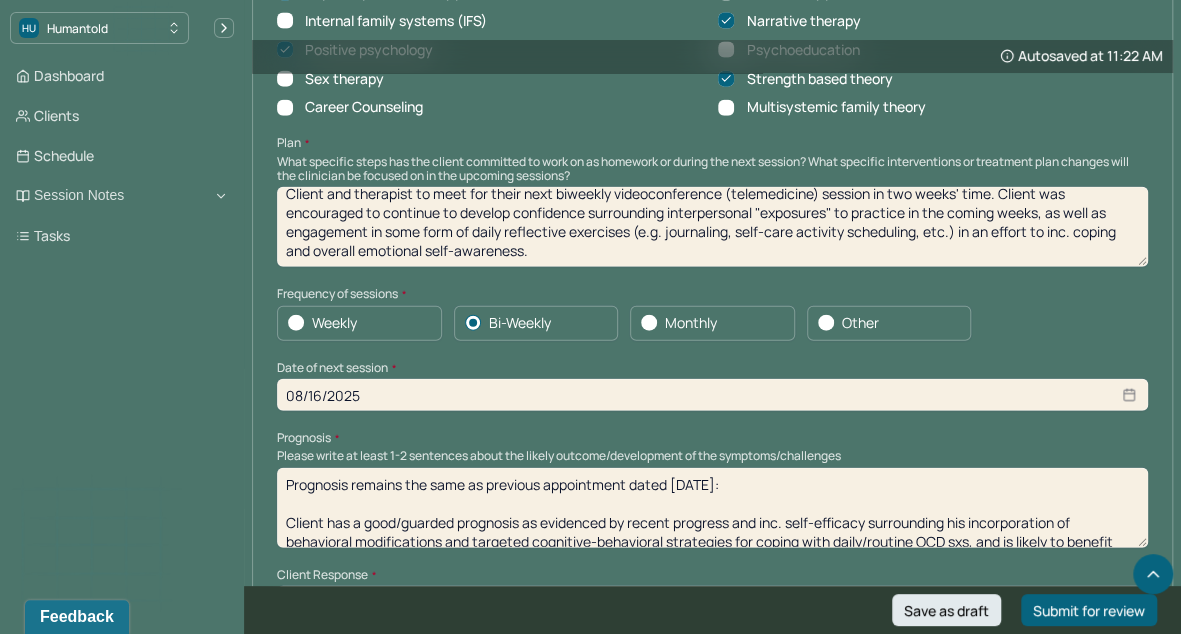 scroll, scrollTop: 2145, scrollLeft: 0, axis: vertical 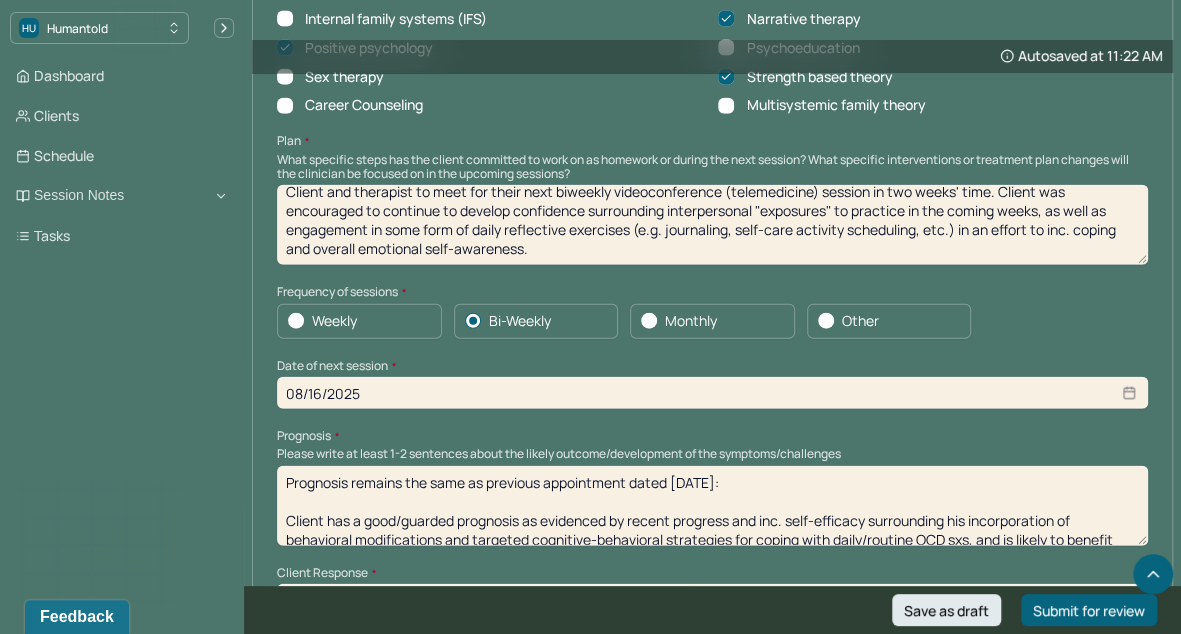 select on "7" 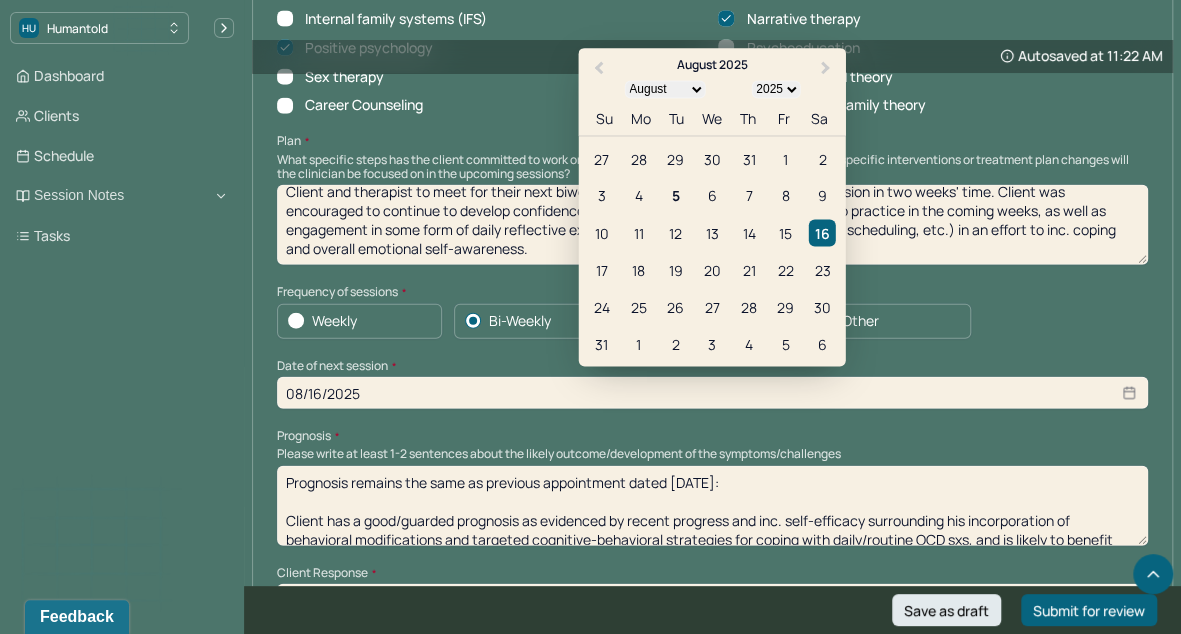 click on "Prognosis remains the same as previous appointment dated [DATE]:
Client has a good/guarded prognosis as evidenced by recent progress and inc. self-efficacy surrounding his incorporation of behavioral modifications and targeted cognitive-behavioral strategies for coping with daily/routine OCD sxs, and is likely to benefit from continued CBT/DBT, psychodynamic, and psychoeducational skills development work moving forward." at bounding box center (712, 506) 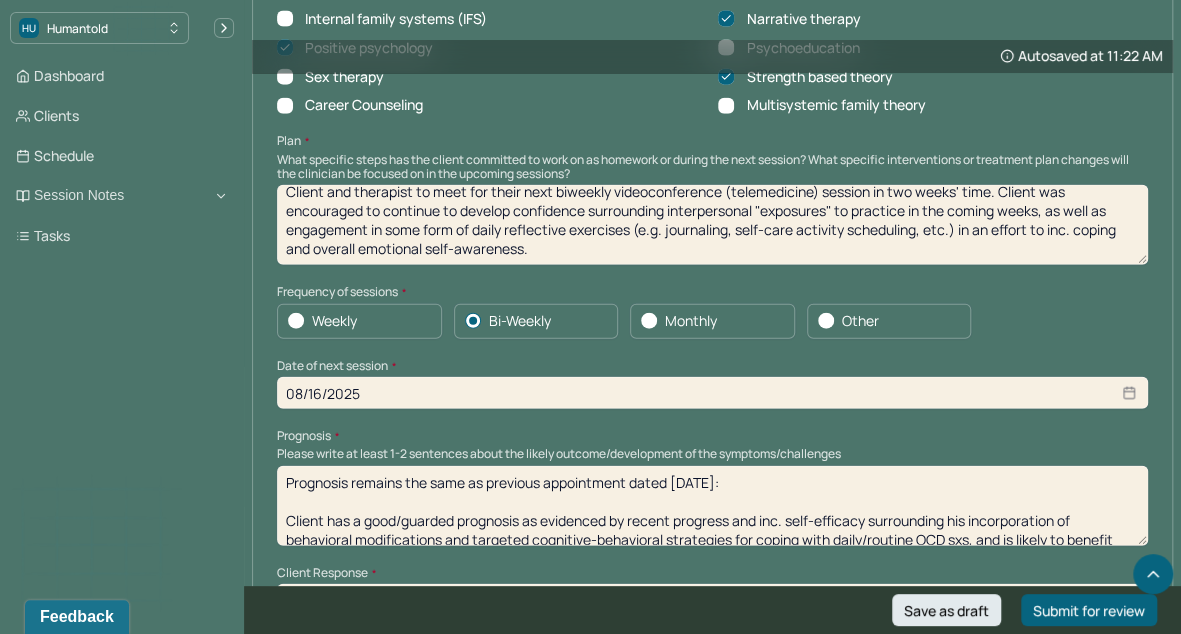scroll, scrollTop: 0, scrollLeft: 0, axis: both 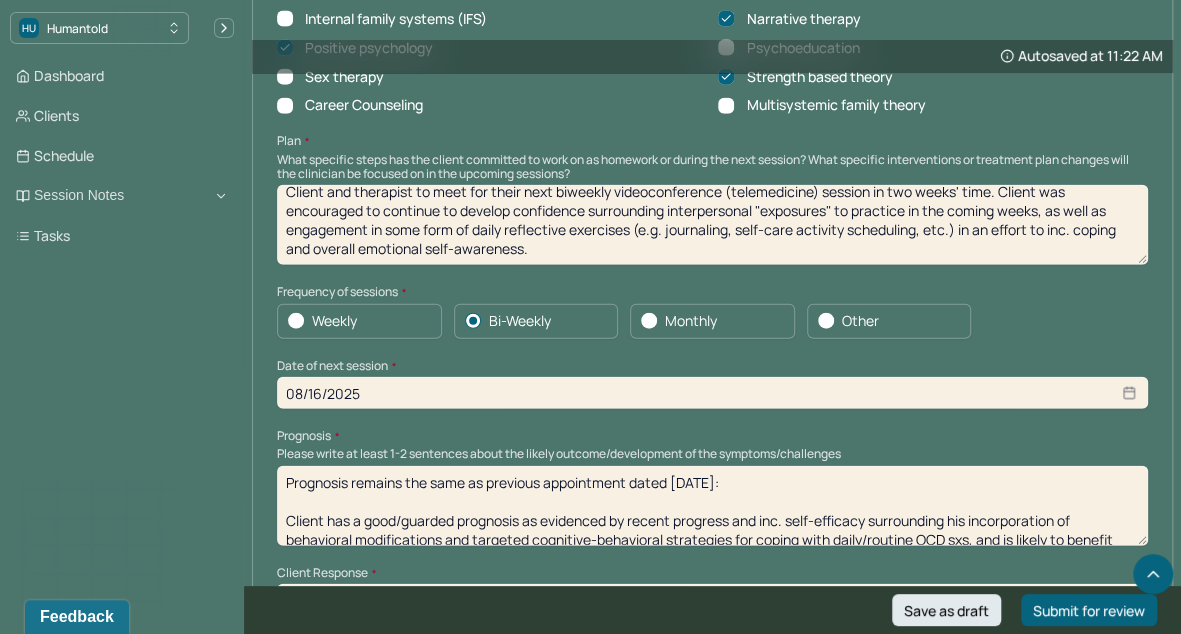 click on "Prognosis remains the same as previous appointment dated [DATE]:
Client has a good/guarded prognosis as evidenced by recent progress and inc. self-efficacy surrounding his incorporation of behavioral modifications and targeted cognitive-behavioral strategies for coping with daily/routine OCD sxs, and is likely to benefit from continued CBT/DBT, psychodynamic, and psychoeducational skills development work moving forward." at bounding box center (712, 506) 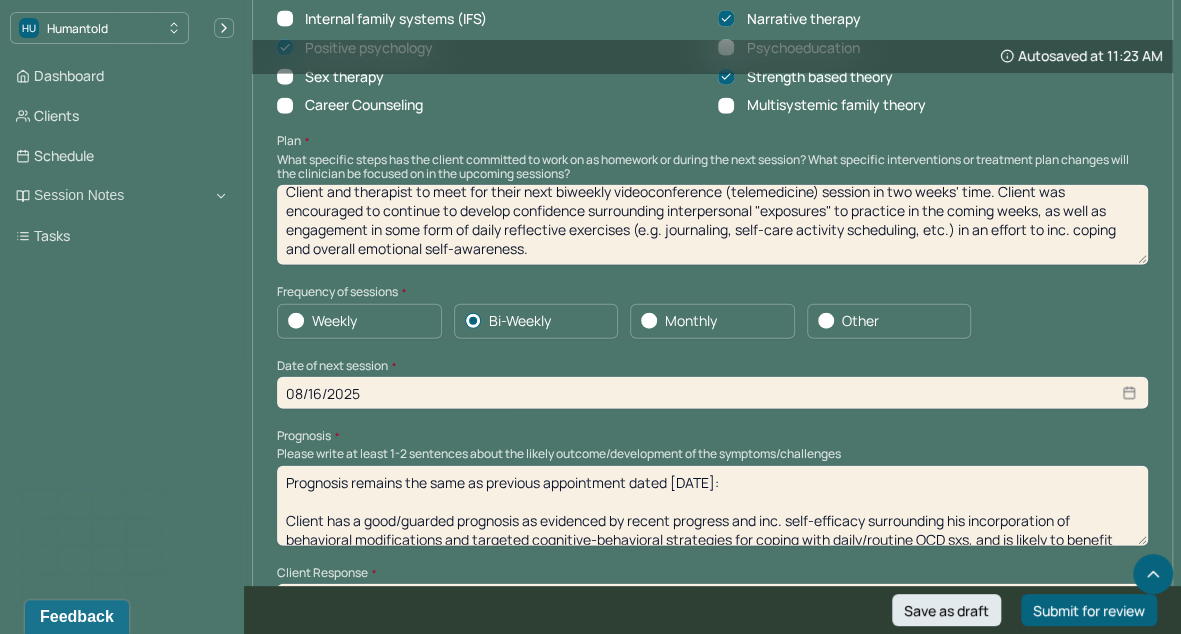 click on "Therapy Intervention Techniques Please select at least 1 intervention used Cognitive-Behavioral therapies Cognitive-Behavioral therapy (CBT) Dialectical Behavioral therapy (DBT) Modeling and skills training Trauma-focused CBT EDMR Rational Emotive Behaviour therapy Acceptance Commitment Therapy Solution Based Brief Therapy Mindfulness Based Cognitive Therapy Relationship based Interventions Attachment-oriented interventions Parent-child interaction therapy Parent interventions Other Client centered therapy/ Humanism Gestalt therapy Existential therapy Feminist therapy Psychodynamic therapy Grief therapy Internal family systems (IFS) Narrative therapy Positive psychology Psychoeducation Sex therapy Strength based theory Career Counseling Multisystemic family theory Plan What specific steps has the client committed to work on as homework or during the next session? What specific interventions or treatment plan changes will the clinician be focused on in the upcoming sessions? Frequency of sessions Weekly Other" at bounding box center (712, 138) 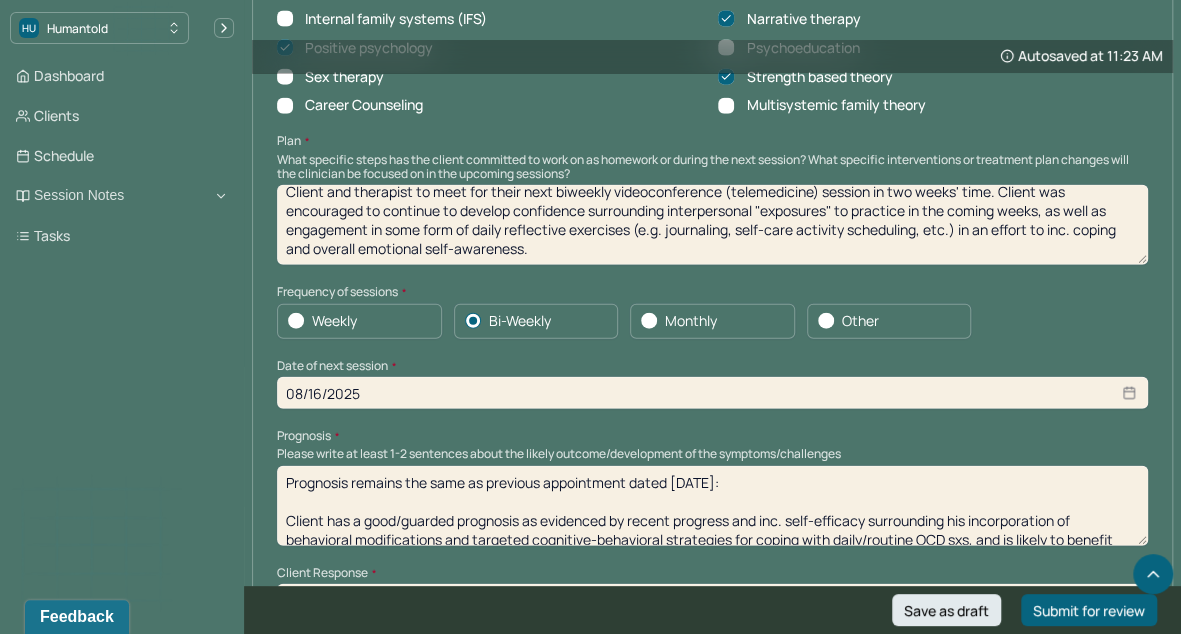 scroll, scrollTop: 0, scrollLeft: 0, axis: both 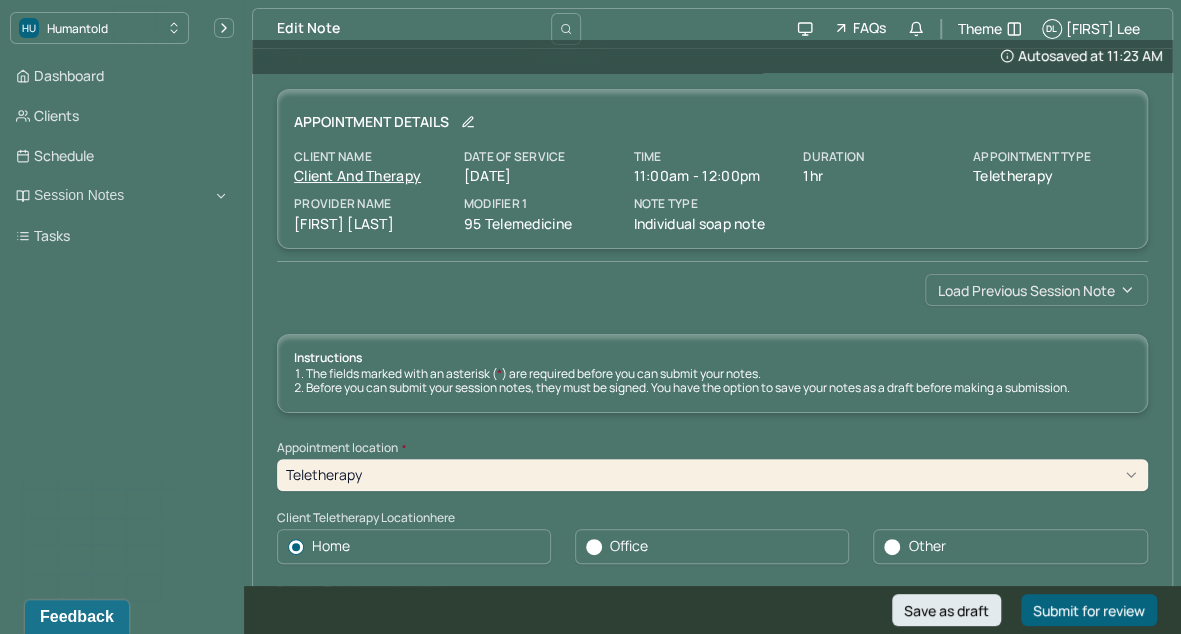click on "Load previous session note" at bounding box center [1036, 290] 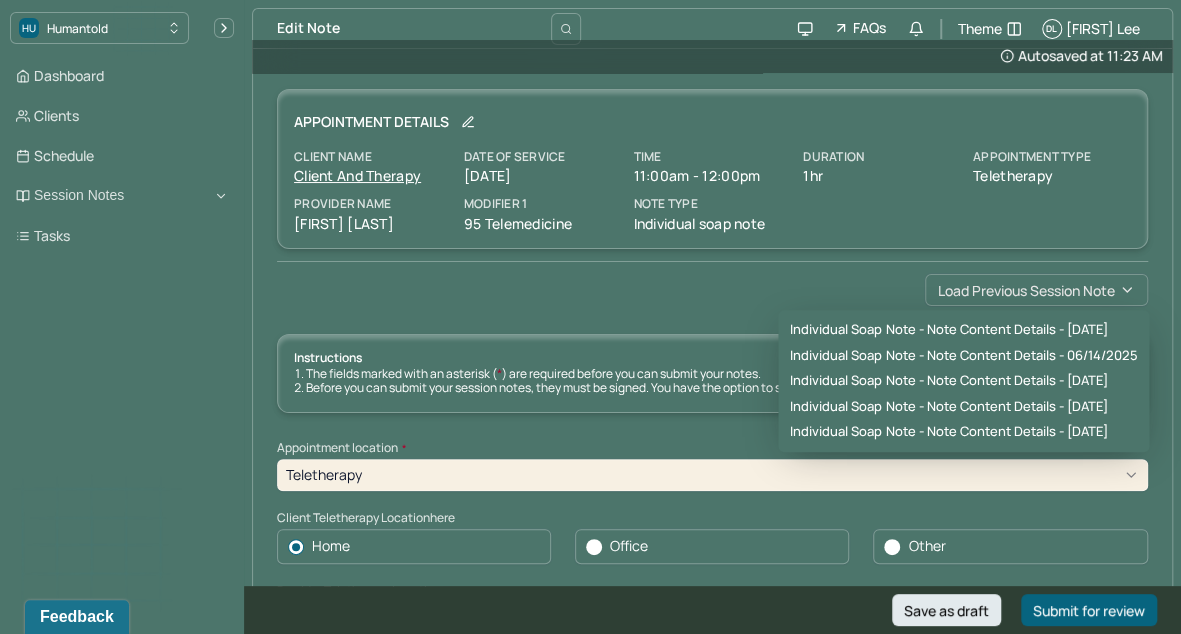 click on "Load previous session note" at bounding box center [1036, 290] 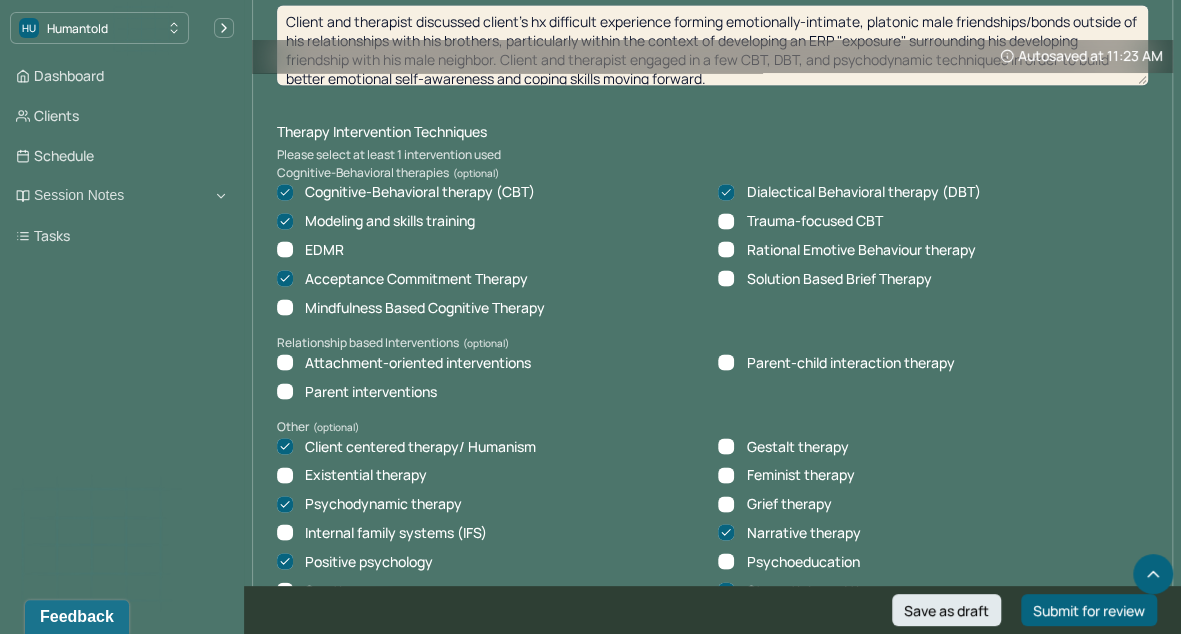 scroll, scrollTop: 1417, scrollLeft: 0, axis: vertical 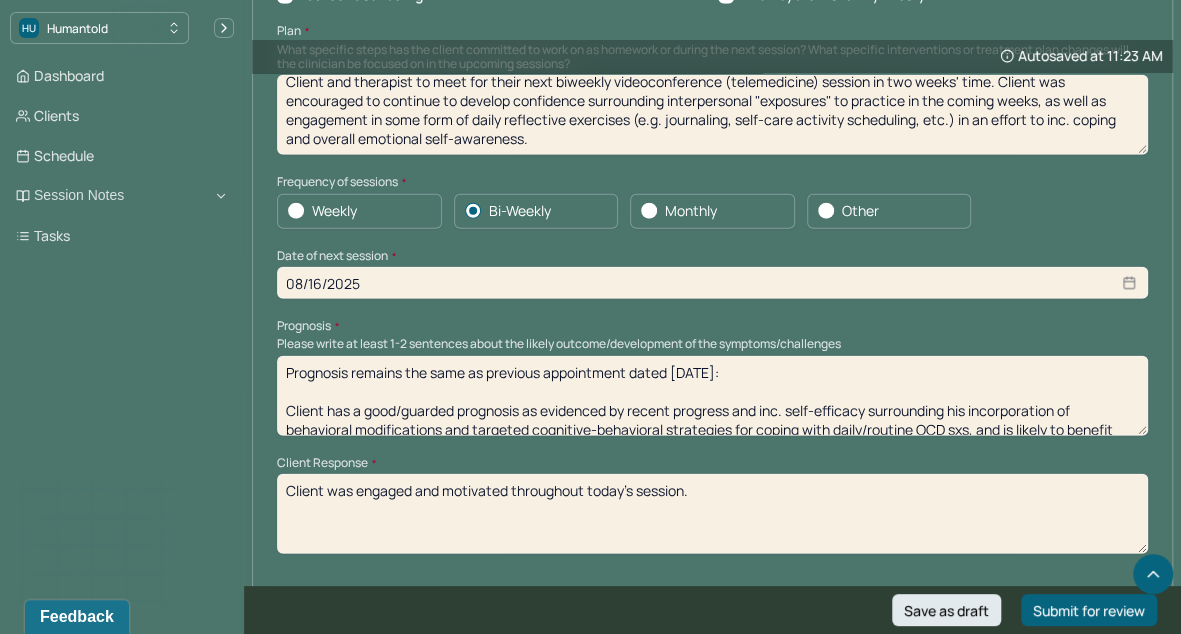 click on "Prognosis remains the same as previous appointment dated [DATE]:
Client has a good/guarded prognosis as evidenced by recent progress and inc. self-efficacy surrounding his incorporation of behavioral modifications and targeted cognitive-behavioral strategies for coping with daily/routine OCD sxs, and is likely to benefit from continued CBT/DBT, psychodynamic, and psychoeducational skills development work moving forward." at bounding box center (712, 396) 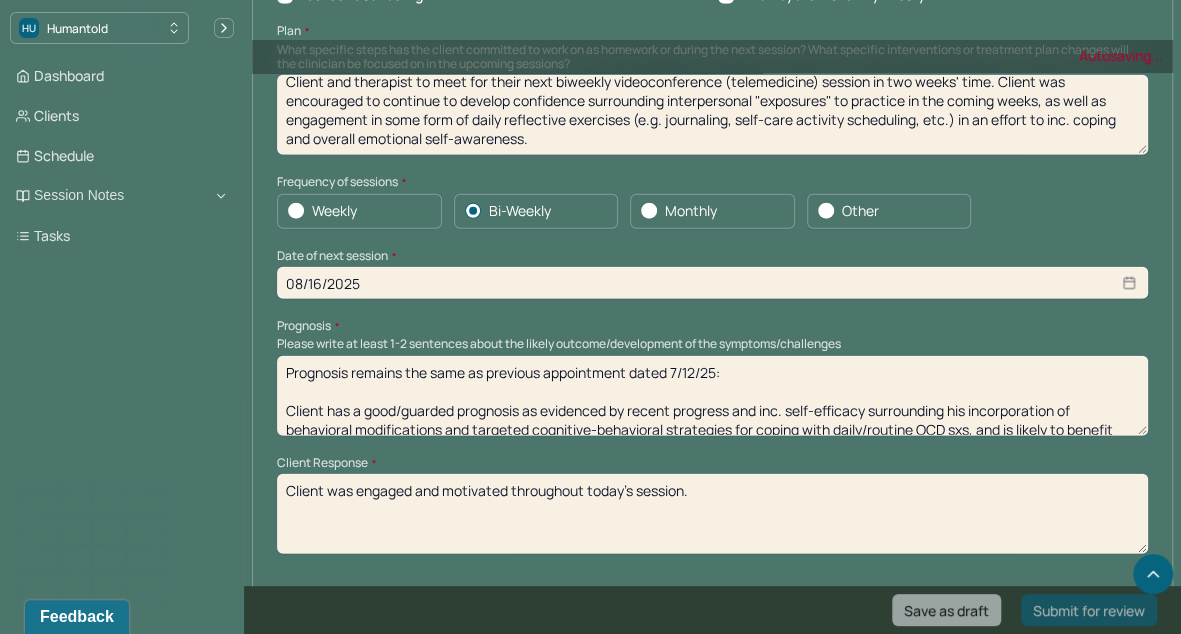 type on "Prognosis remains the same as previous appointment dated 7/12/25:
Client has a good/guarded prognosis as evidenced by recent progress and inc. self-efficacy surrounding his incorporation of behavioral modifications and targeted cognitive-behavioral strategies for coping with daily/routine OCD sxs, and is likely to benefit from continued CBT/DBT, psychodynamic, and psychoeducational skills development work moving forward." 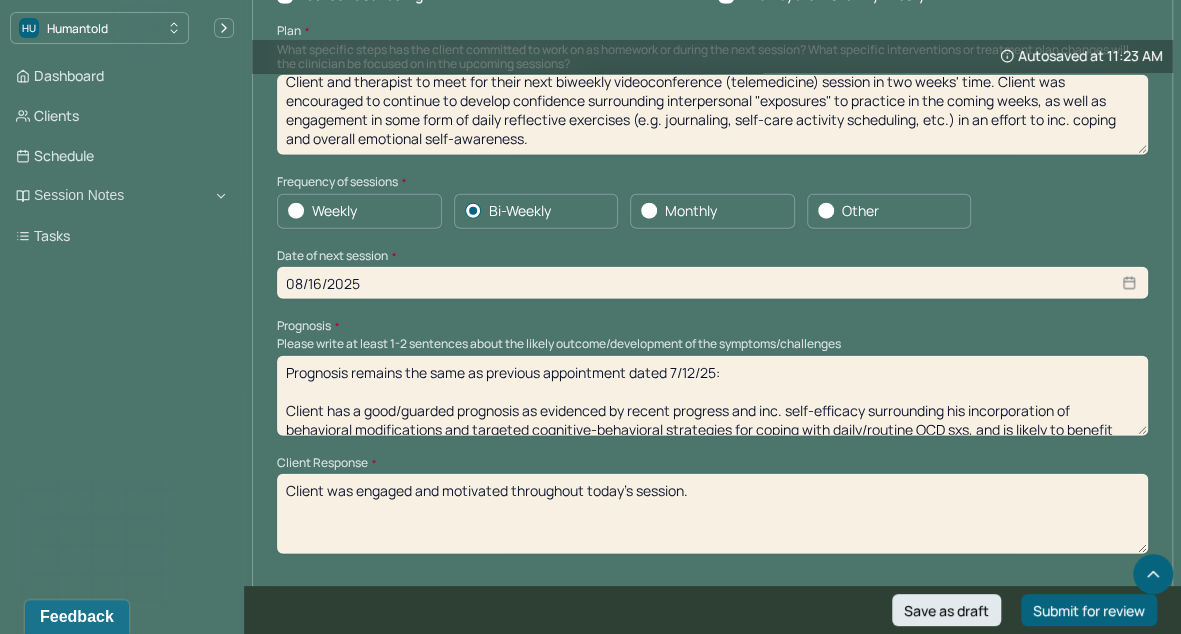 click on "Client was engaged and motivated throughout today's session." at bounding box center [712, 514] 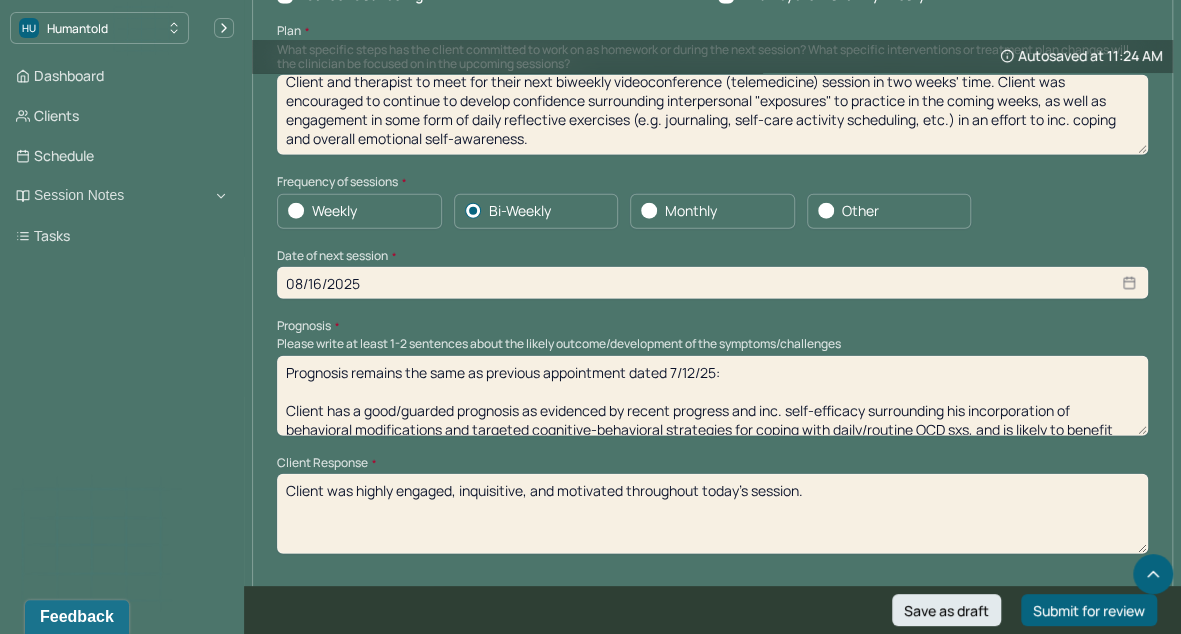 click on "Client was highly engaged, inquisitive, and motivated throughout today's session." at bounding box center (712, 514) 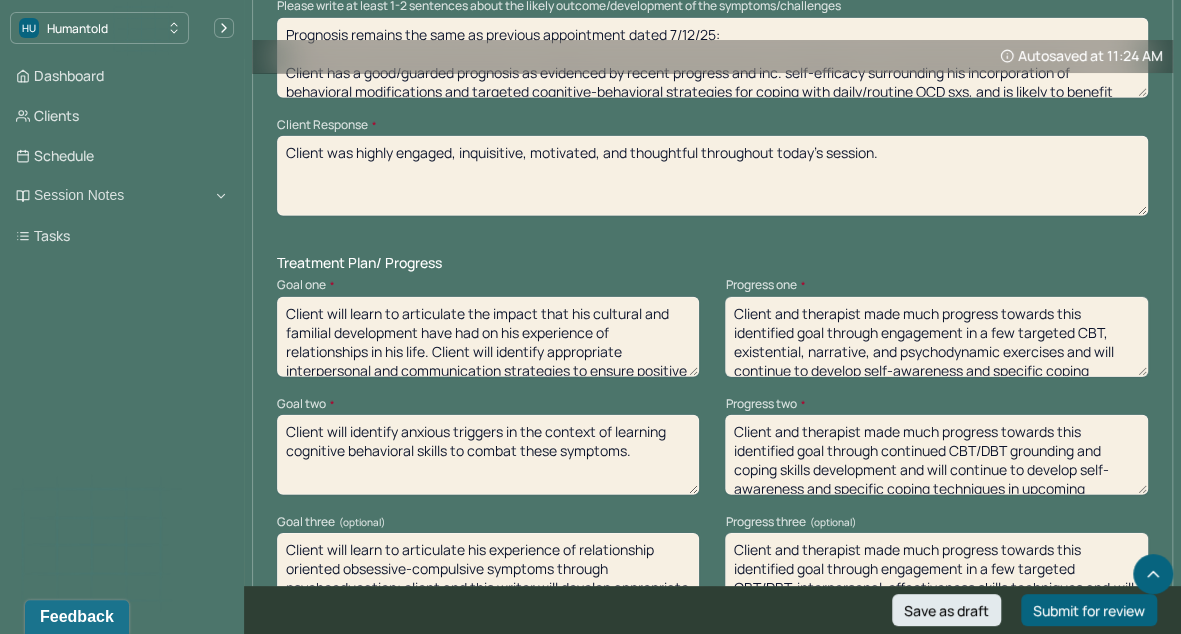 scroll, scrollTop: 2596, scrollLeft: 0, axis: vertical 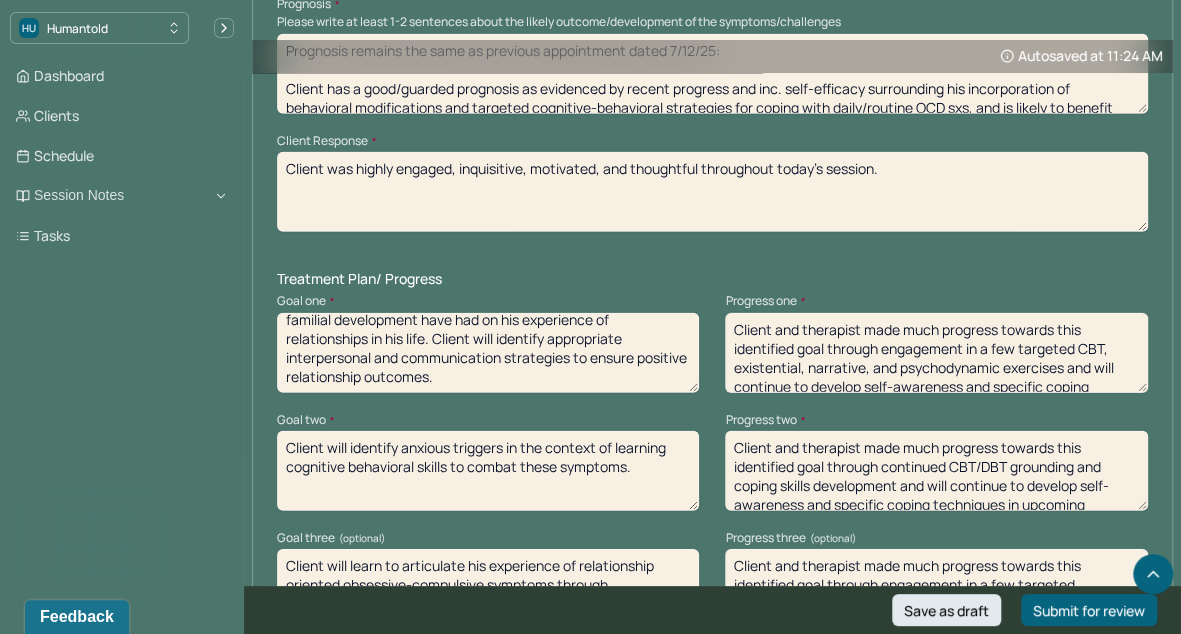 type on "Client was highly engaged, inquisitive, motivated, and thoughtful throughout today's session." 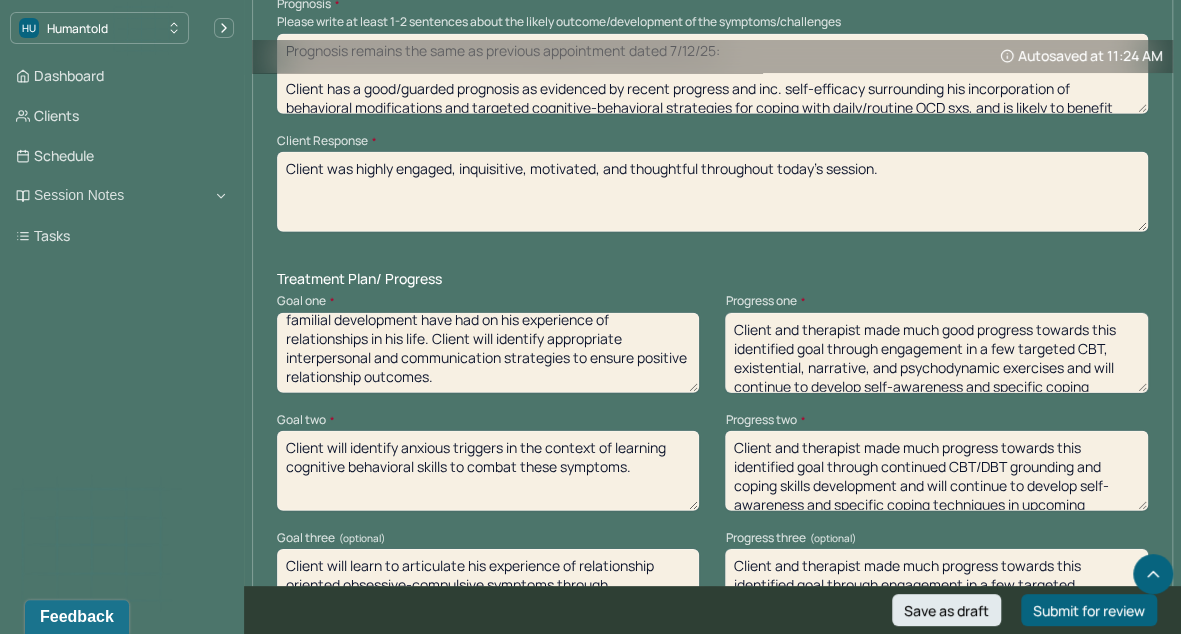 drag, startPoint x: 1082, startPoint y: 362, endPoint x: 1105, endPoint y: 368, distance: 23.769728 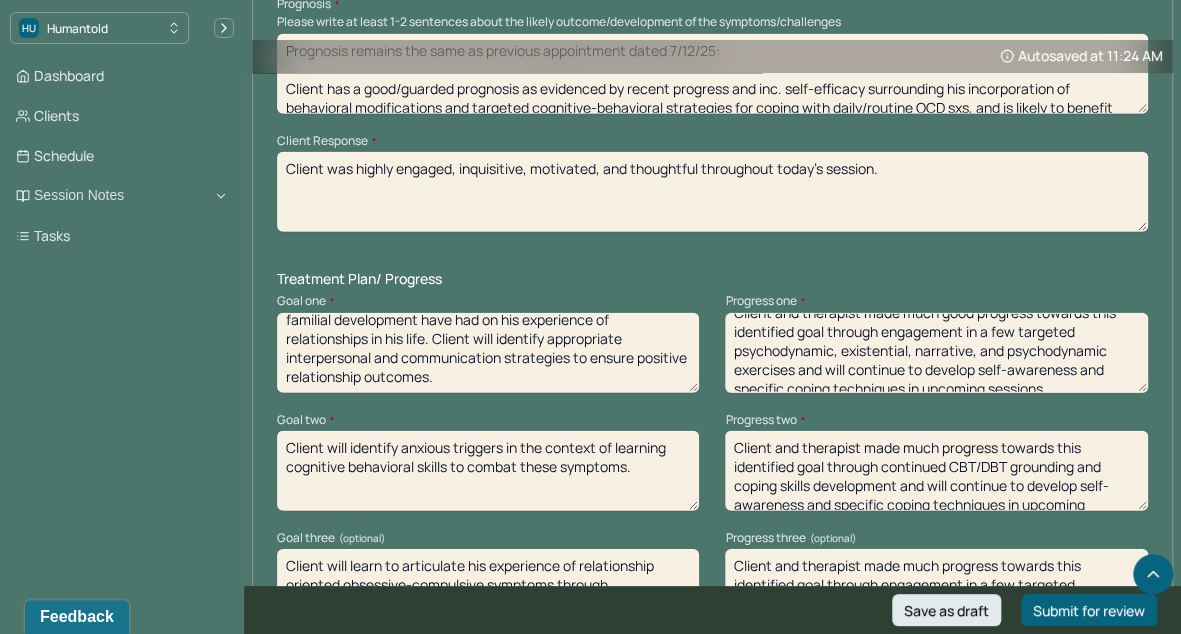 scroll, scrollTop: 23, scrollLeft: 0, axis: vertical 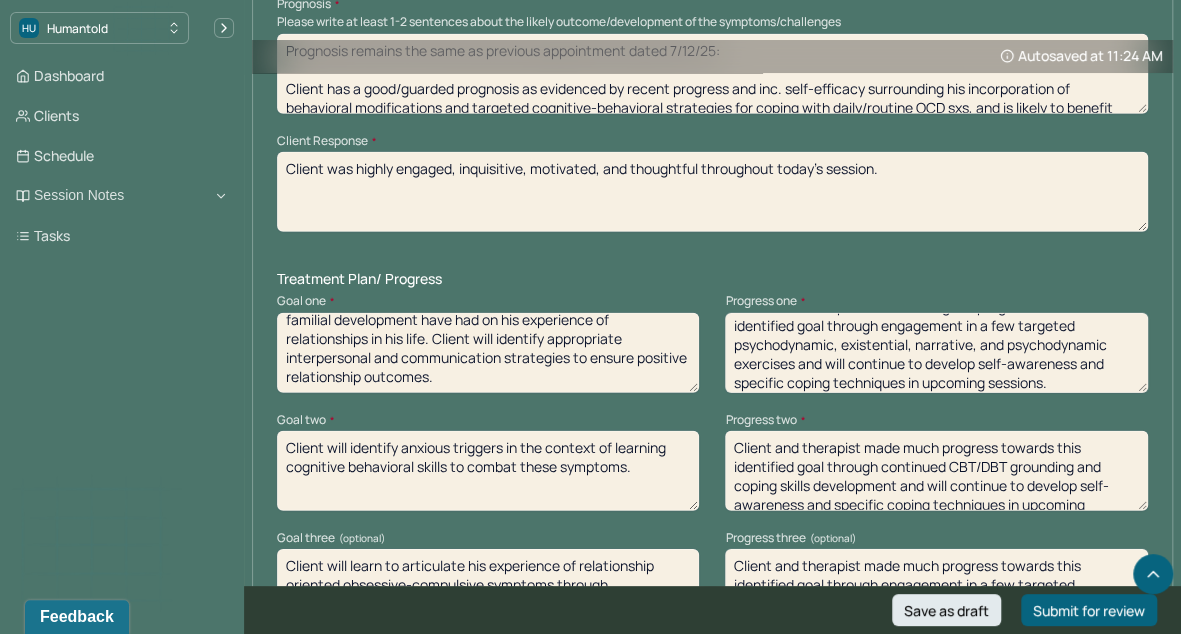 click on "Client and therapist made much good progress towards this identified goal through engagement in a few targeted psychodynamic, existential, narrative, and psychodynamic exercises and will continue to develop self-awareness and specific coping techniques in upcoming sessions." at bounding box center (936, 353) 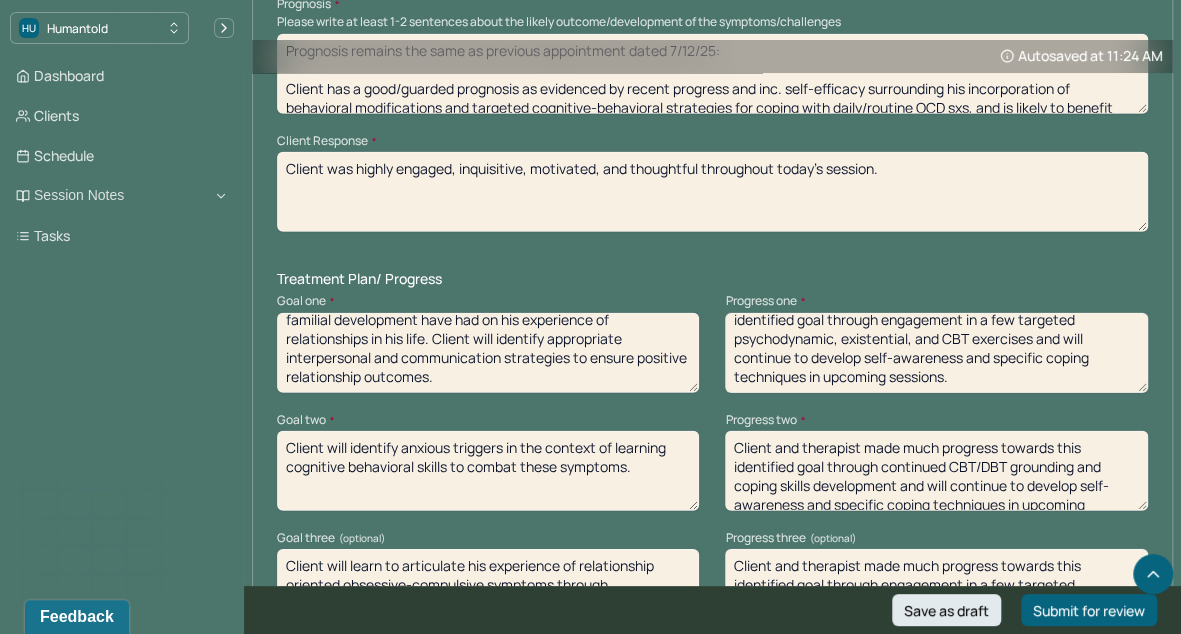 scroll, scrollTop: 34, scrollLeft: 0, axis: vertical 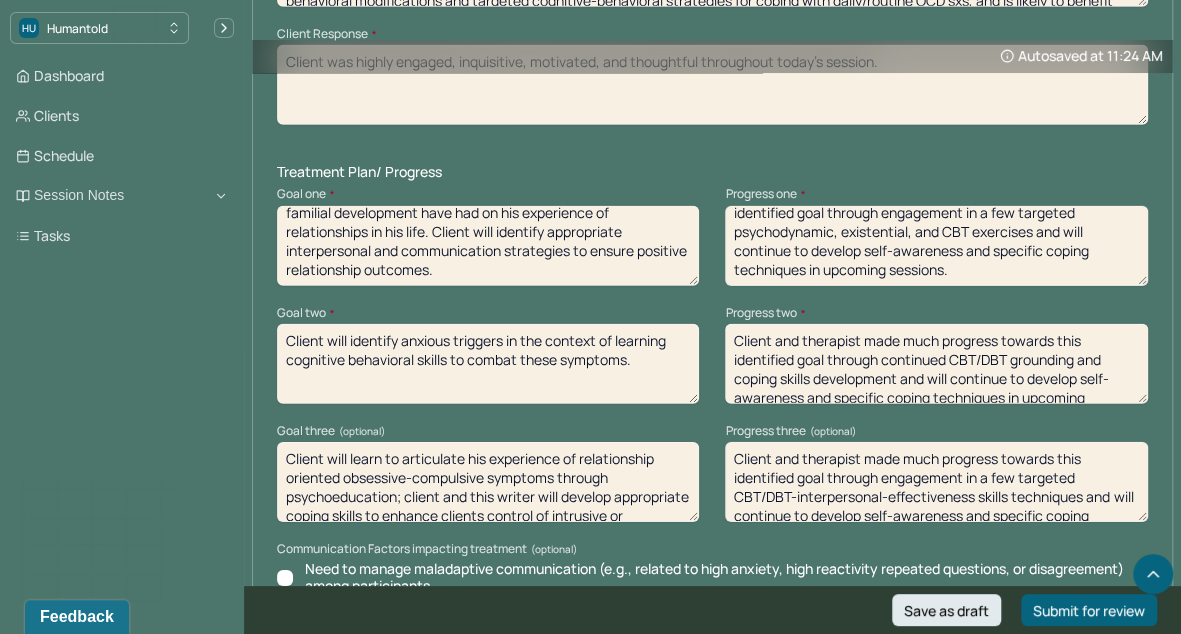 type on "Client and therapist made much good progress towards this identified goal through engagement in a few targeted psychodynamic, existential, and CBT exercises and will continue to develop self-awareness and specific coping techniques in upcoming sessions." 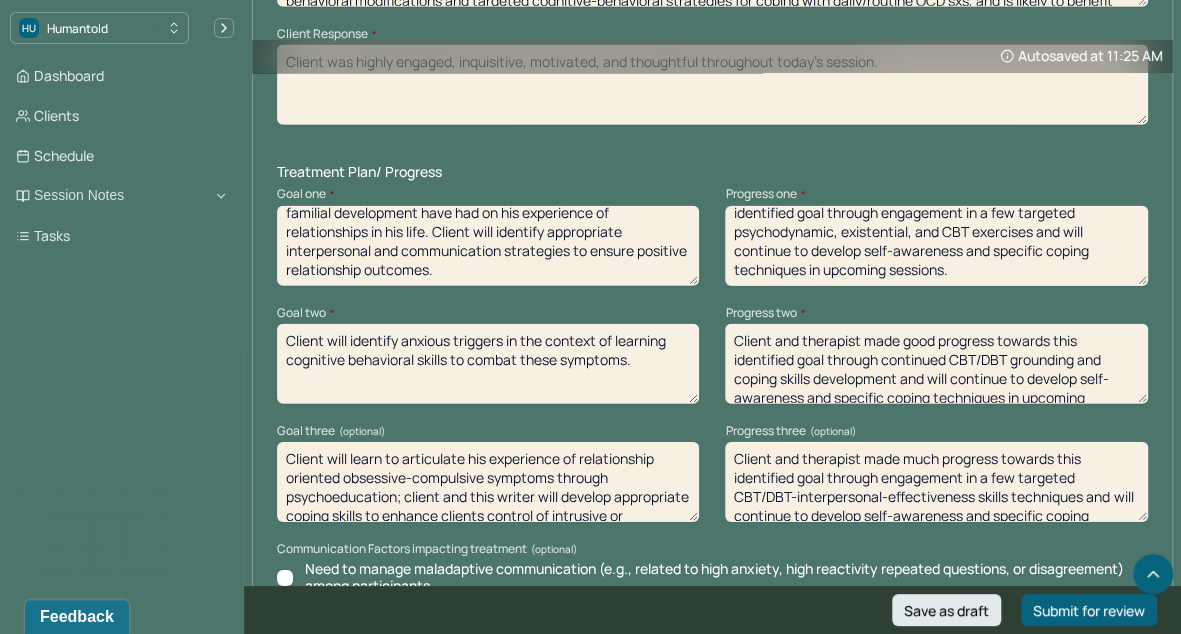 drag, startPoint x: 831, startPoint y: 377, endPoint x: 776, endPoint y: 405, distance: 61.7171 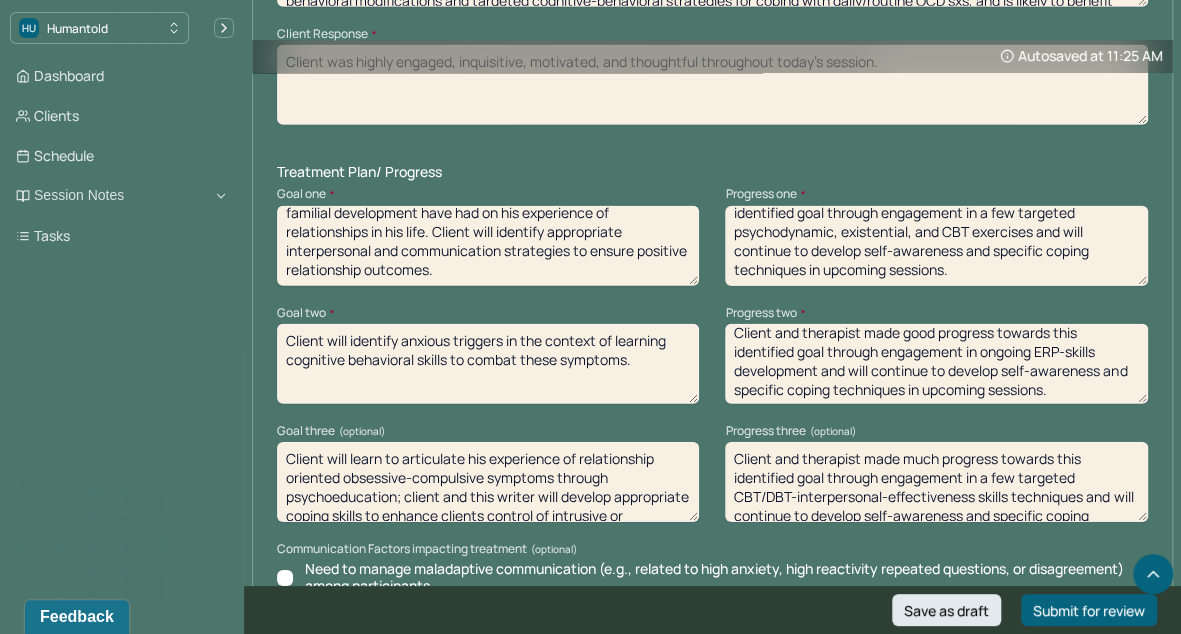 scroll, scrollTop: 10, scrollLeft: 0, axis: vertical 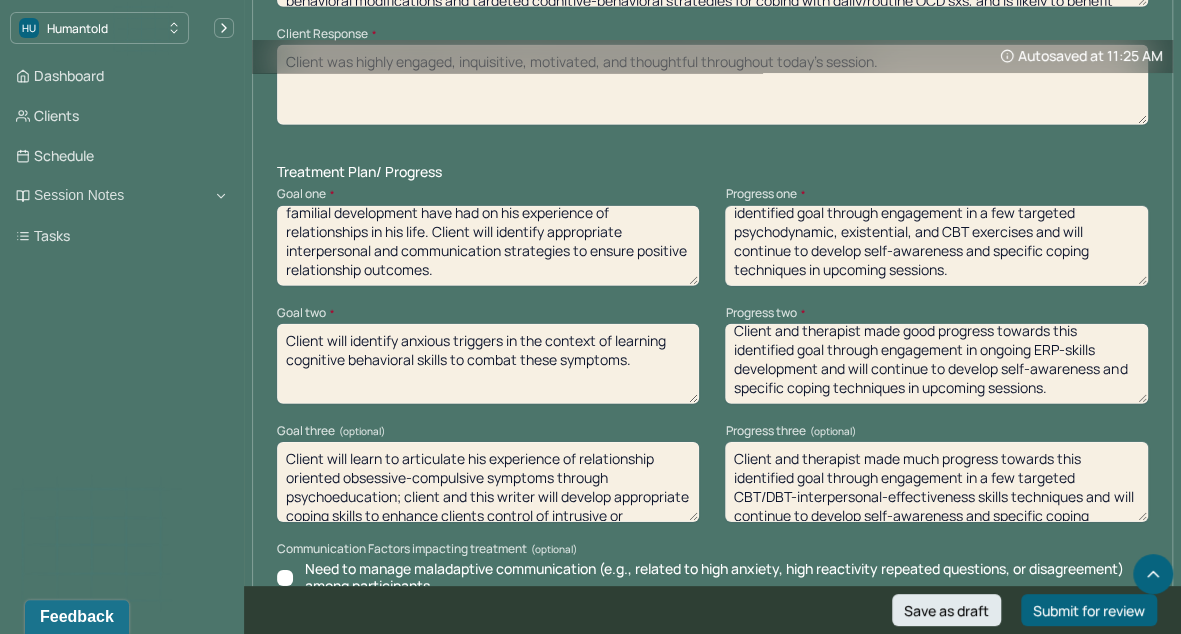 click on "Client and therapist made good progress towards this identified goal through engagement in ongoing ERP-skills development and will continue to develop self-awareness and specific coping techniques in upcoming sessions." at bounding box center [936, 364] 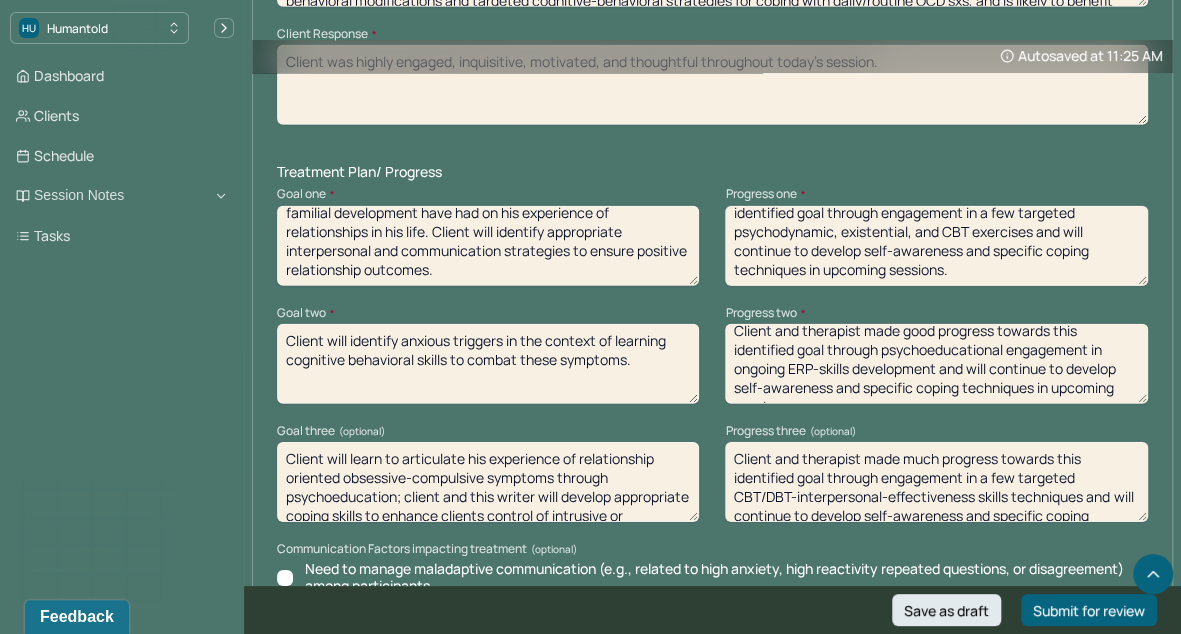 click on "Client and therapist made good progress towards this identified goal through psychoeducational engagement in ongoing ERP-skills development and will continue to develop self-awareness and specific coping techniques in upcoming sessions." at bounding box center [936, 364] 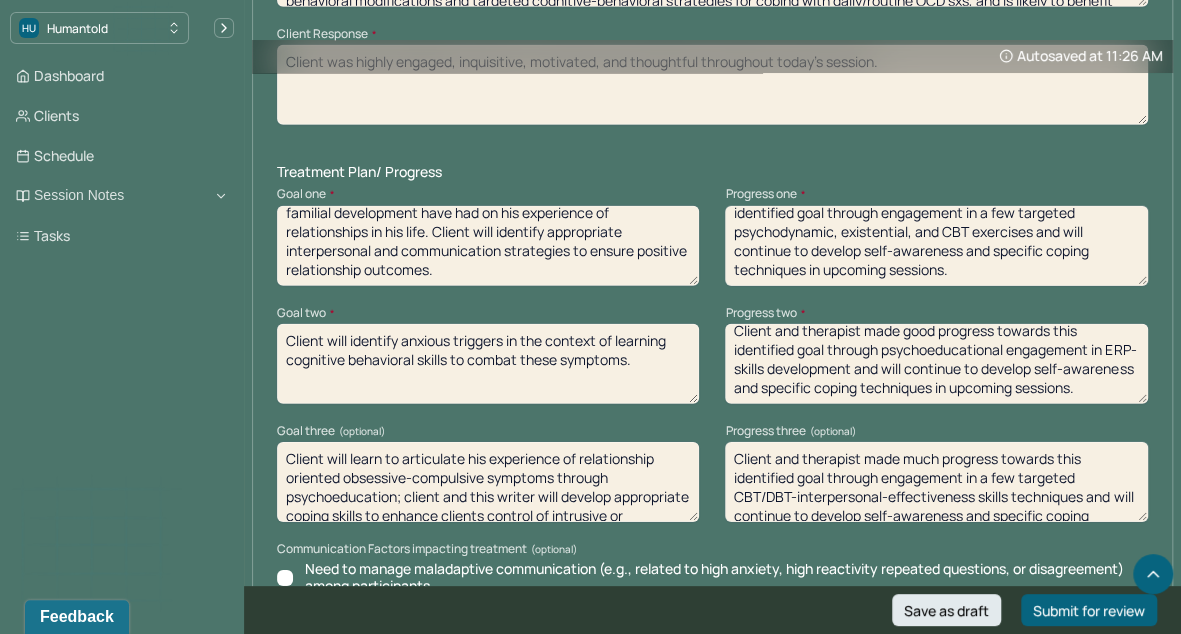 click on "Client and therapist made good progress towards this identified goal through psychoeducational engagement in ERP-skills development and will continue to develop self-awareness and specific coping techniques in upcoming sessions." at bounding box center (936, 364) 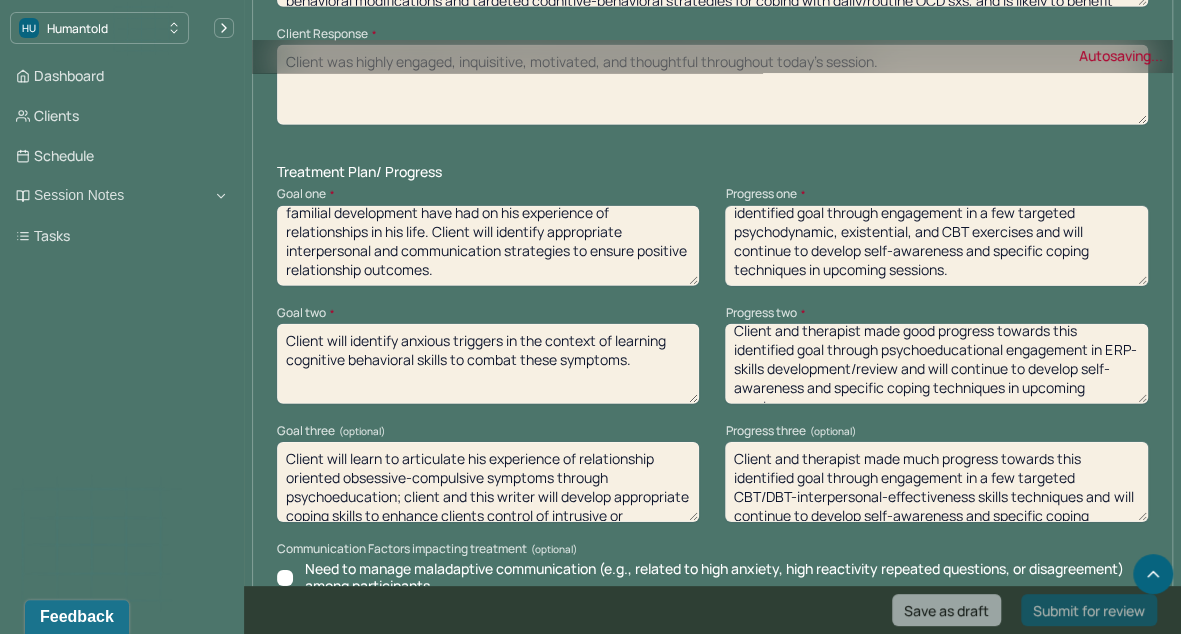 scroll, scrollTop: 34, scrollLeft: 0, axis: vertical 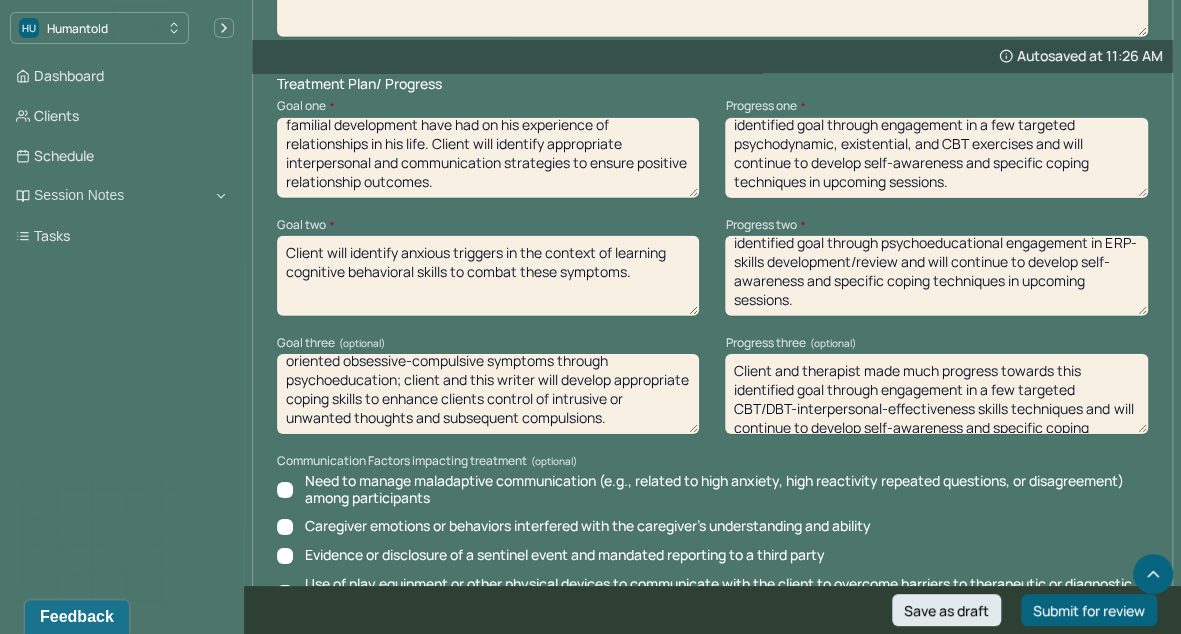 type on "Client and therapist made good progress towards this identified goal through psychoeducational engagement in ERP-skills development/review and will continue to develop self-awareness and specific coping techniques in upcoming sessions." 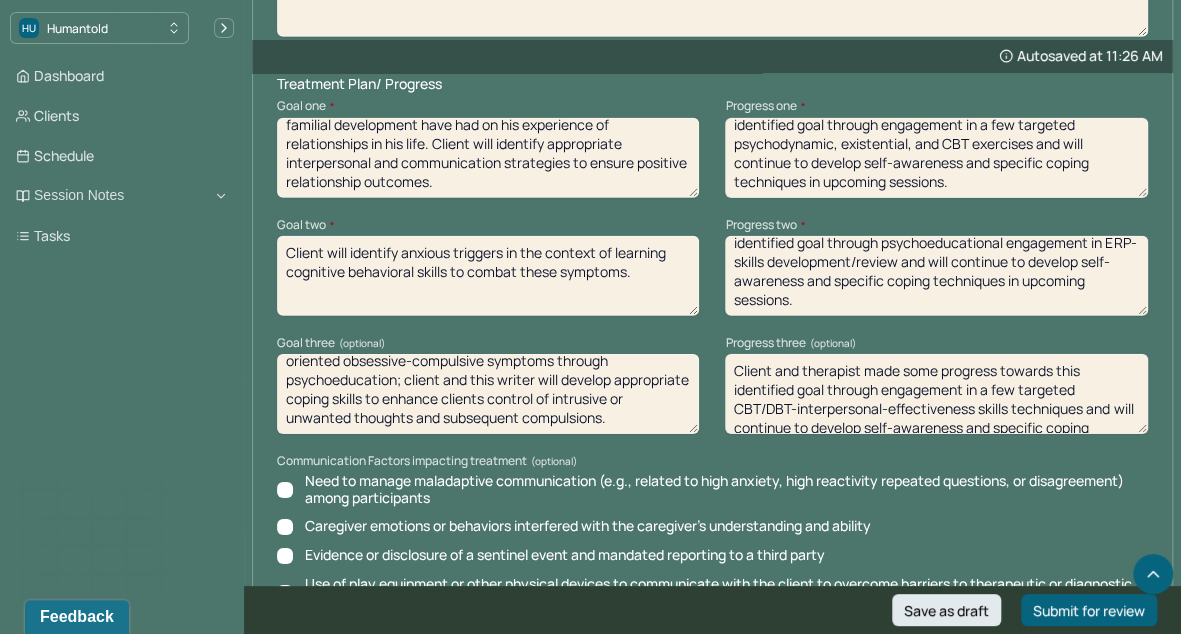 drag, startPoint x: 826, startPoint y: 408, endPoint x: 1052, endPoint y: 425, distance: 226.63847 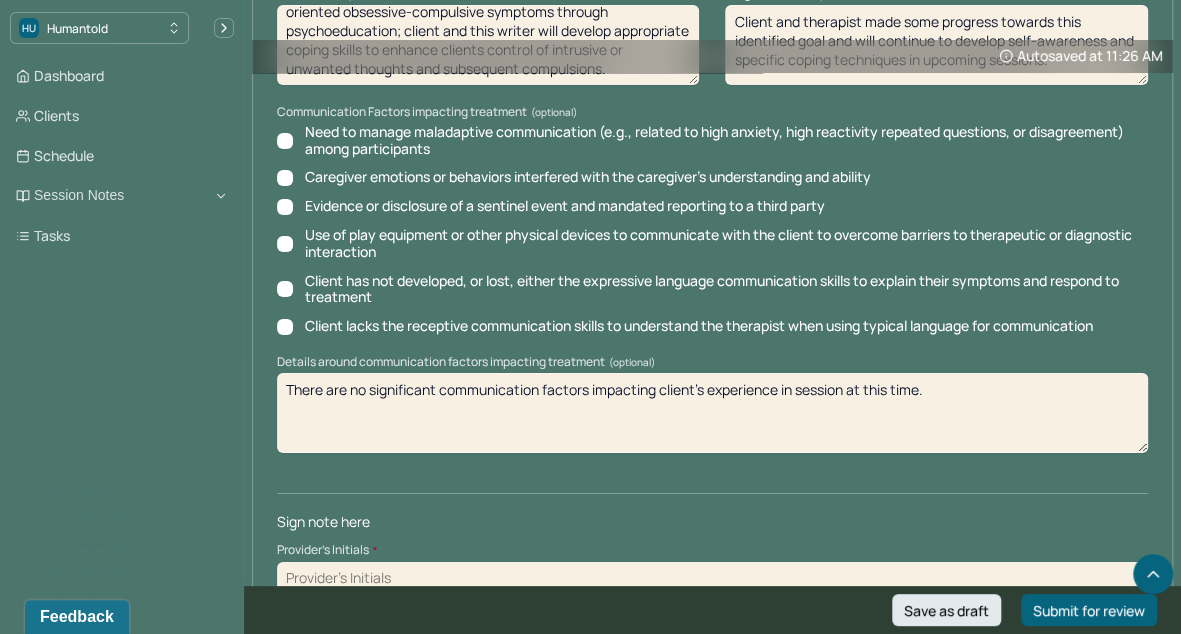 scroll, scrollTop: 3173, scrollLeft: 0, axis: vertical 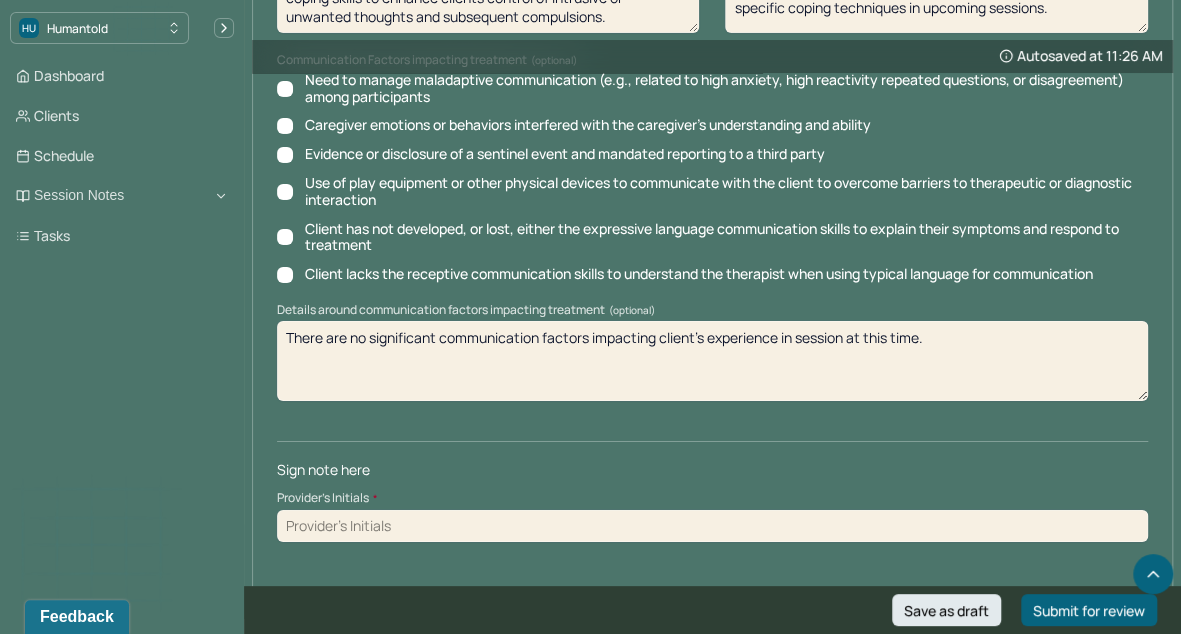 type on "Client and therapist made some progress towards this identified goal and will continue to develop self-awareness and specific coping techniques in upcoming sessions." 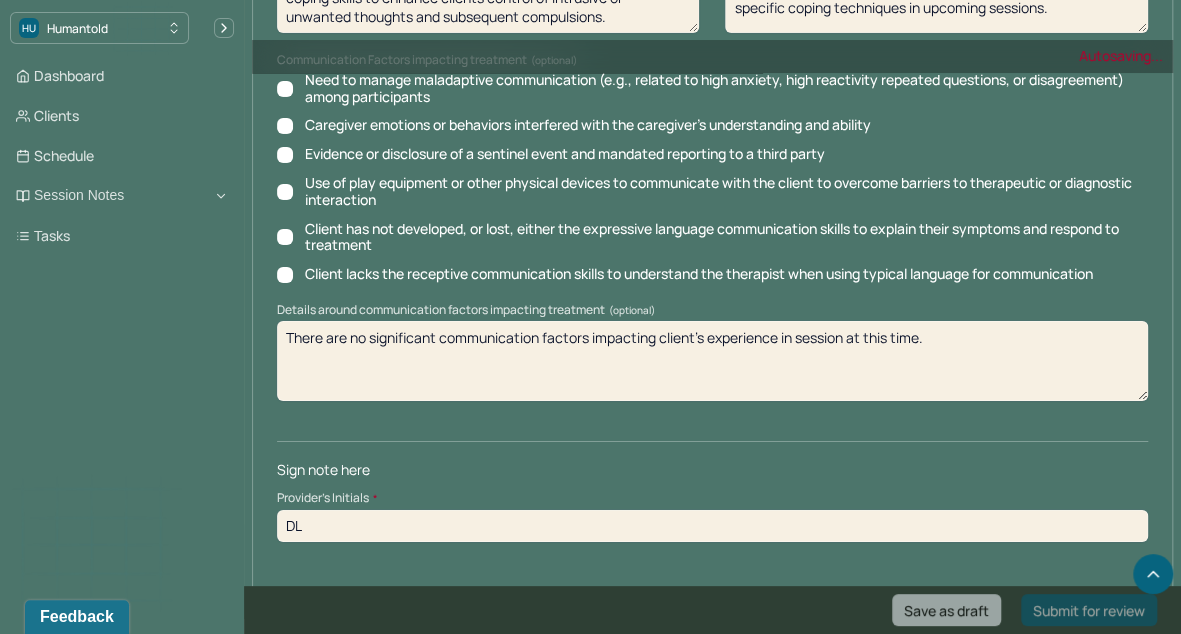 type on "DL" 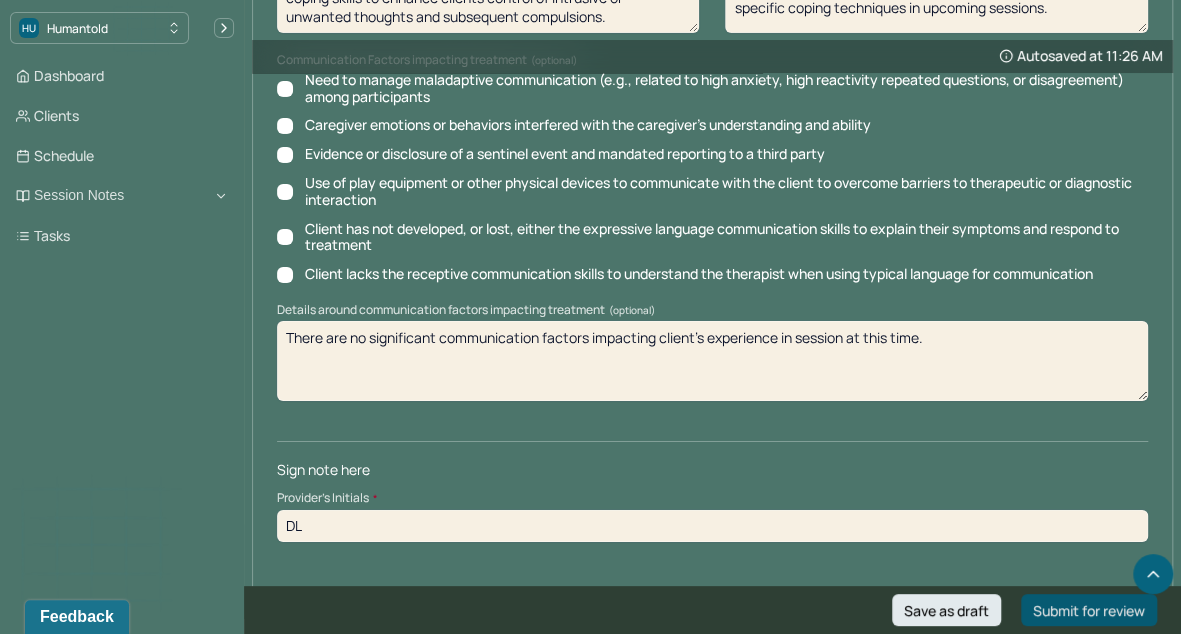 click on "Submit for review" at bounding box center (1089, 610) 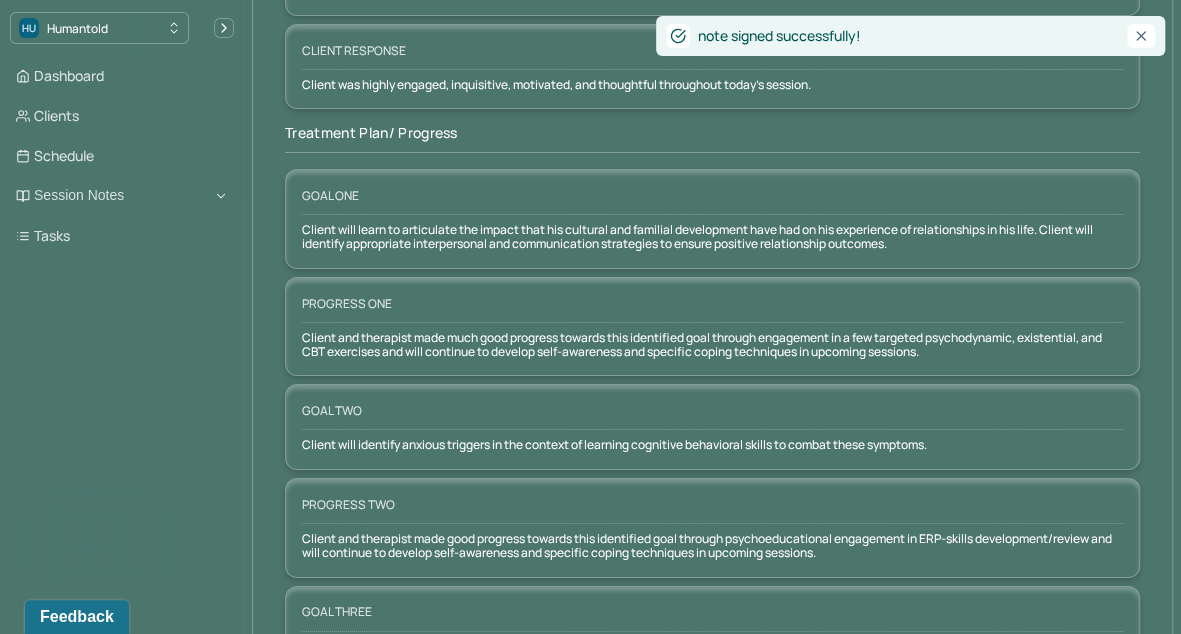 scroll, scrollTop: 0, scrollLeft: 0, axis: both 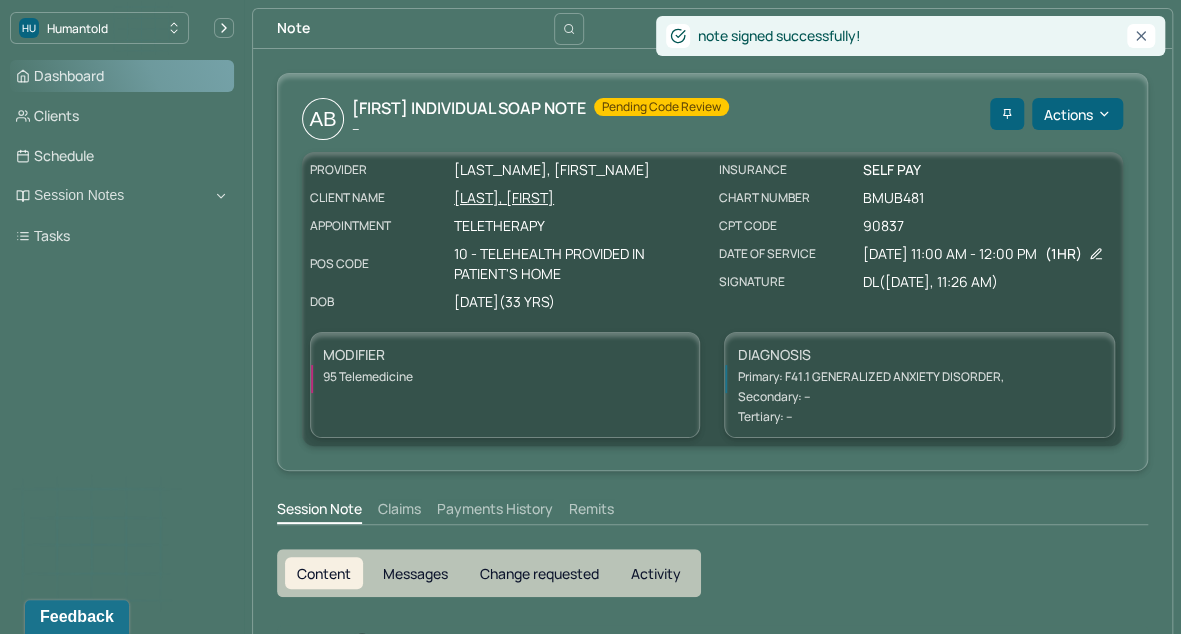 click on "Dashboard" at bounding box center (122, 76) 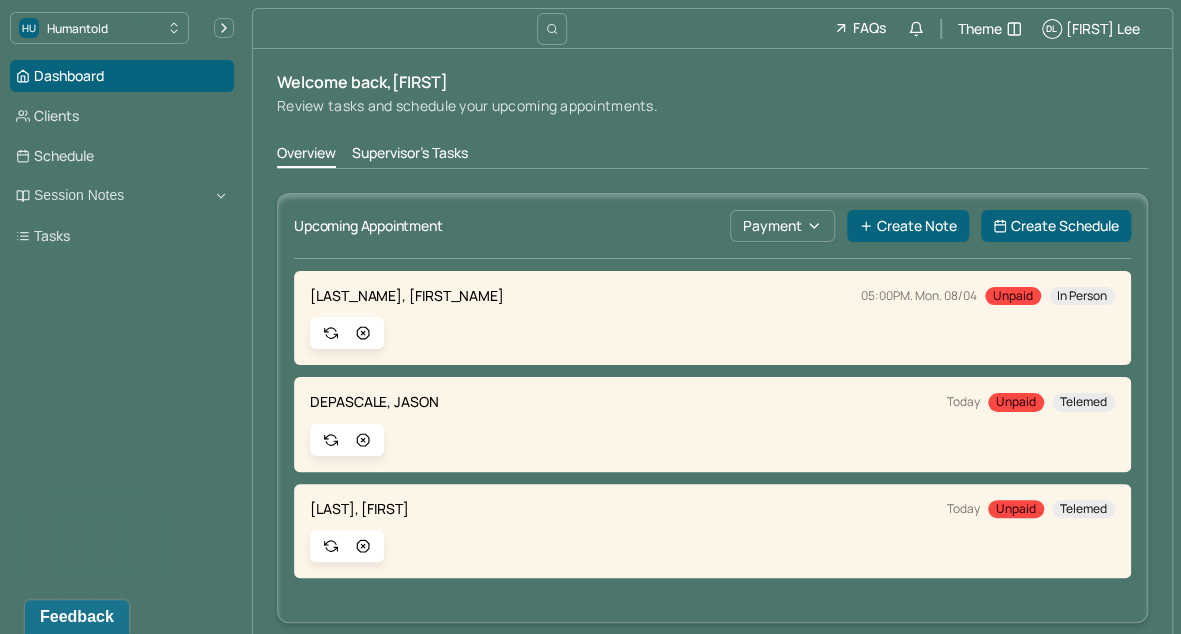 click on "Supervisor's Tasks" at bounding box center [410, 155] 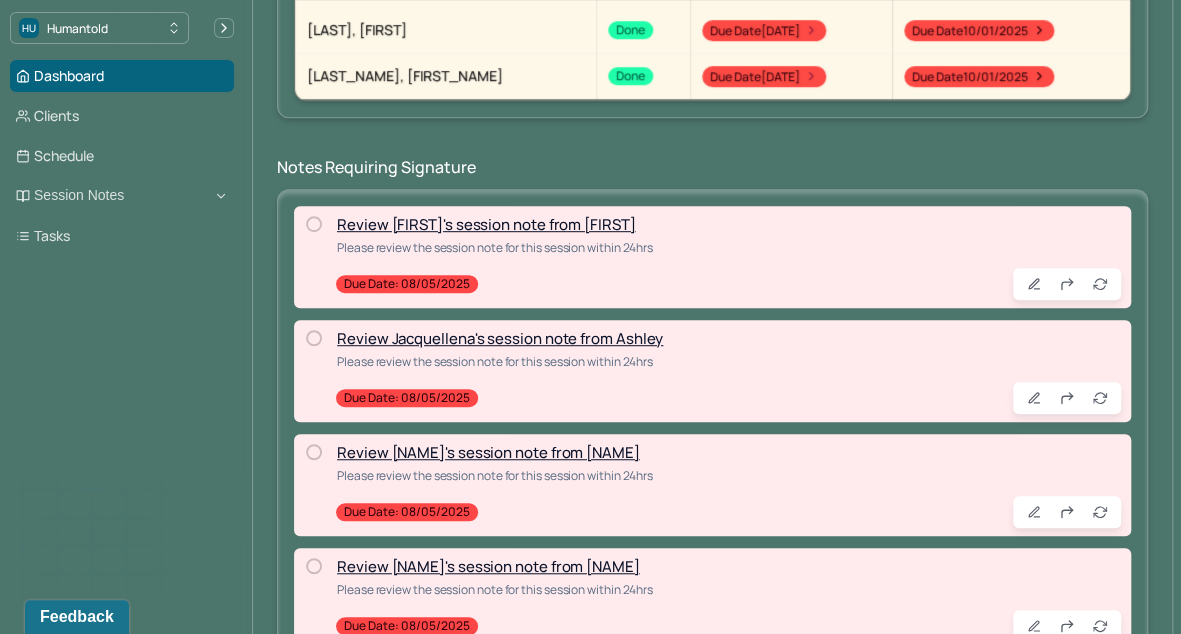 scroll, scrollTop: 442, scrollLeft: 0, axis: vertical 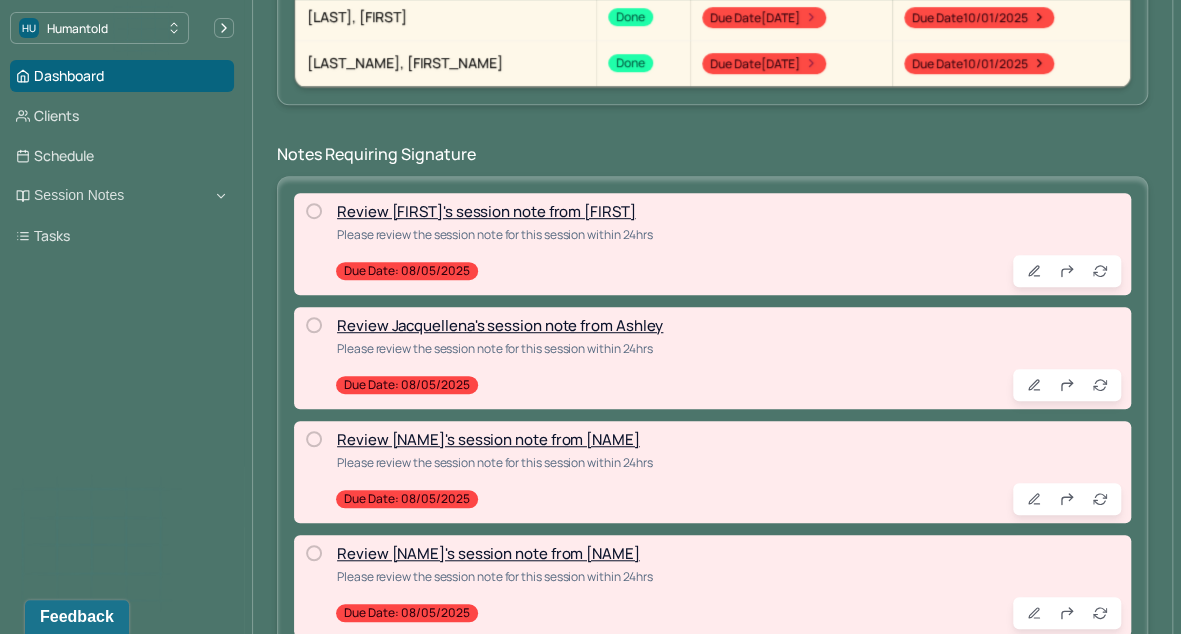 click on "Review [LAST]'s session note from [FIRST] Please review the session note for this session within 24hrs Due date: [DATE]" at bounding box center [712, 244] 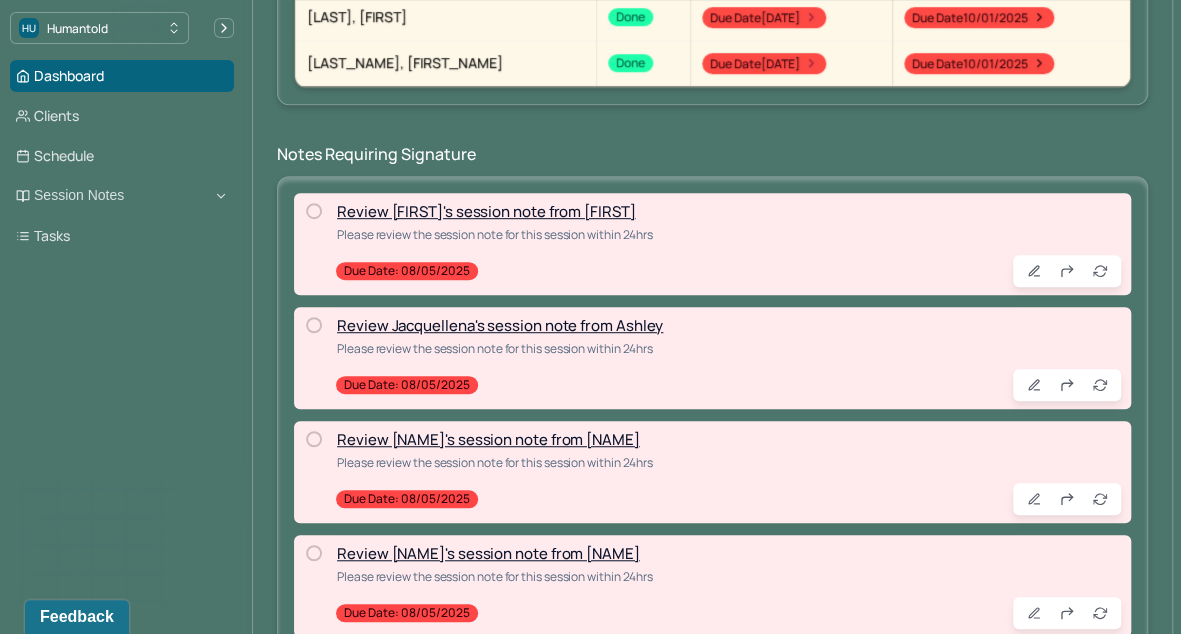 click on "Review [FIRST]'s session note from [FIRST]" at bounding box center [486, 211] 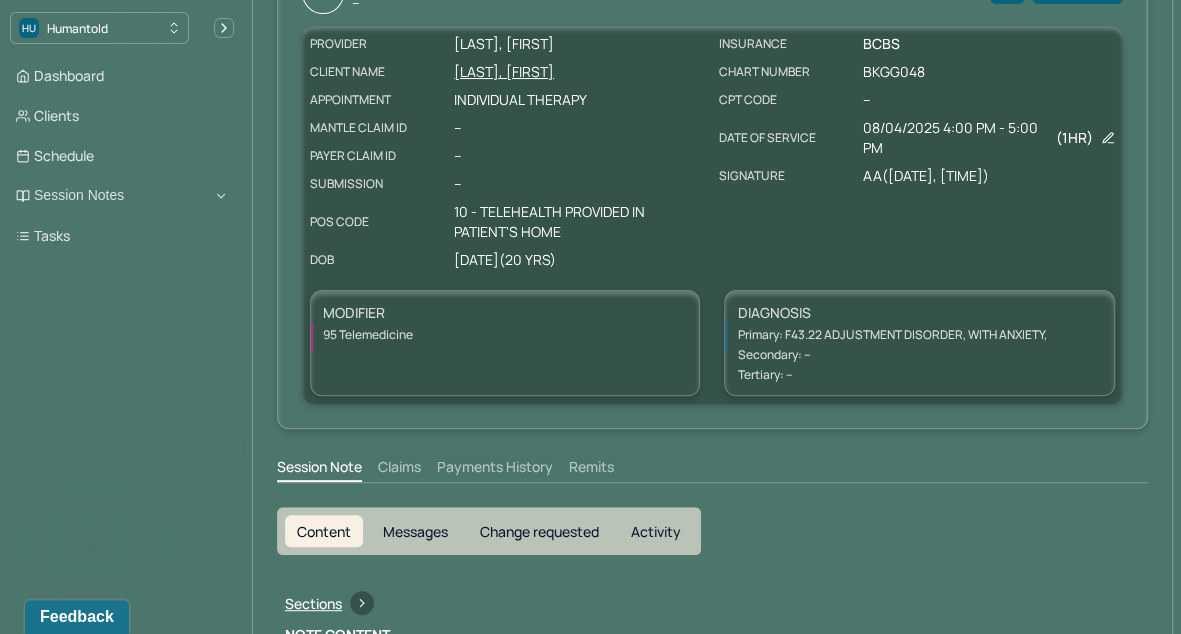 scroll, scrollTop: 0, scrollLeft: 0, axis: both 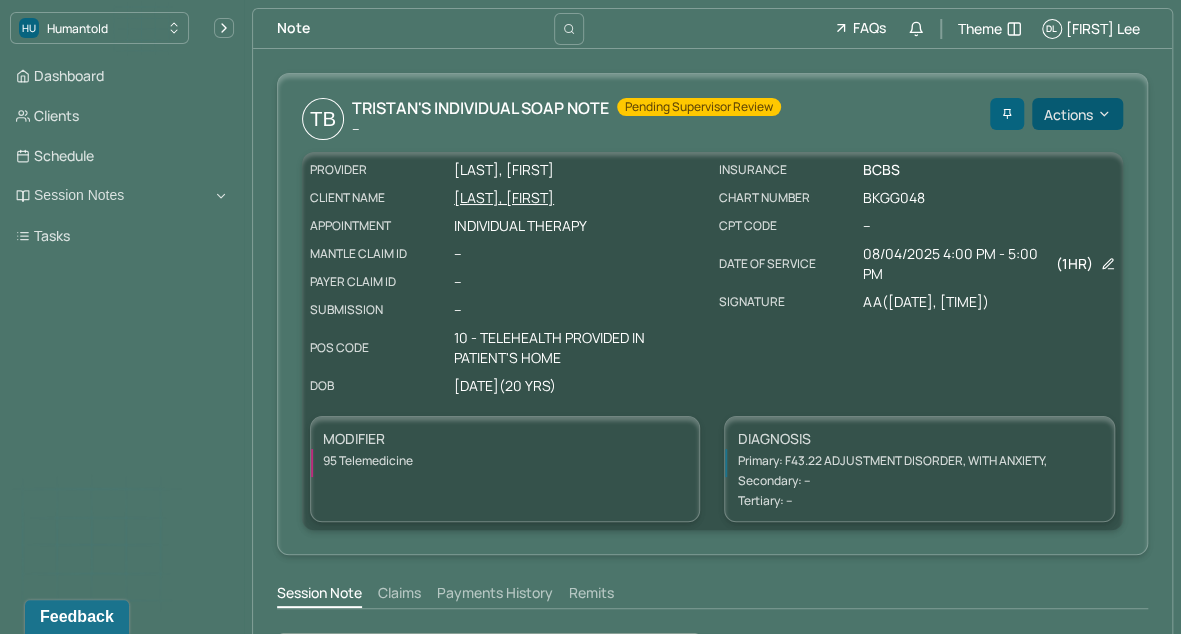 click on "Actions" at bounding box center [1077, 114] 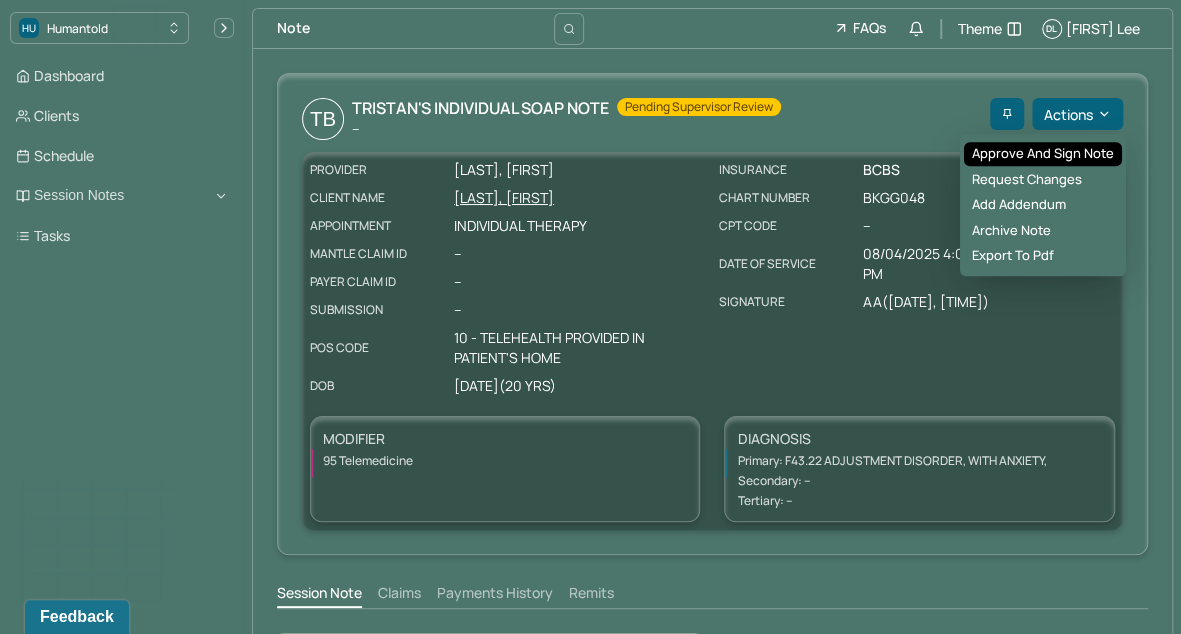 click on "Approve and sign note" at bounding box center [1043, 154] 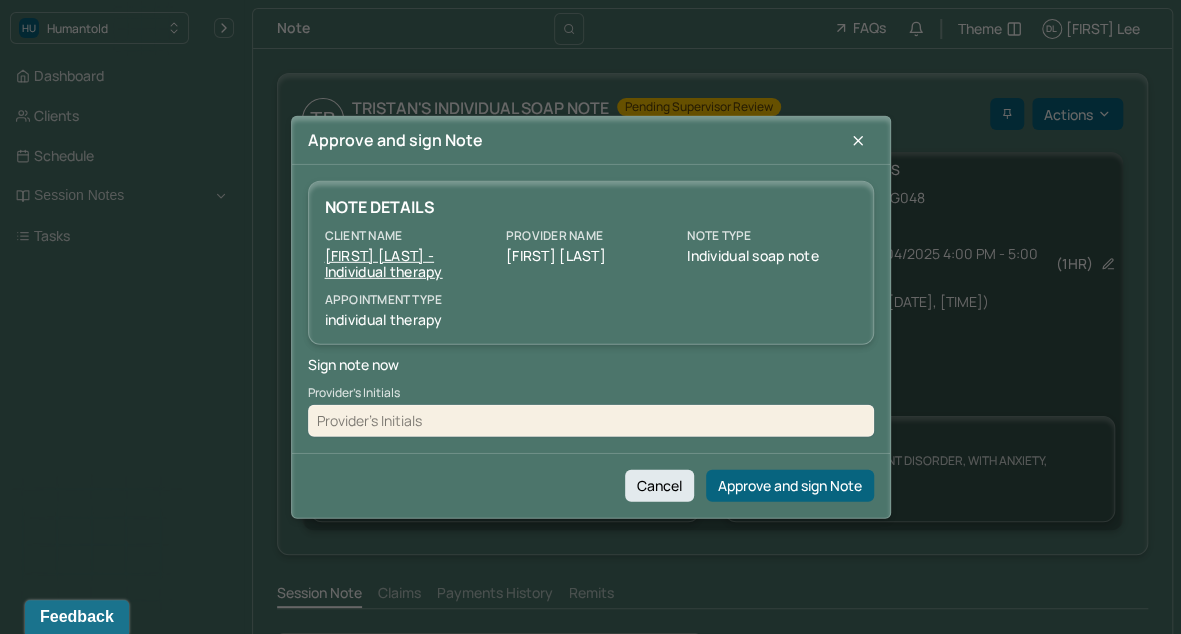 click at bounding box center [591, 420] 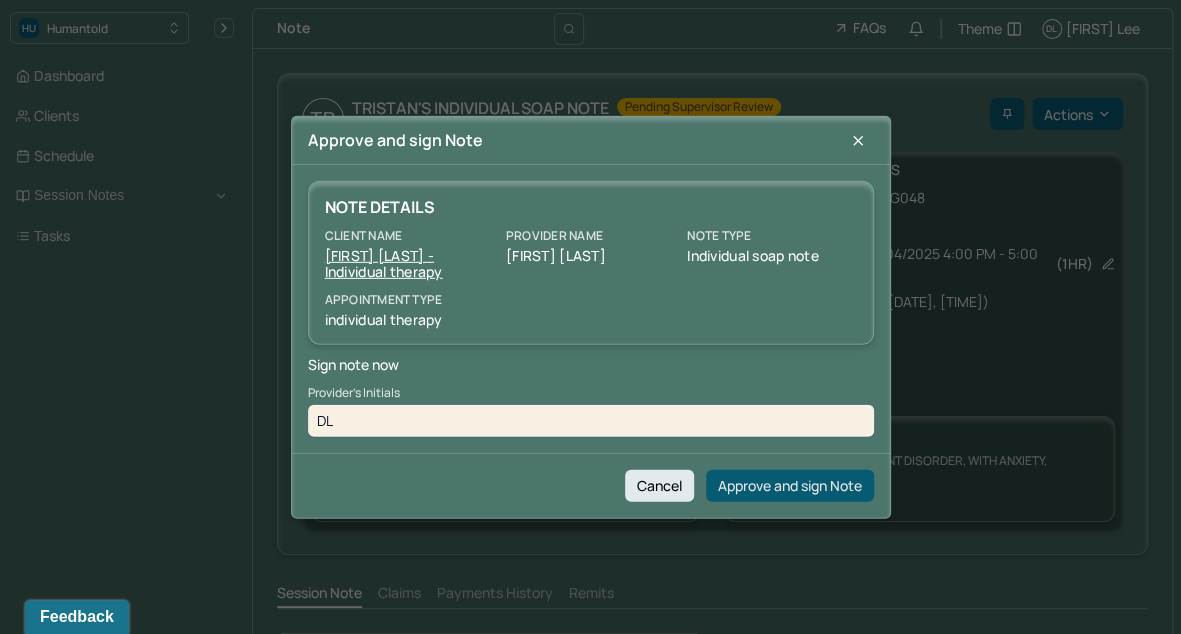 type on "DL" 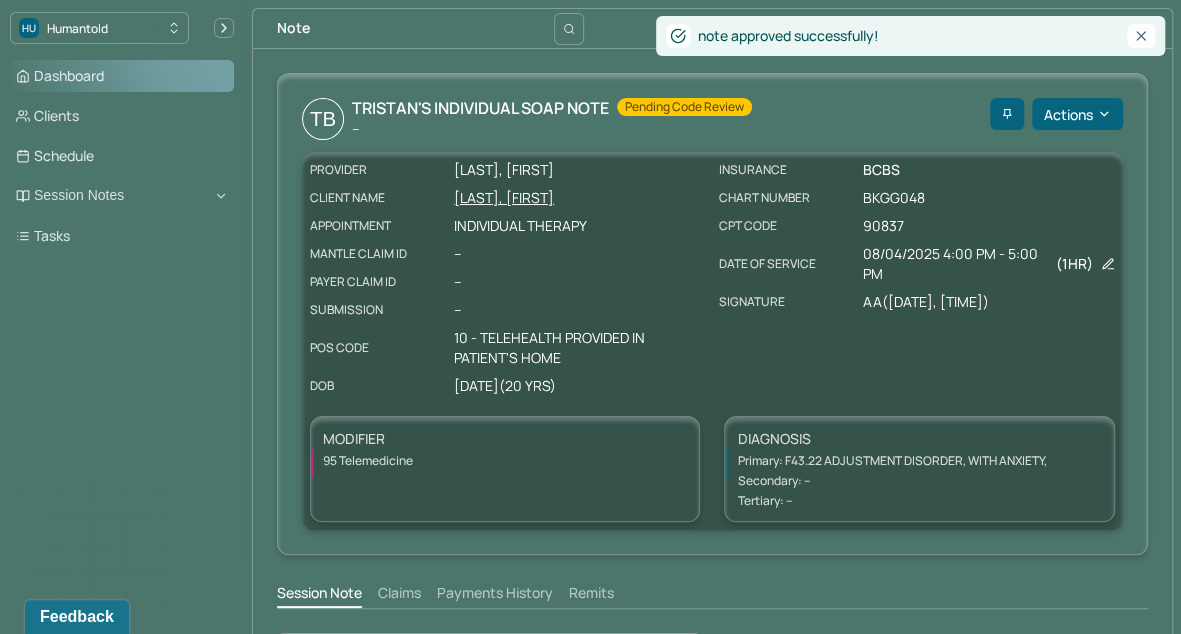 click on "Dashboard" at bounding box center (122, 76) 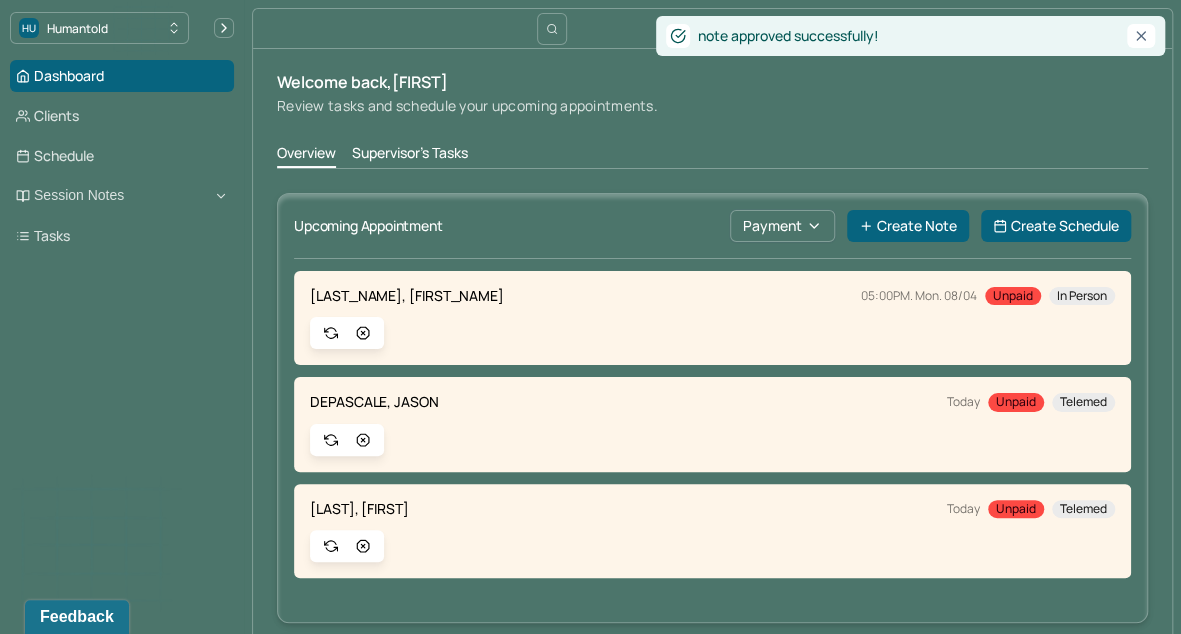 click on "Supervisor's Tasks" at bounding box center [410, 155] 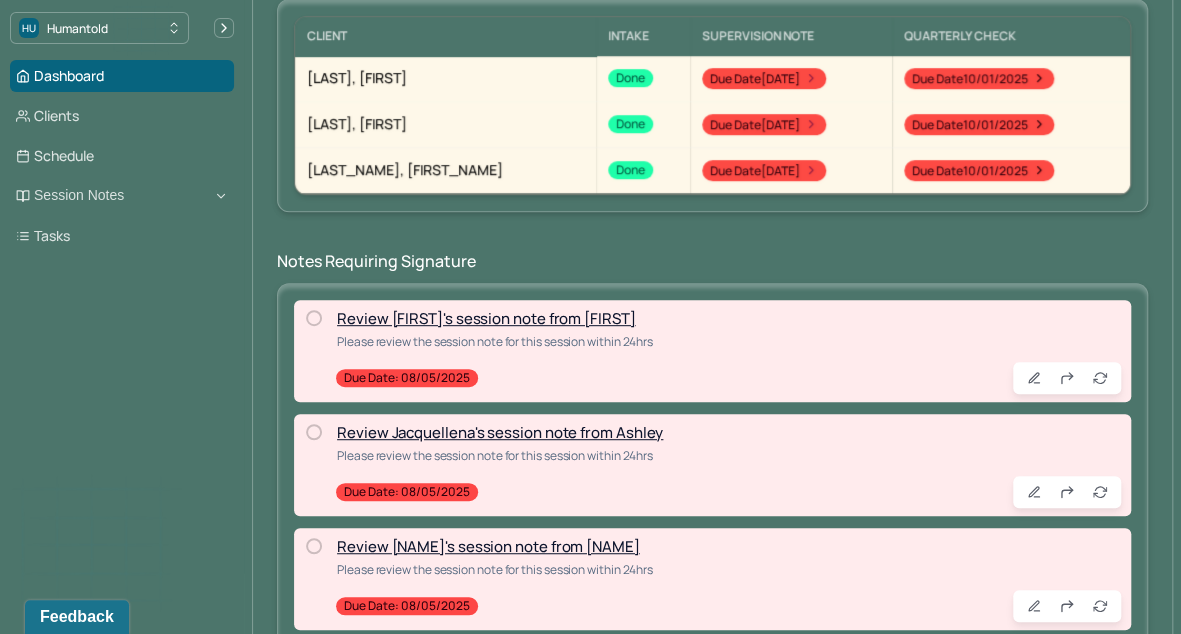 click on "Review Jacquellena's session note from Ashley" at bounding box center [500, 432] 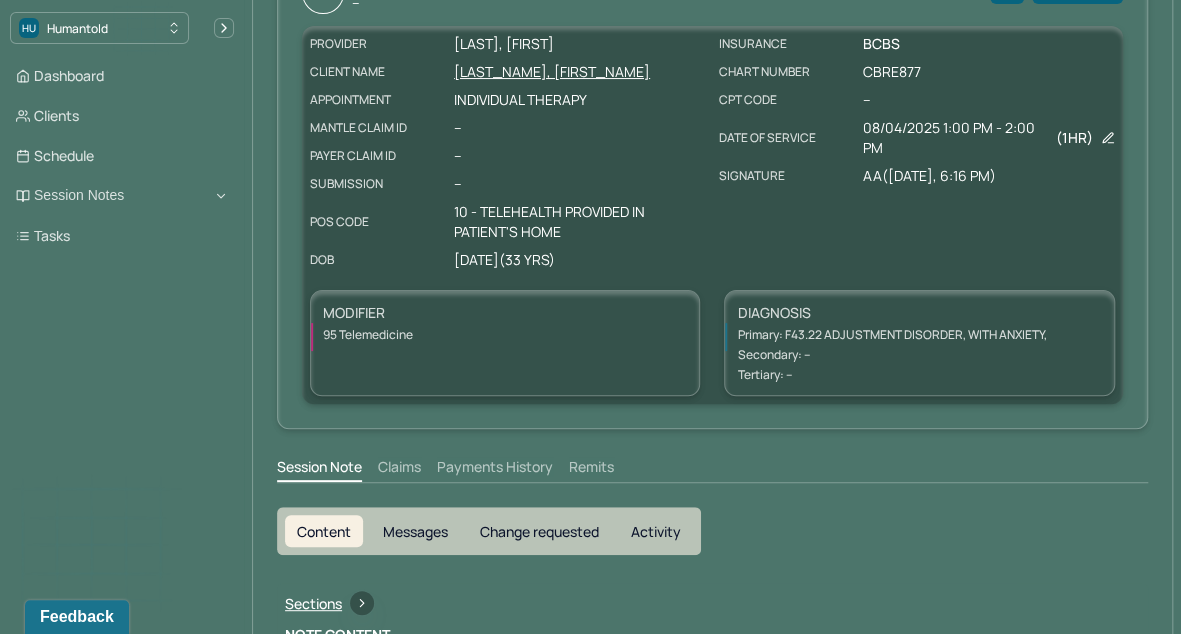 scroll, scrollTop: 0, scrollLeft: 0, axis: both 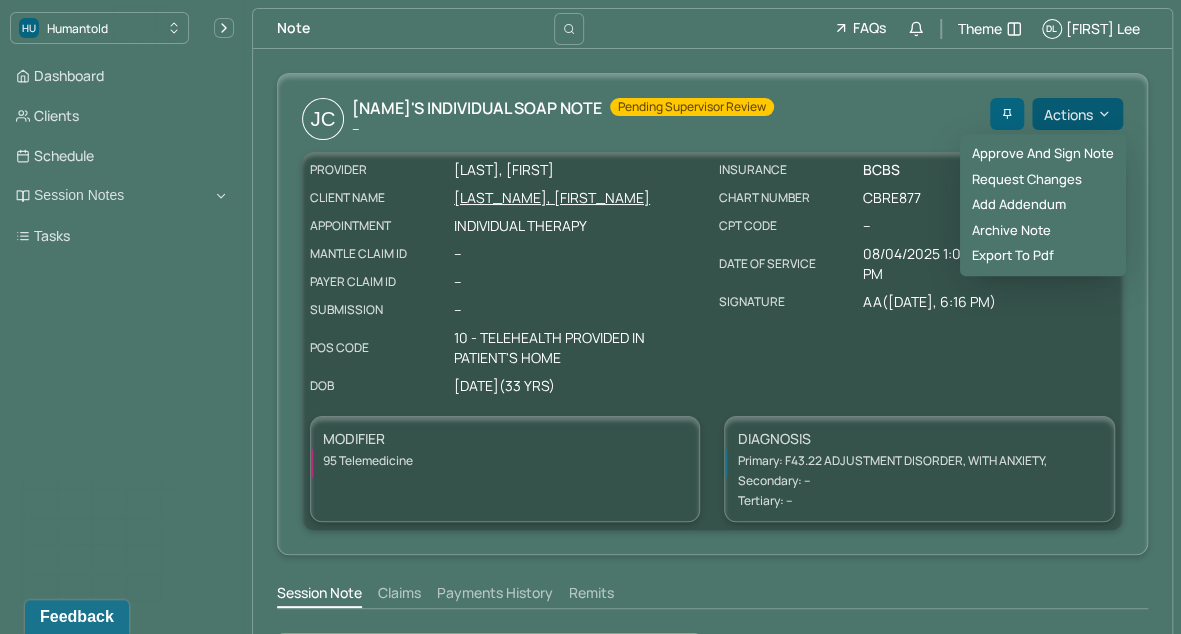 click on "Actions" at bounding box center [1077, 114] 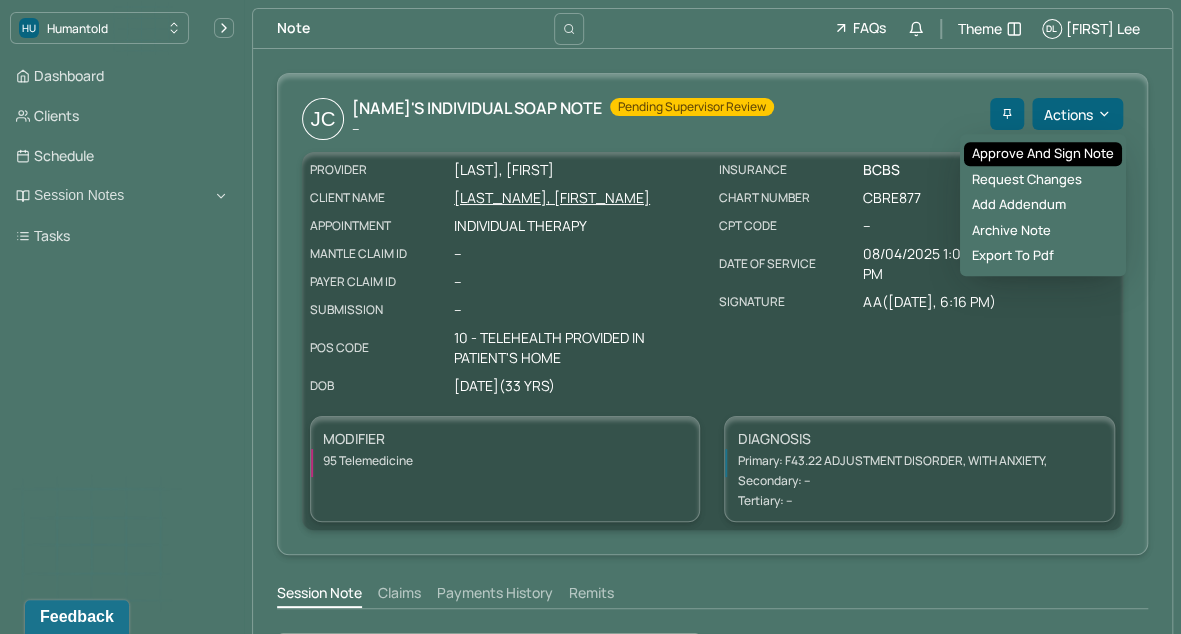 click on "Approve and sign note" at bounding box center [1043, 154] 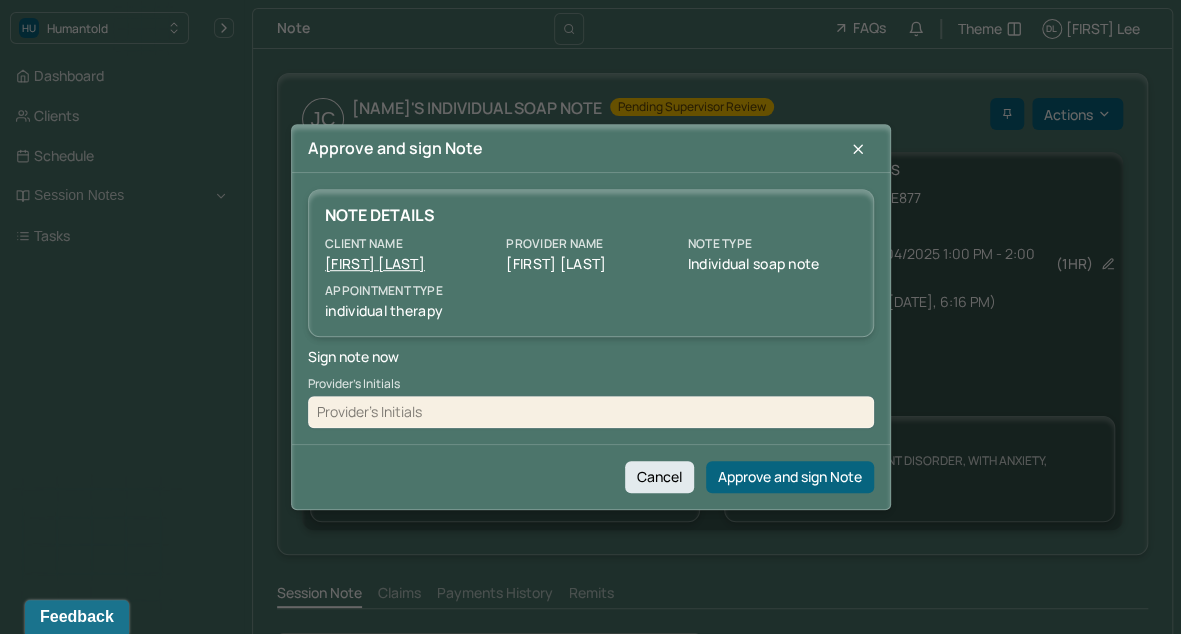 click at bounding box center [591, 412] 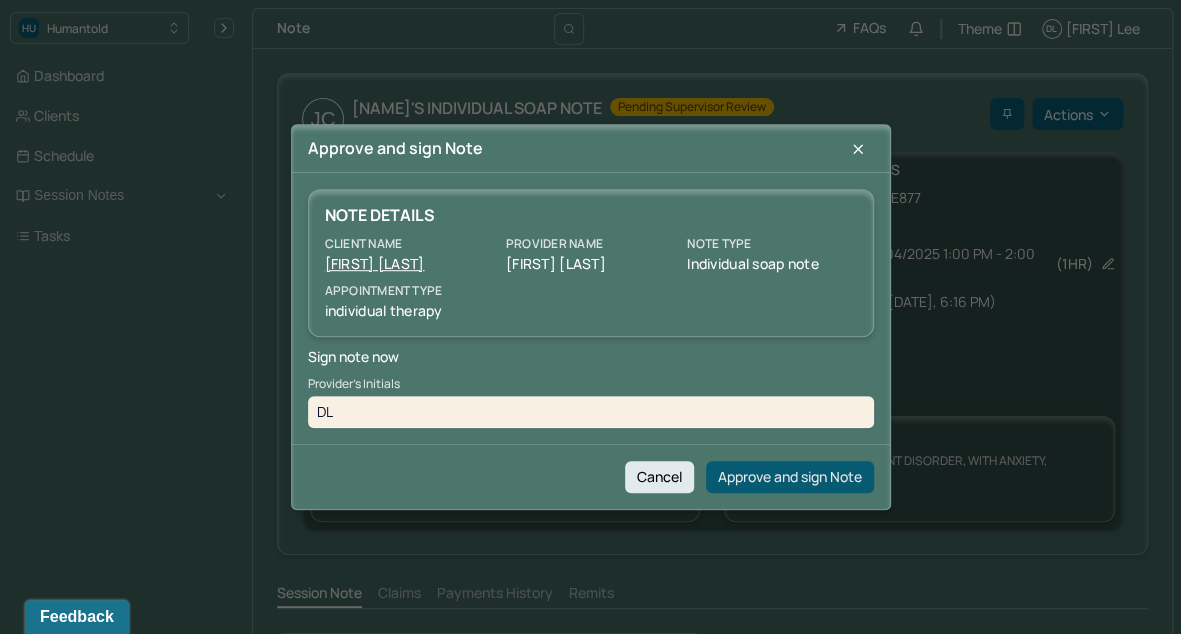 type on "DL" 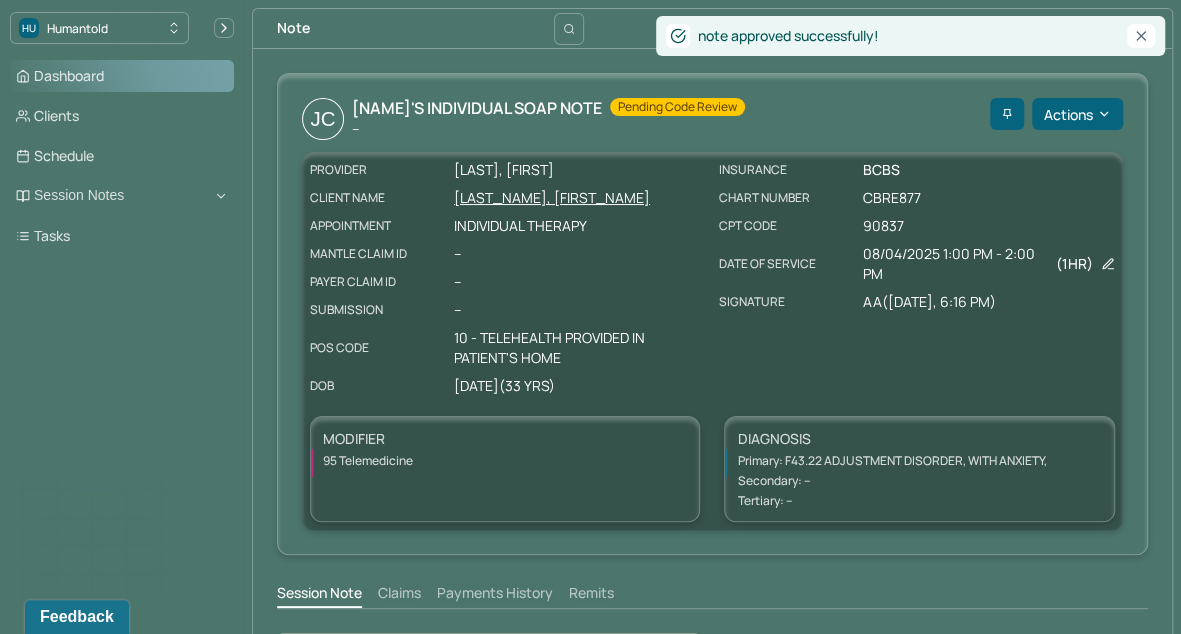 click on "Dashboard" at bounding box center [122, 76] 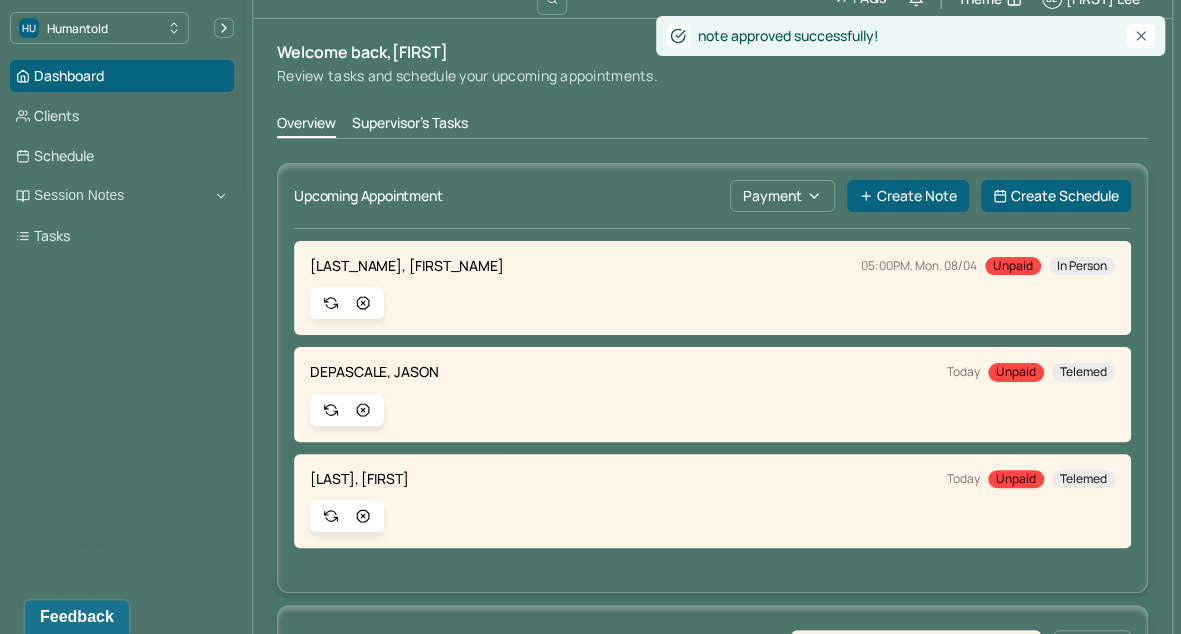 scroll, scrollTop: 31, scrollLeft: 0, axis: vertical 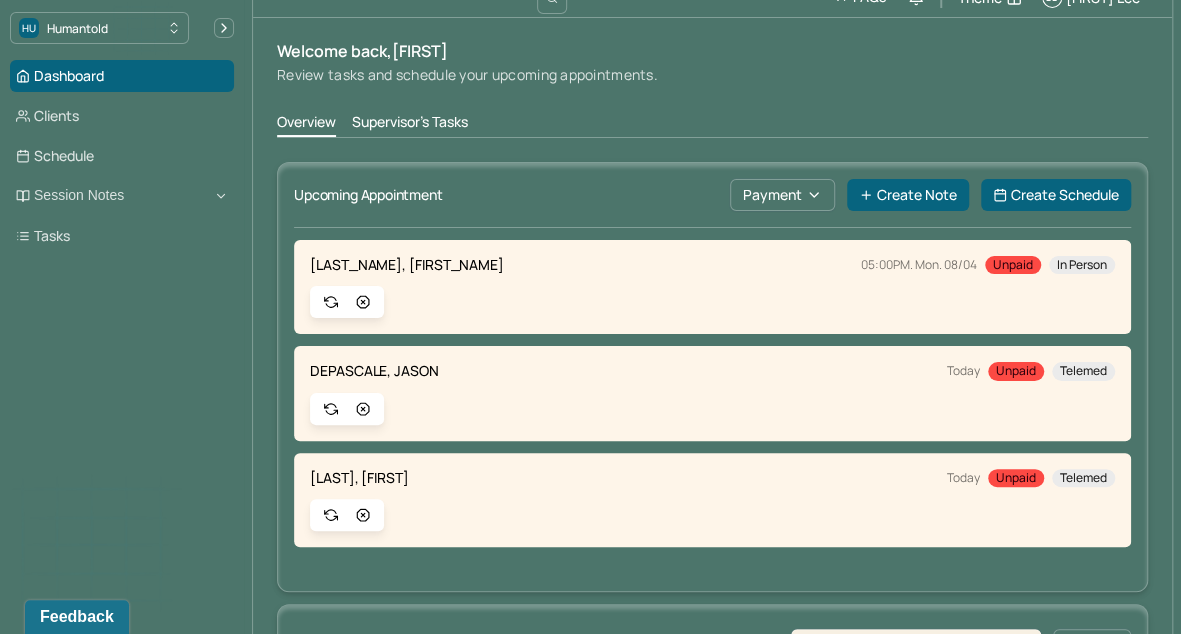 click on "Supervisor's Tasks" at bounding box center [410, 124] 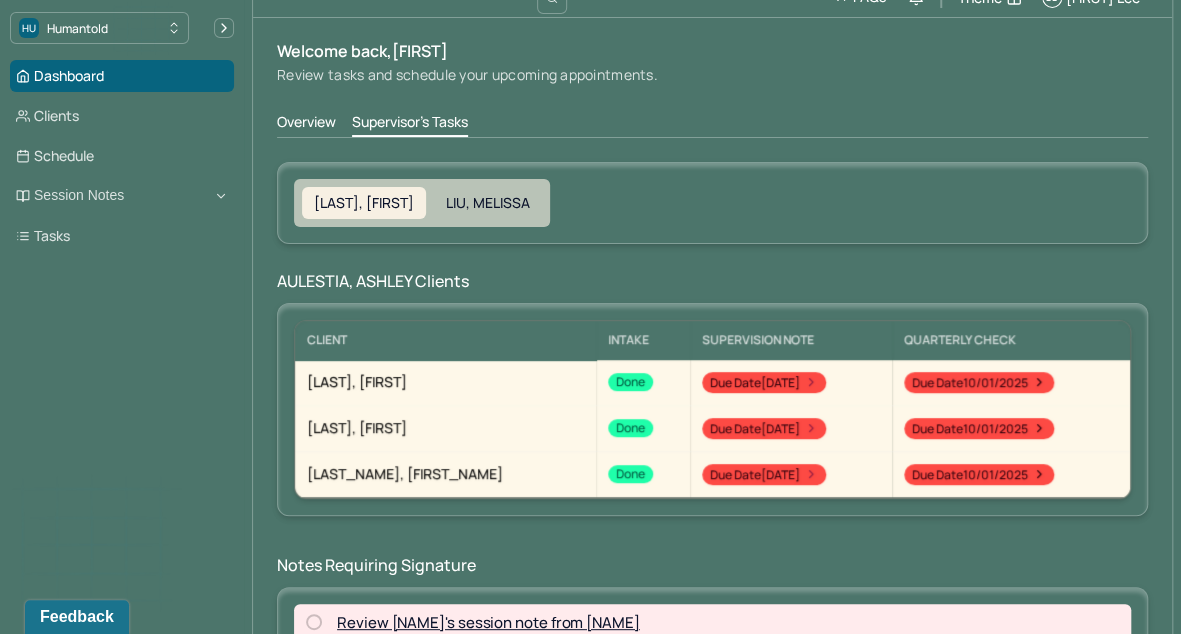 scroll, scrollTop: 518, scrollLeft: 0, axis: vertical 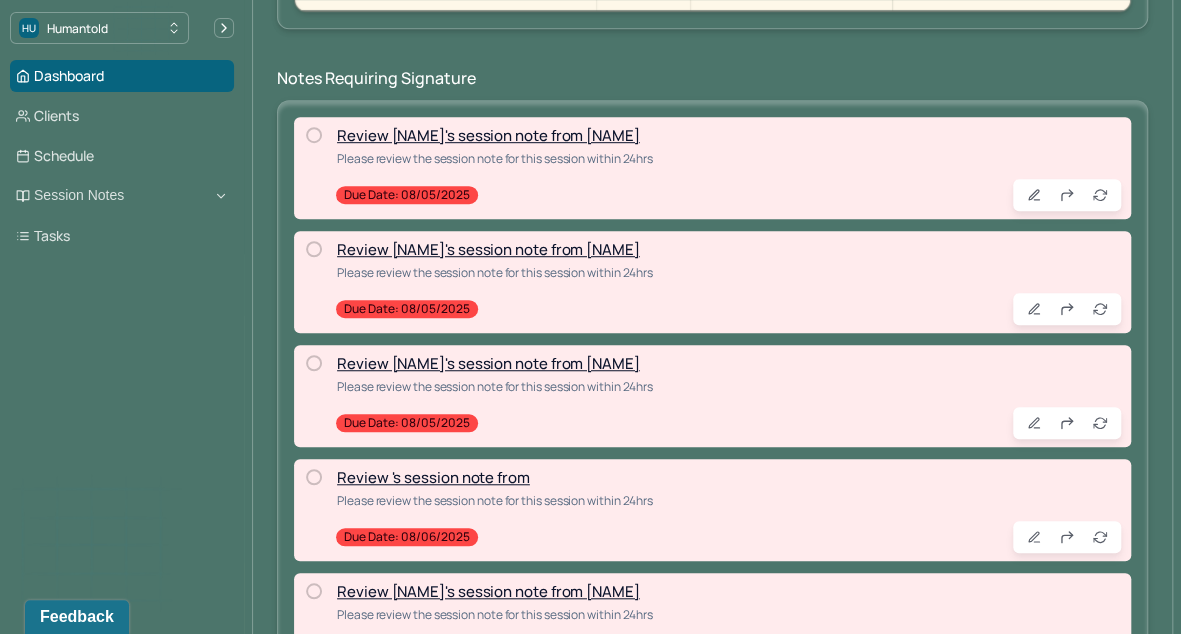 click on "Review [NAME]'s session note from [NAME]" at bounding box center (488, 363) 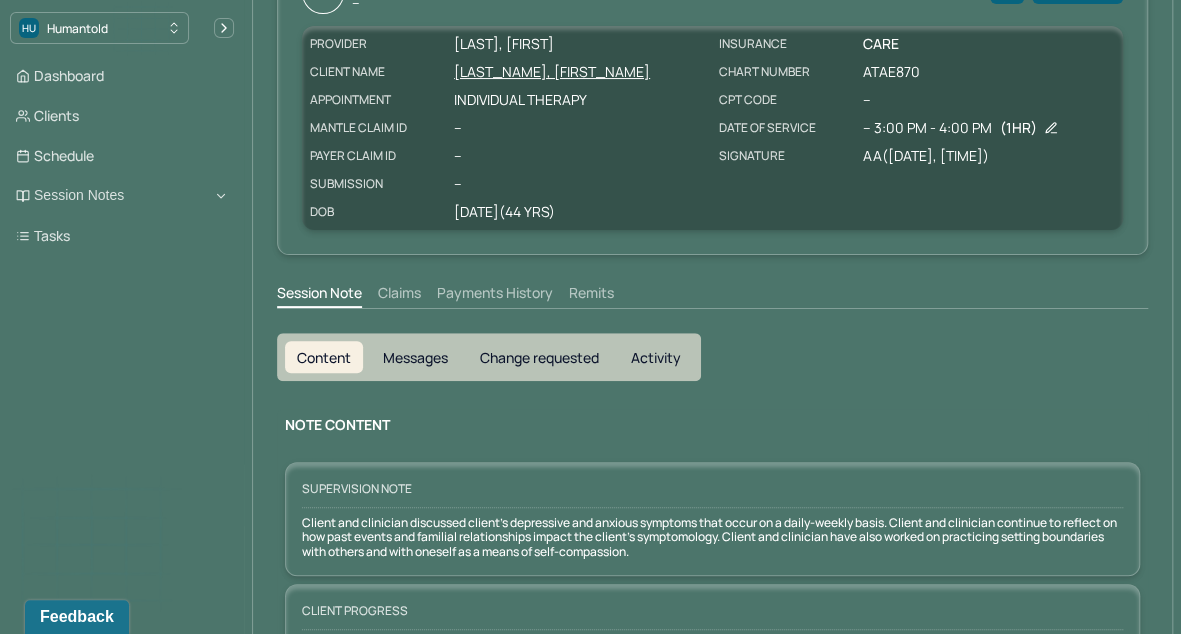 scroll, scrollTop: 0, scrollLeft: 0, axis: both 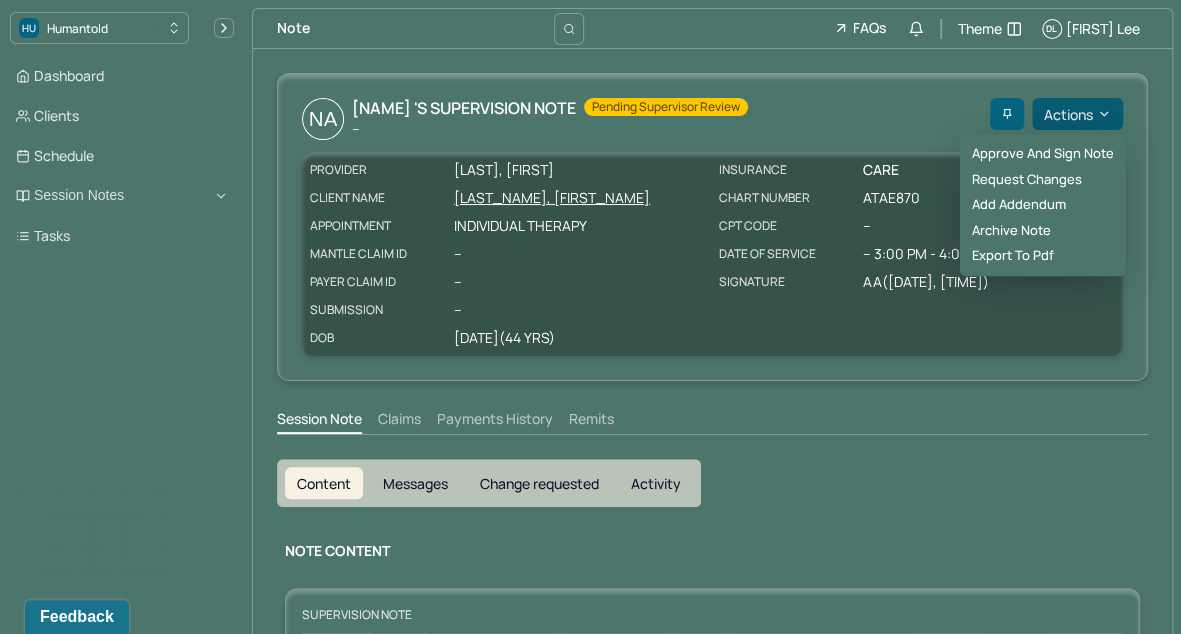 click on "Actions" at bounding box center [1077, 114] 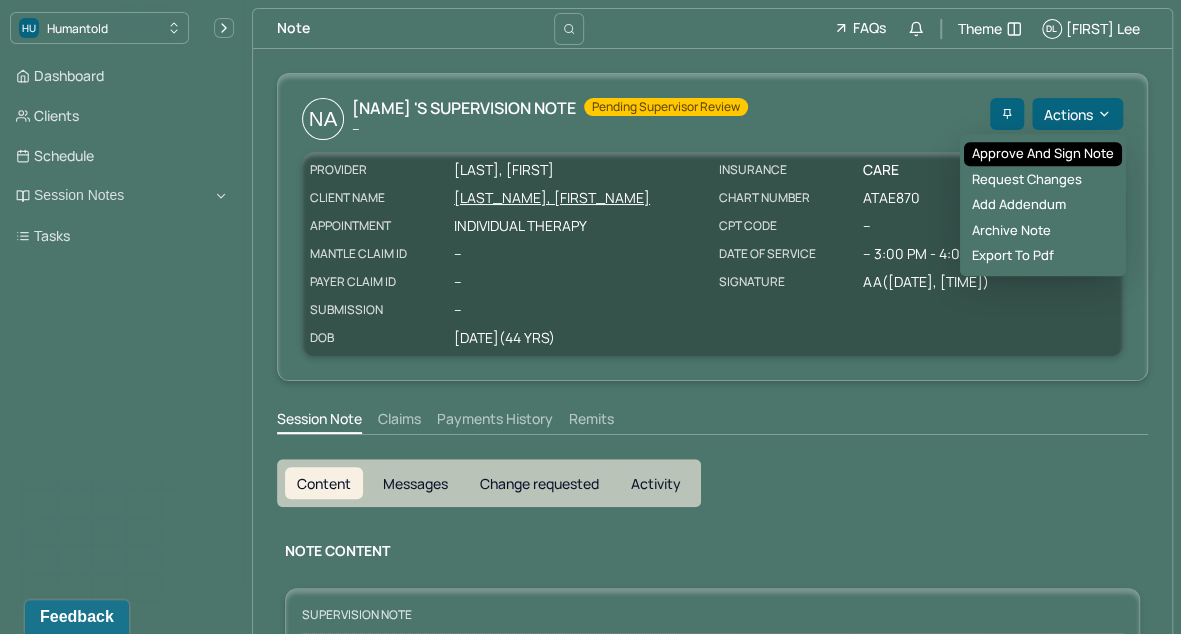 click on "Approve and sign note" at bounding box center (1043, 154) 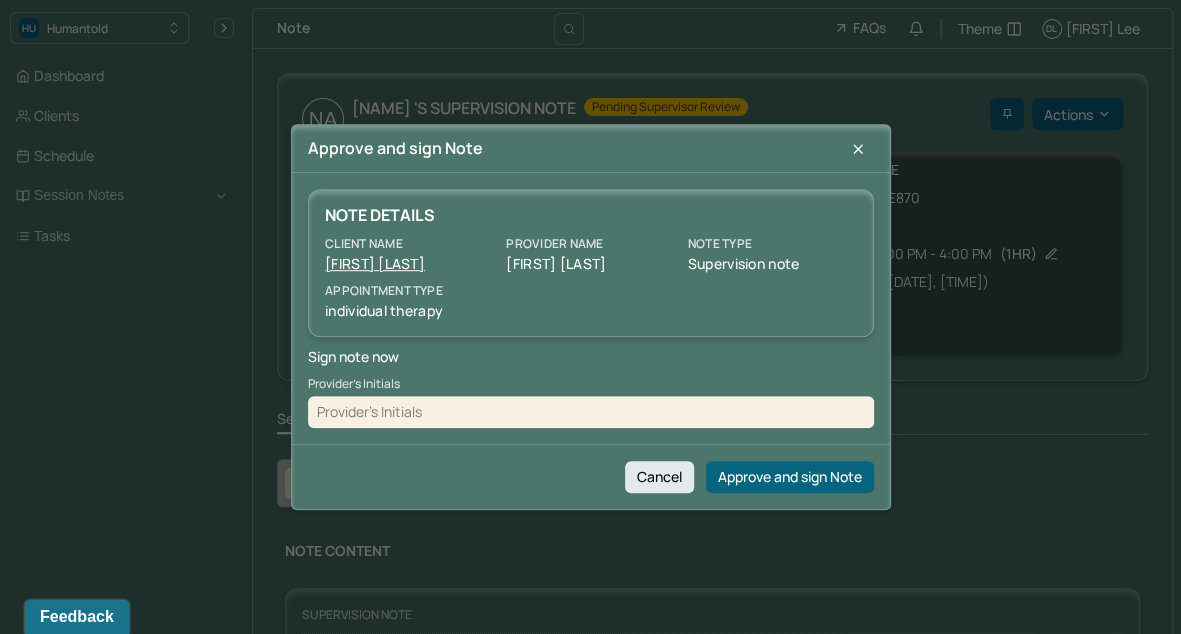 click at bounding box center (591, 412) 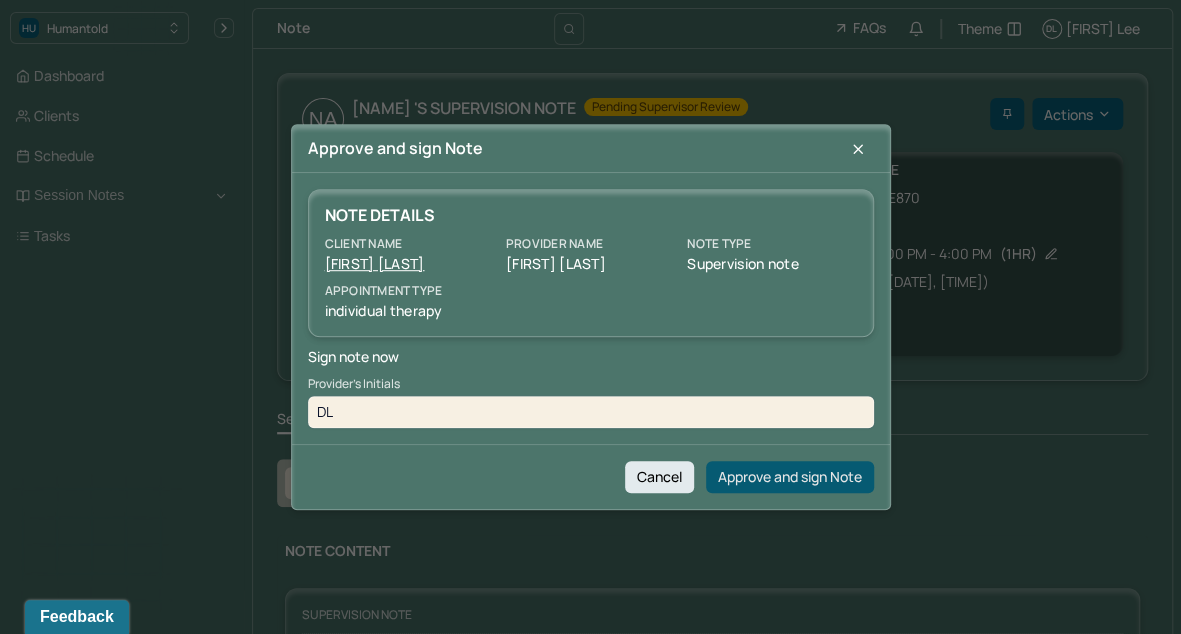 type on "DL" 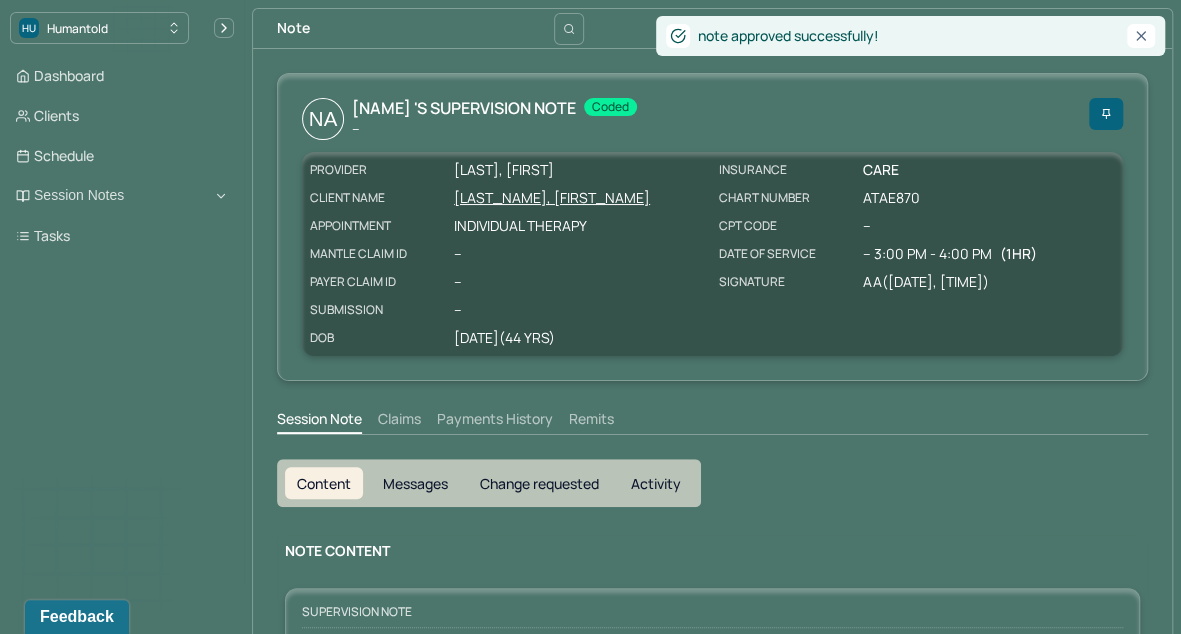 click on "Dashboard Clients Schedule Session Notes Tasks" at bounding box center (122, 156) 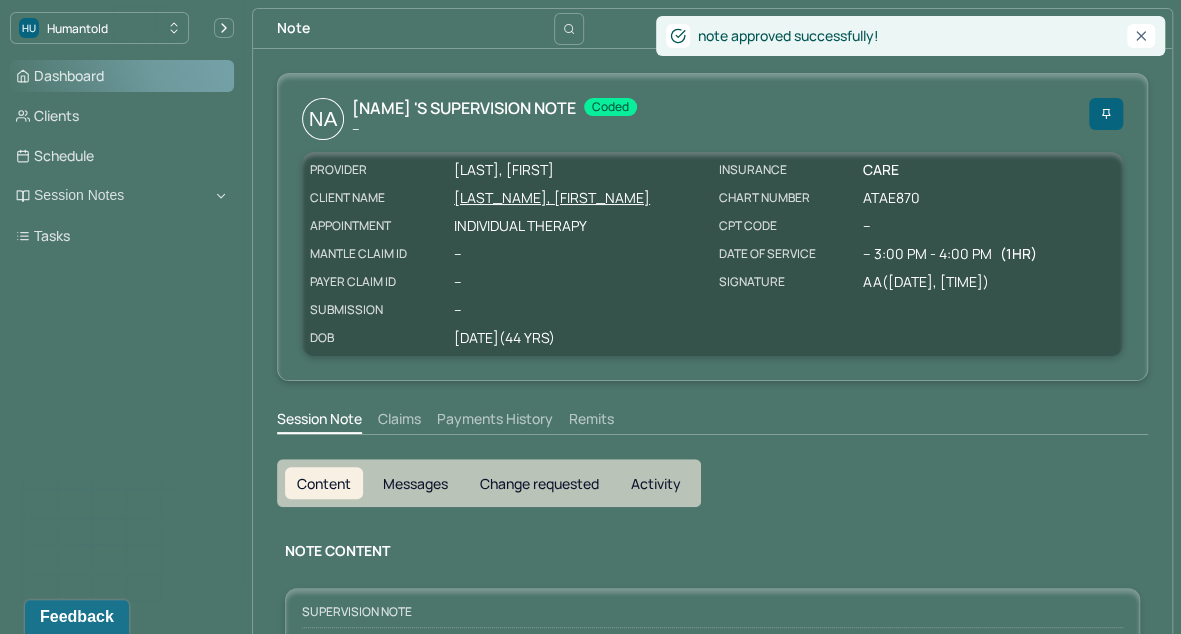 click on "Dashboard" at bounding box center (122, 76) 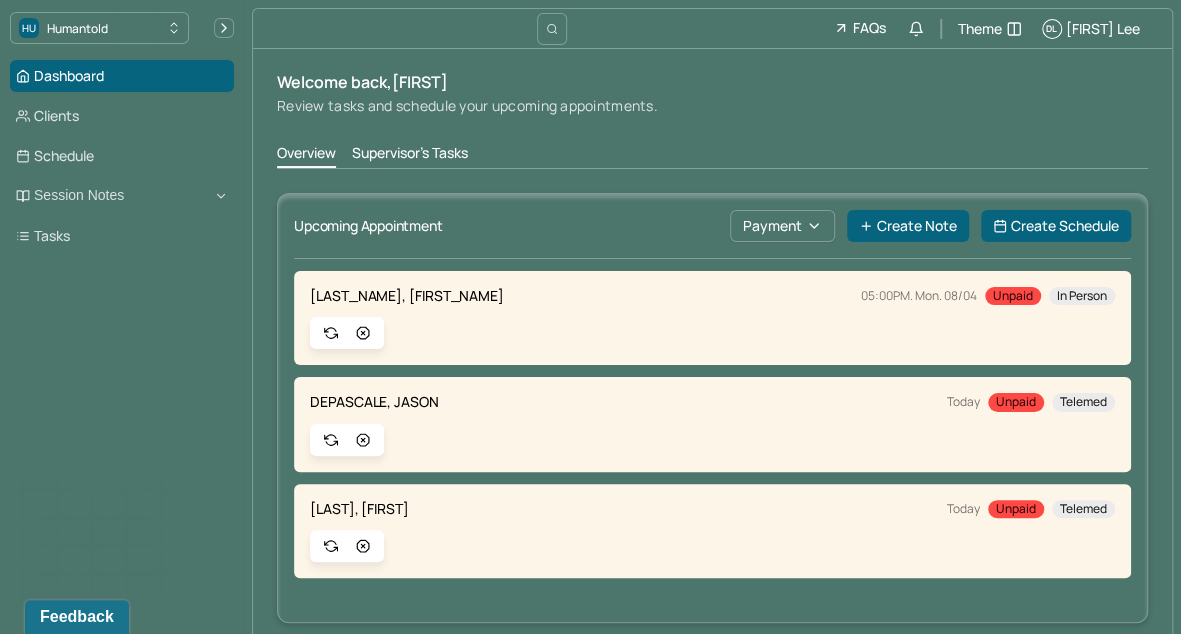 click on "Supervisor's Tasks" at bounding box center (410, 155) 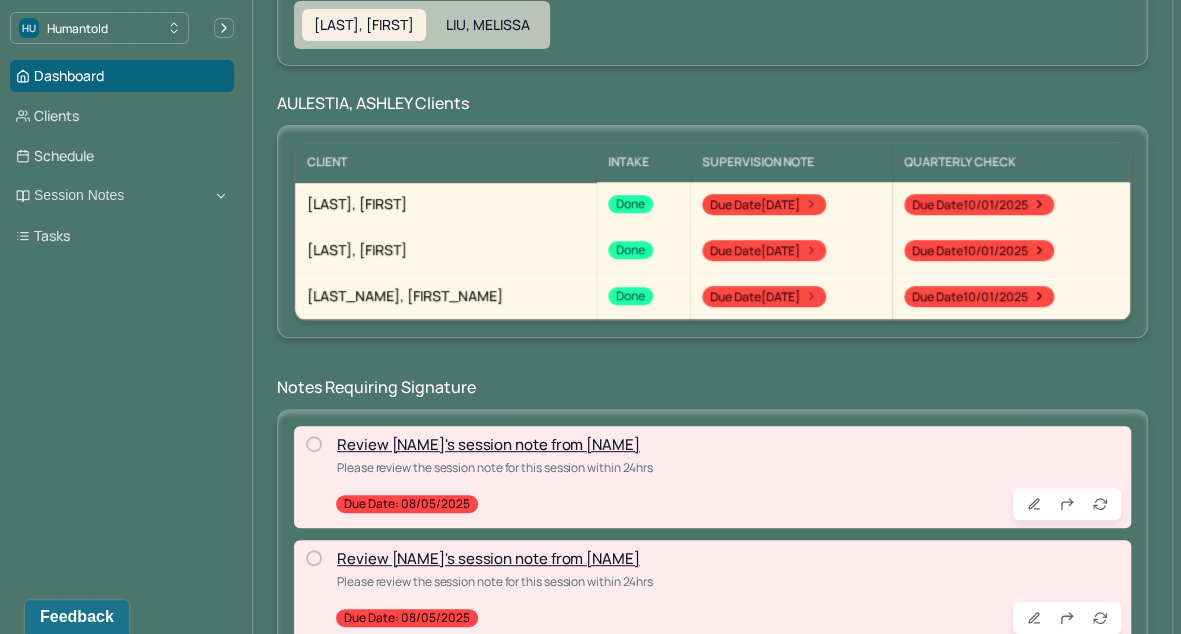 scroll, scrollTop: 605, scrollLeft: 0, axis: vertical 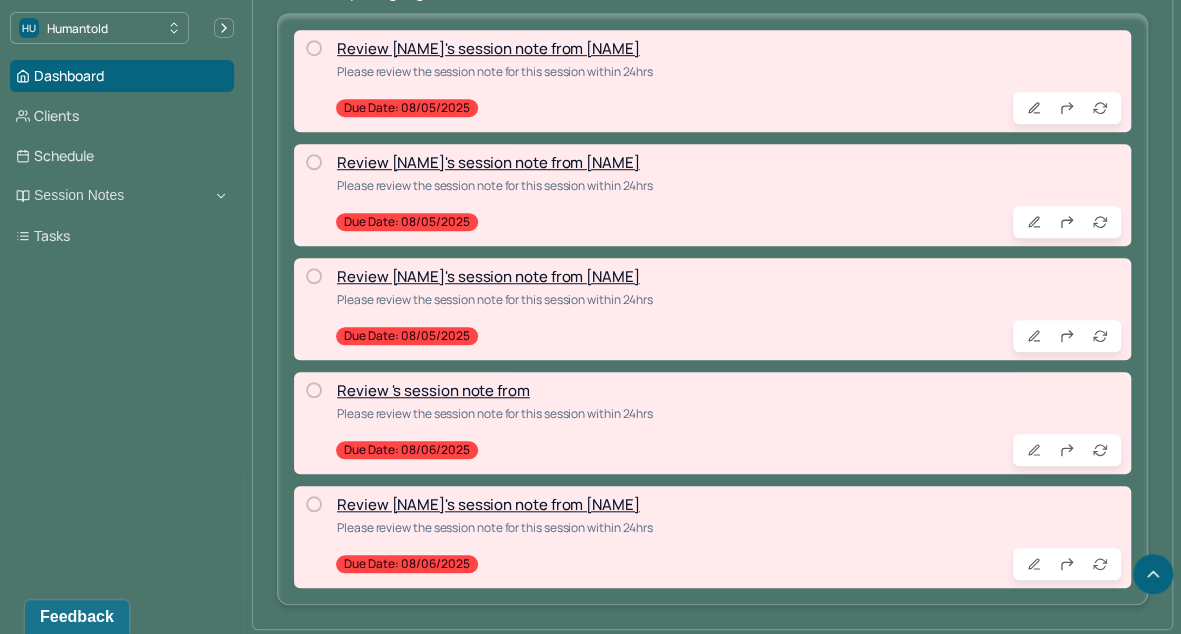 click on "Review [NAME]'s session note from [NAME]" at bounding box center [488, 504] 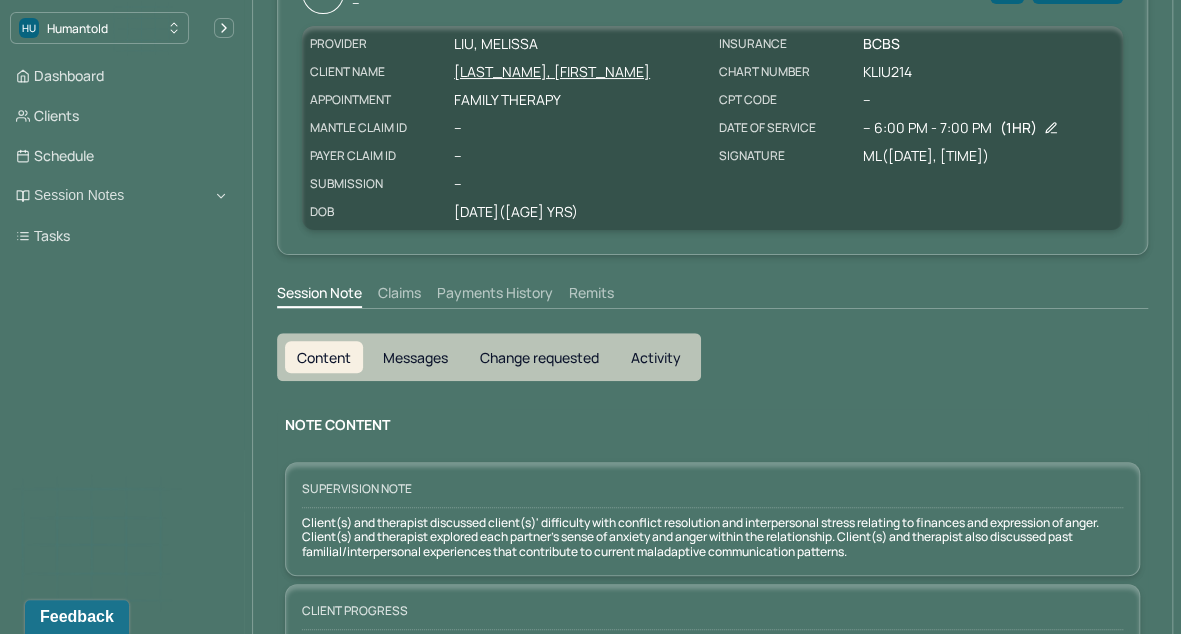 scroll, scrollTop: 0, scrollLeft: 0, axis: both 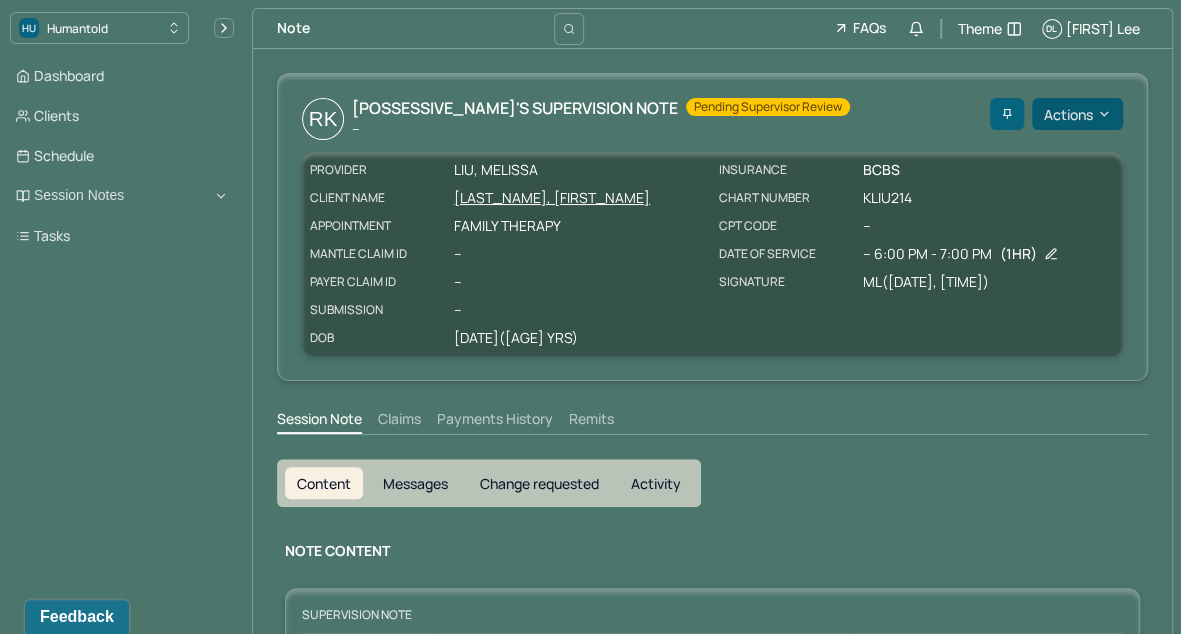 click on "Actions" at bounding box center (1077, 114) 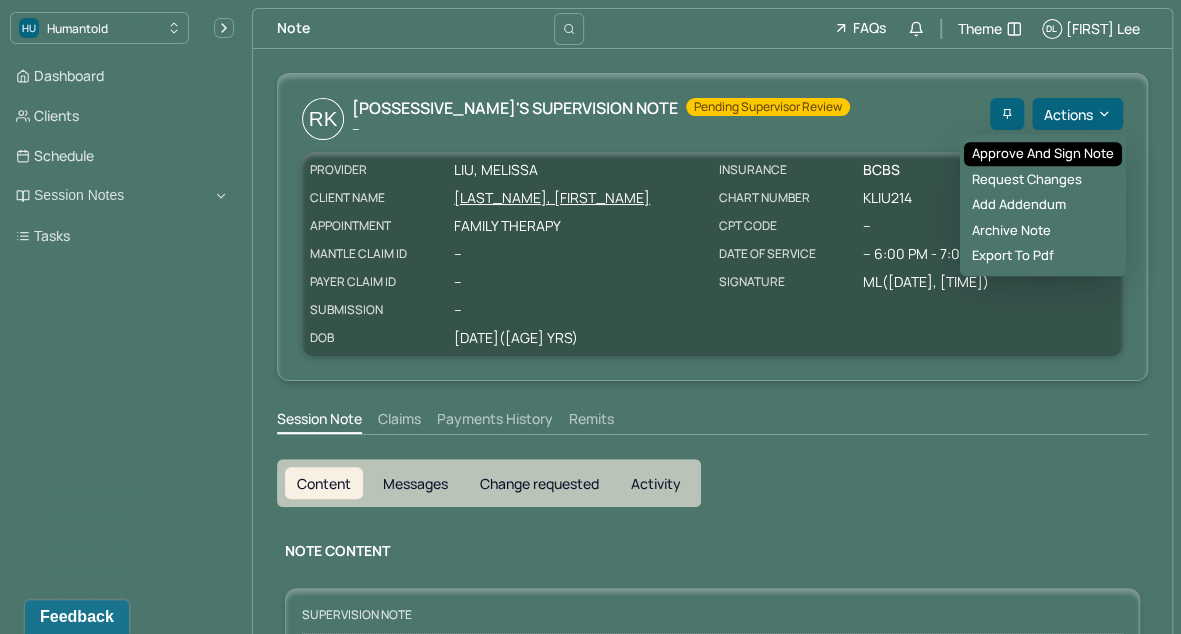 click on "Approve and sign note" at bounding box center (1043, 154) 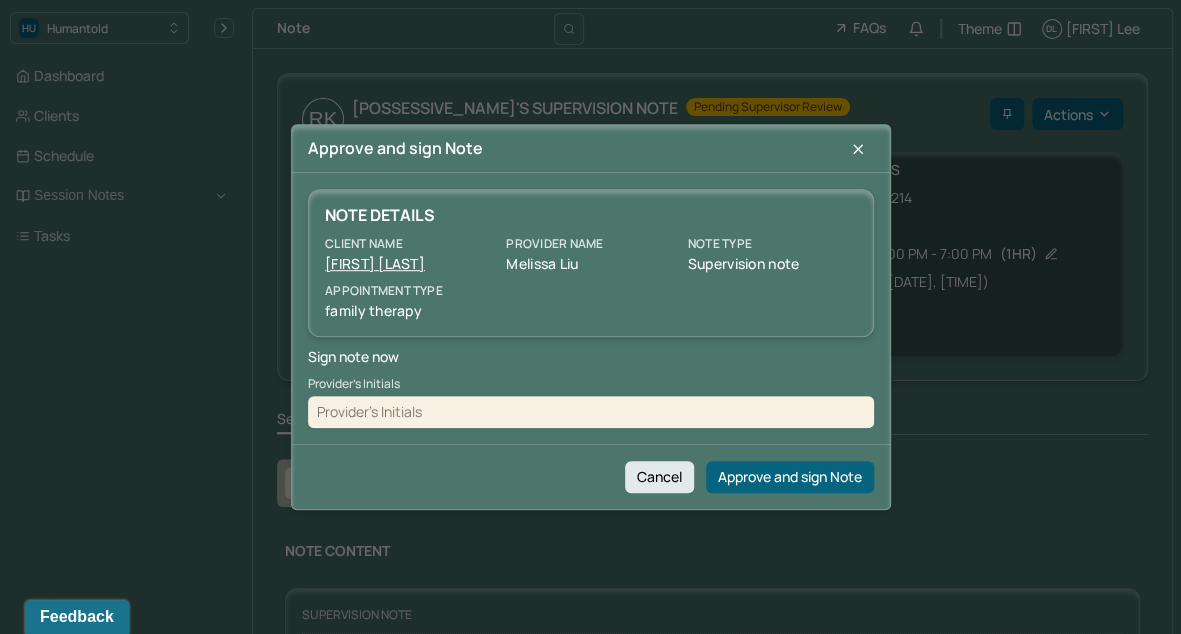 click at bounding box center [591, 412] 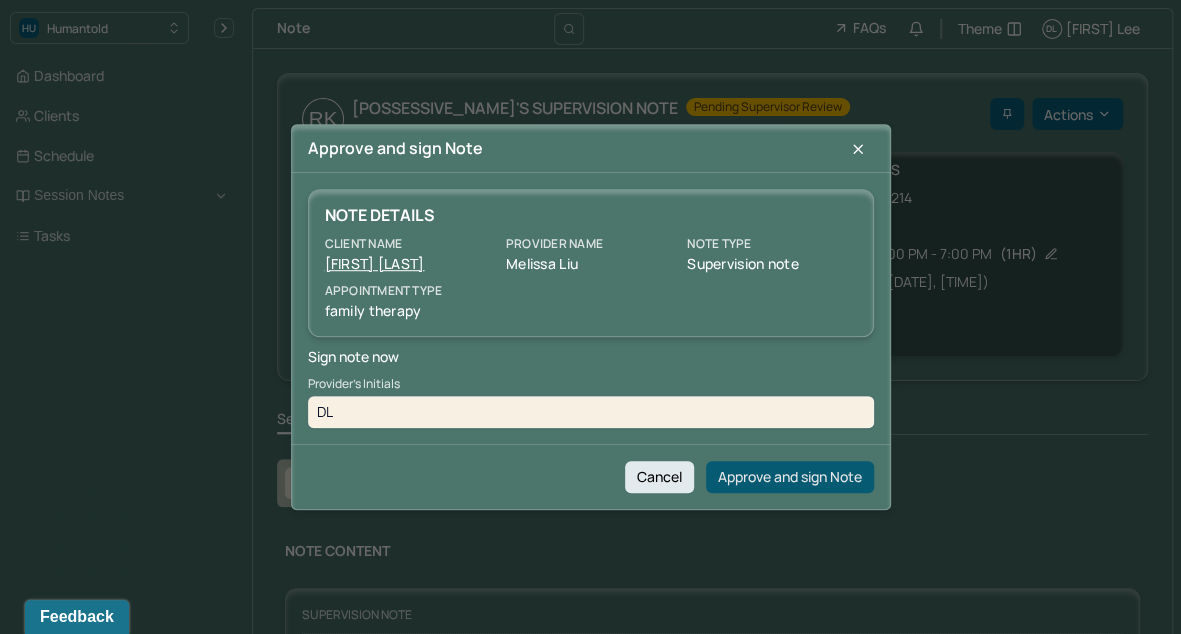 type on "DL" 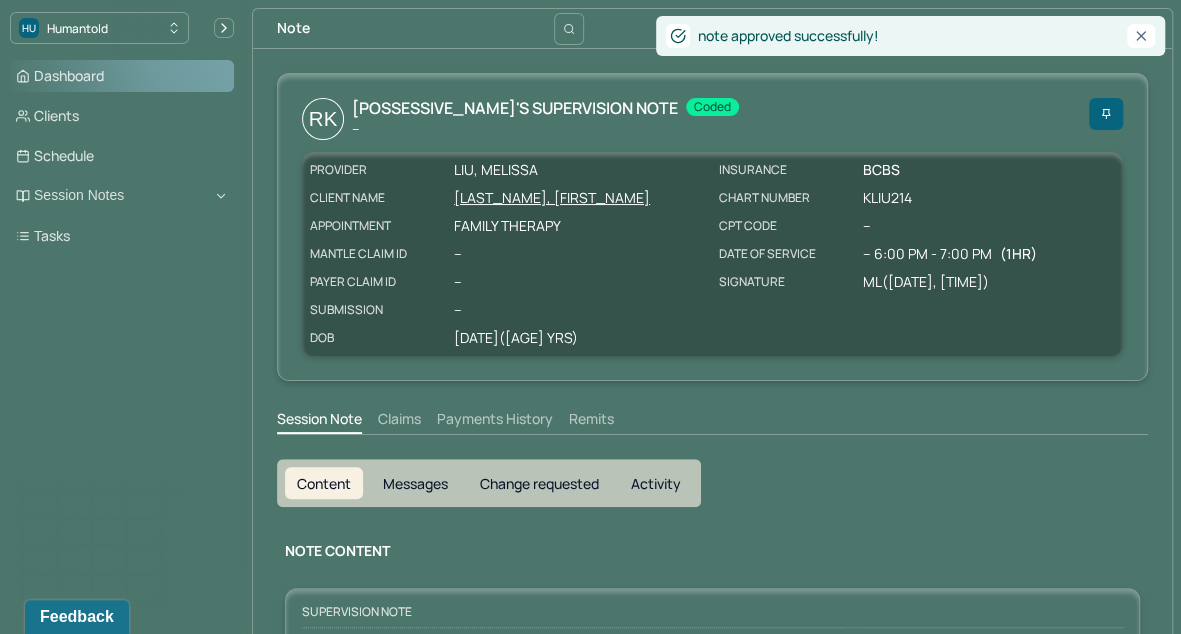 click on "Dashboard" at bounding box center [122, 76] 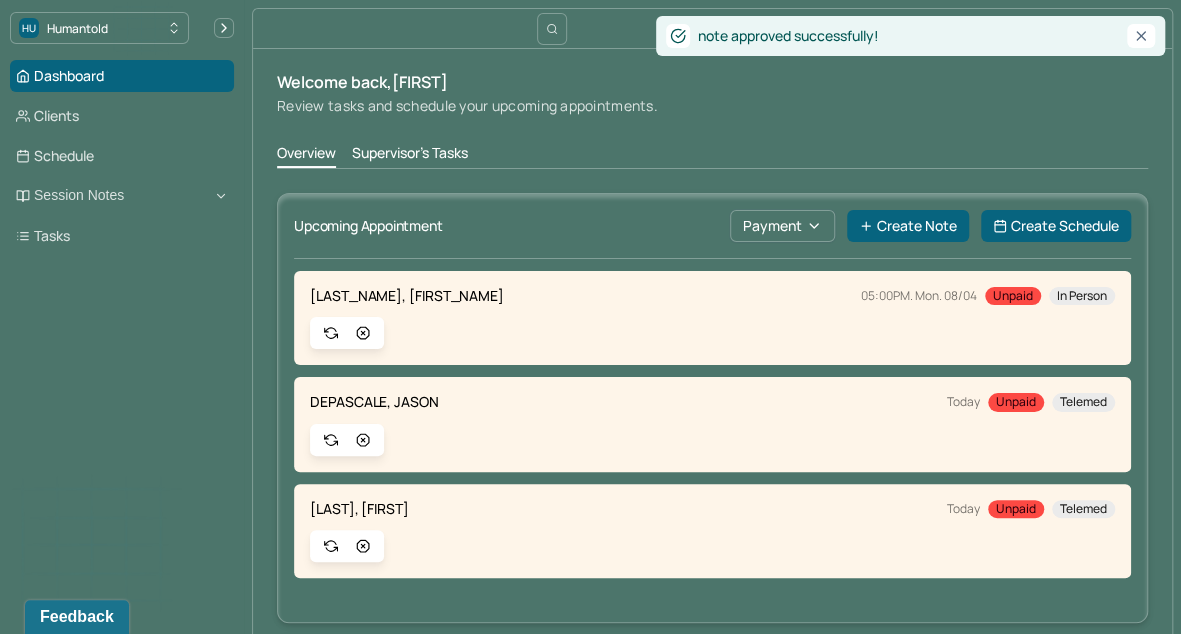 click on "Supervisor's Tasks" at bounding box center [410, 155] 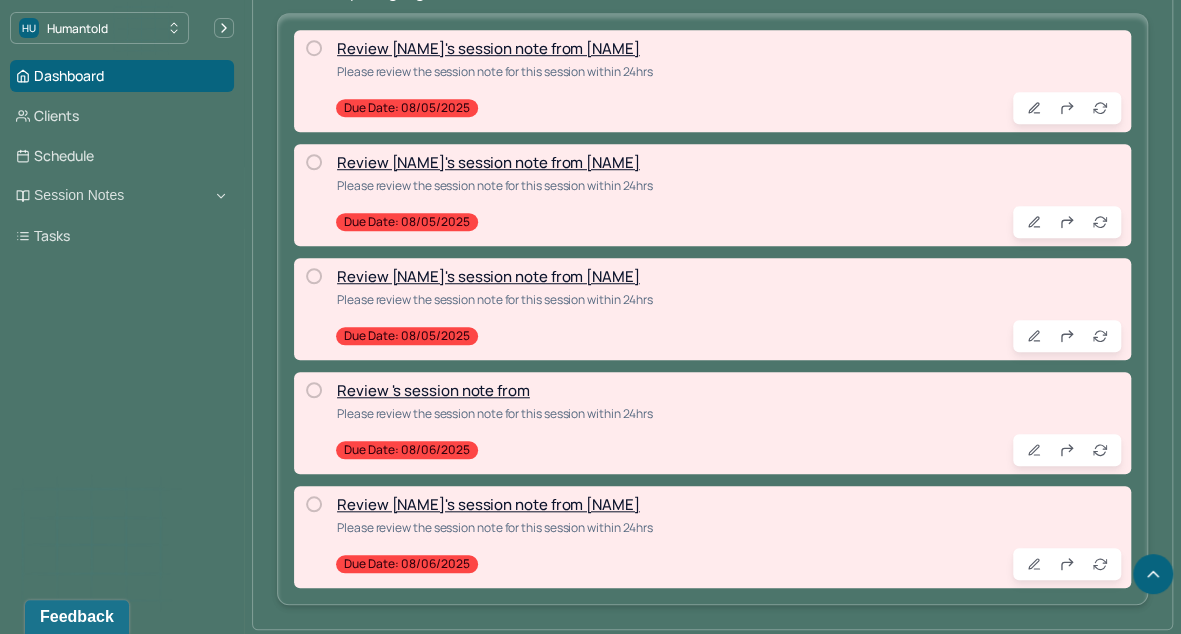 click on "Review [NAME]'s session note from [NAME]" at bounding box center (488, 276) 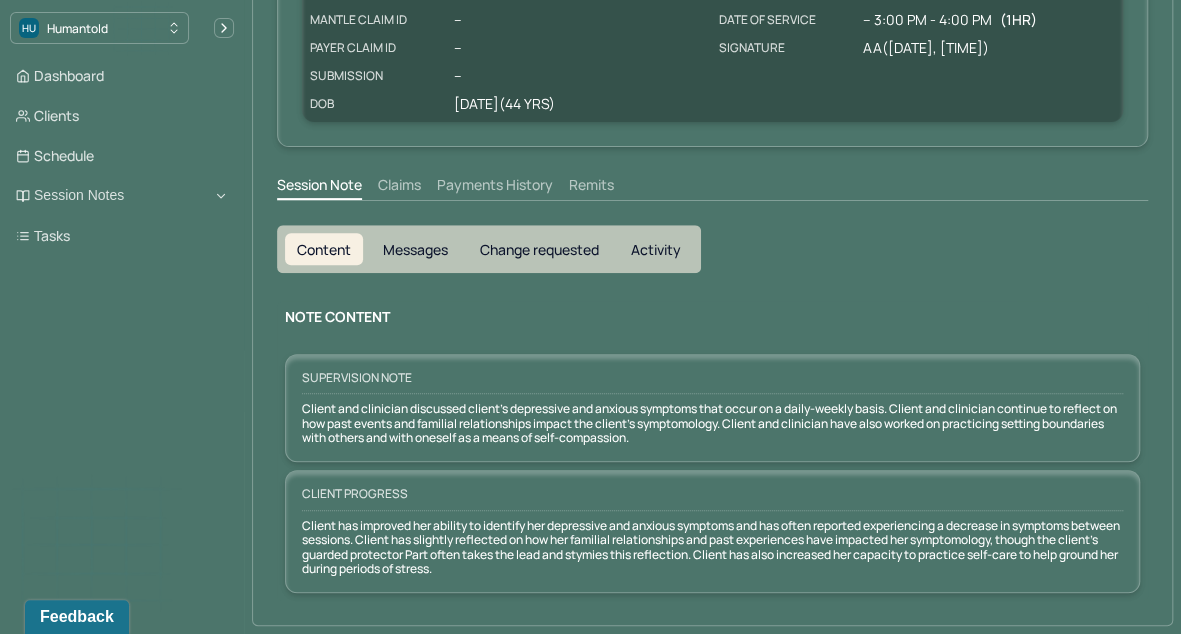 scroll, scrollTop: 0, scrollLeft: 0, axis: both 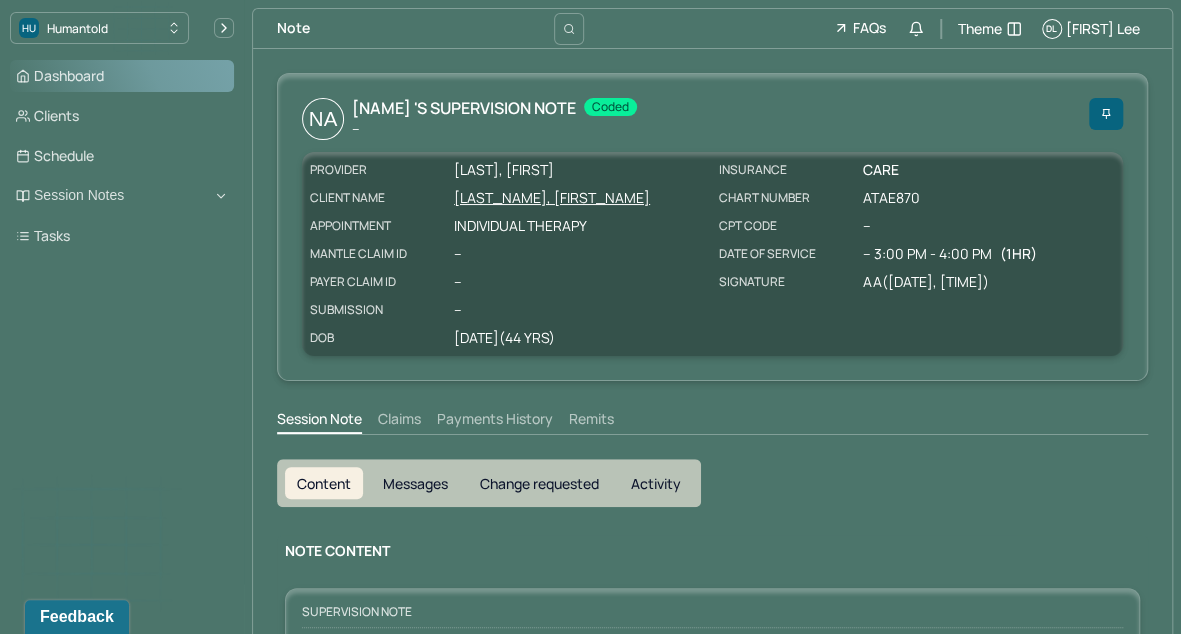 click on "Dashboard" at bounding box center (122, 76) 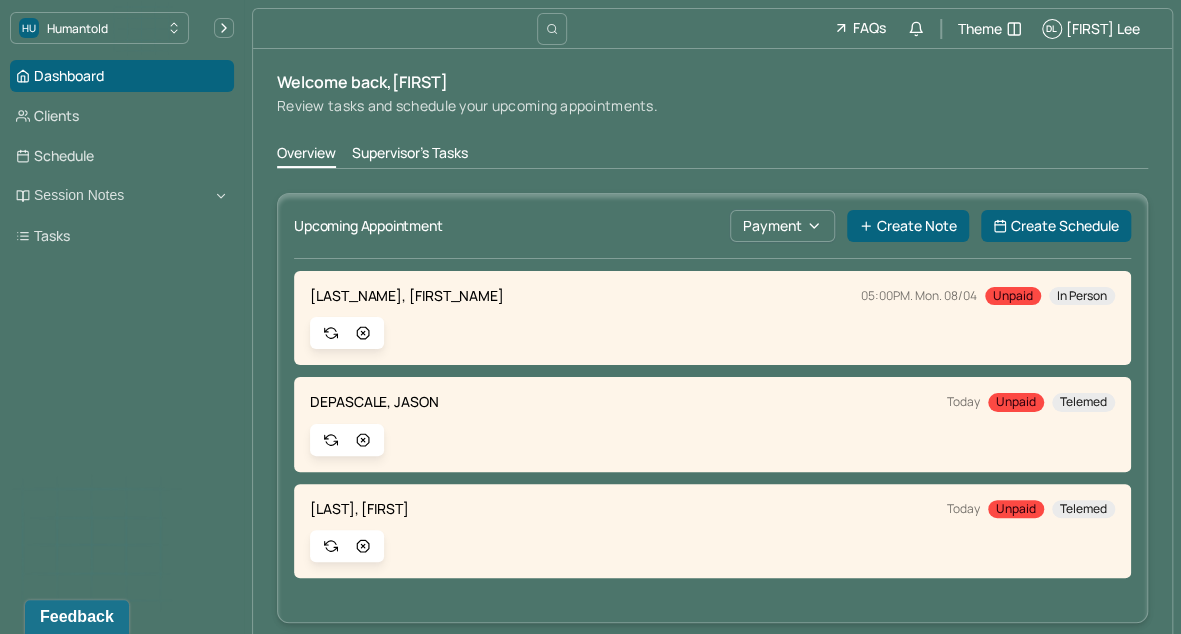 click on "Supervisor's Tasks" at bounding box center [410, 155] 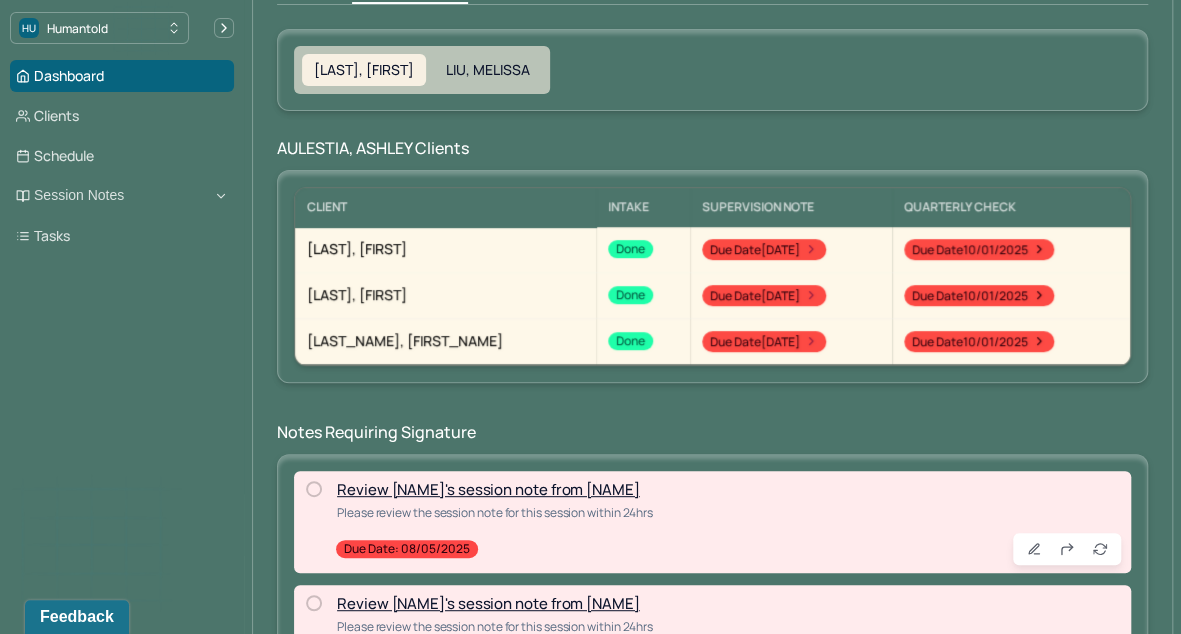 scroll, scrollTop: 377, scrollLeft: 0, axis: vertical 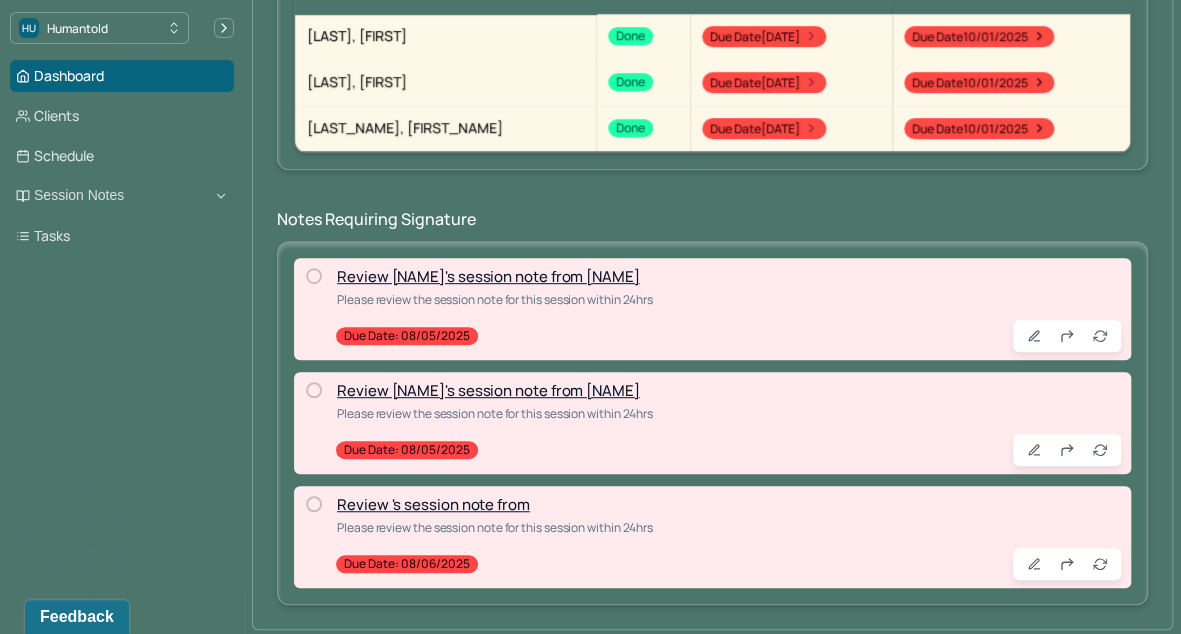 click on "Review [NAME]'s session note from [NAME]" at bounding box center (488, 390) 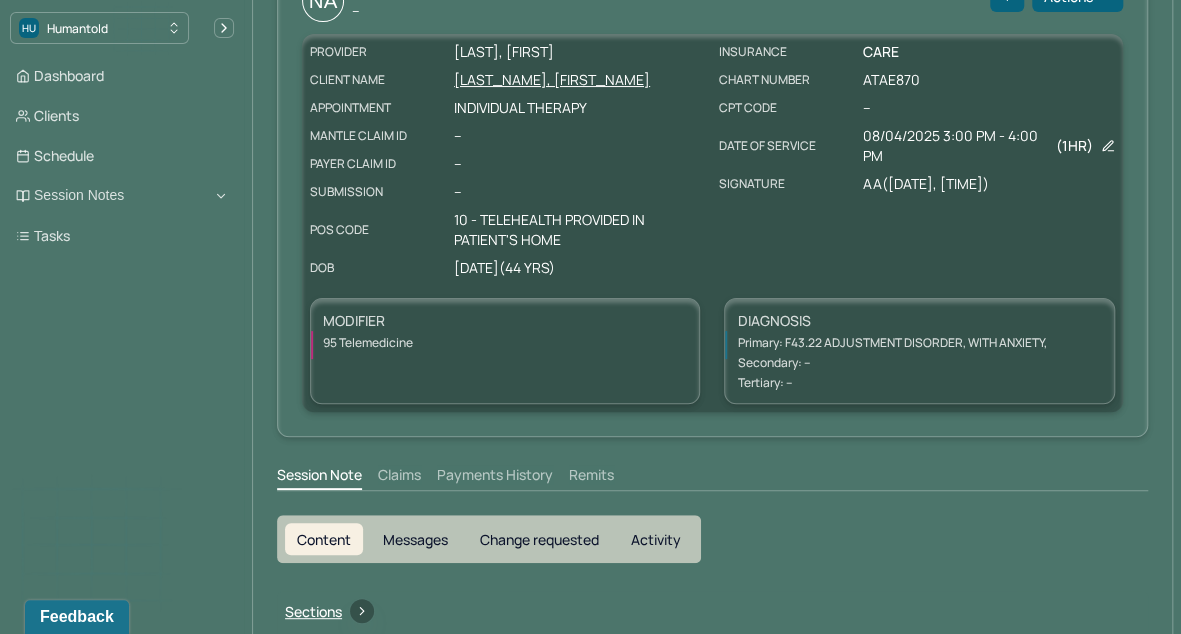 scroll, scrollTop: 0, scrollLeft: 0, axis: both 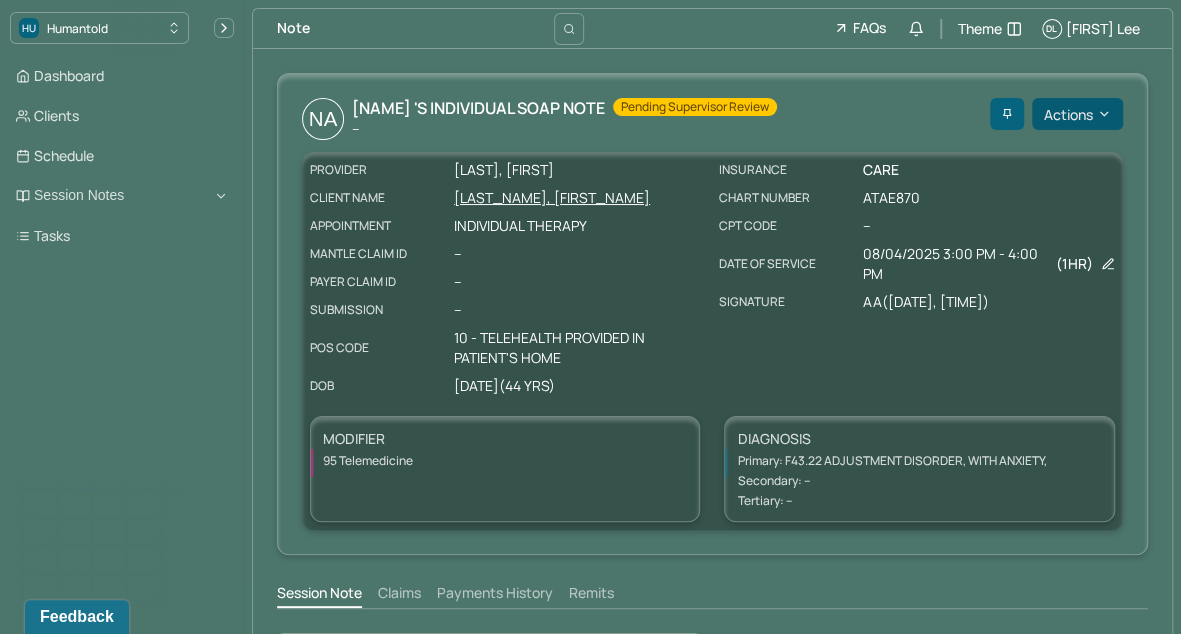 click on "Actions" at bounding box center (1077, 114) 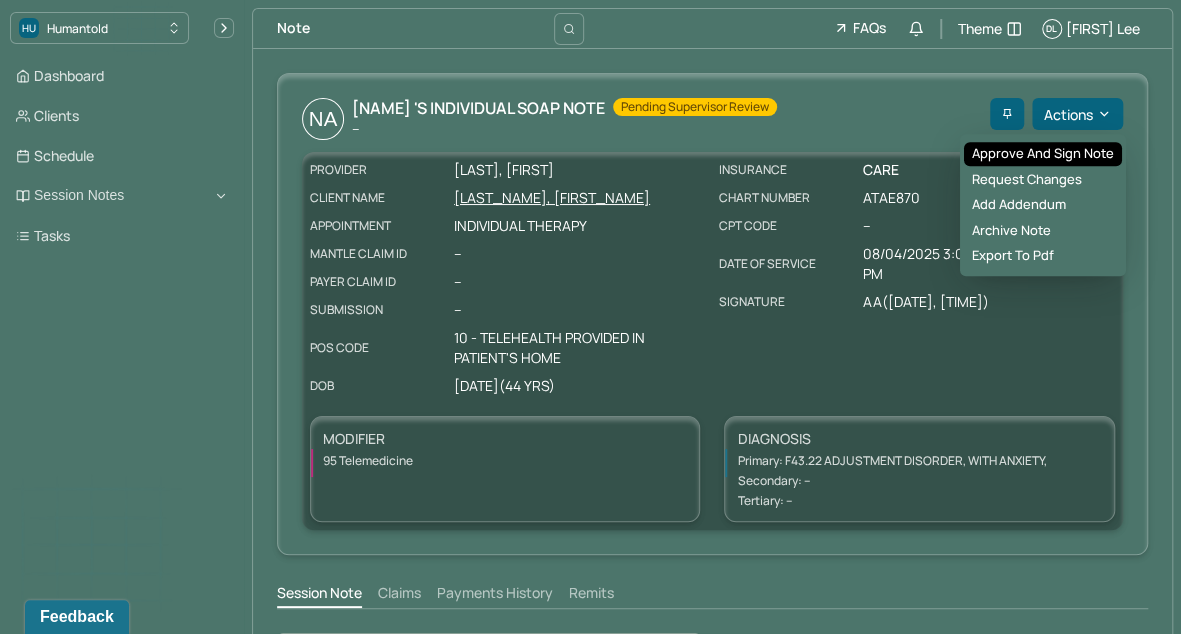 click on "Approve and sign note" at bounding box center (1043, 154) 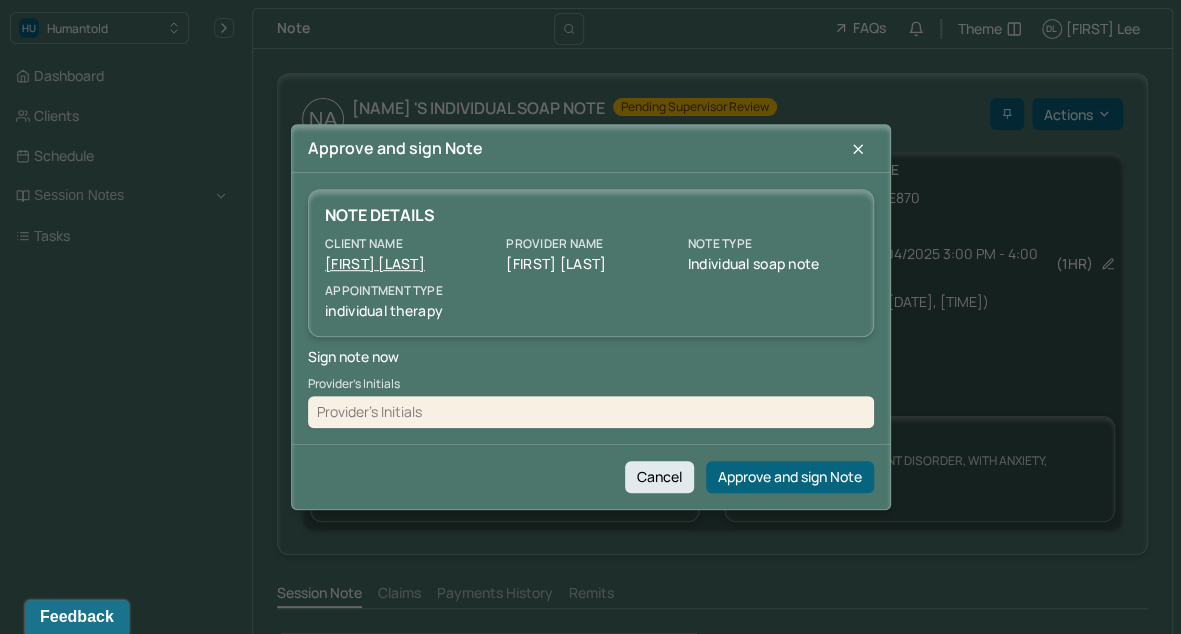 click at bounding box center [591, 412] 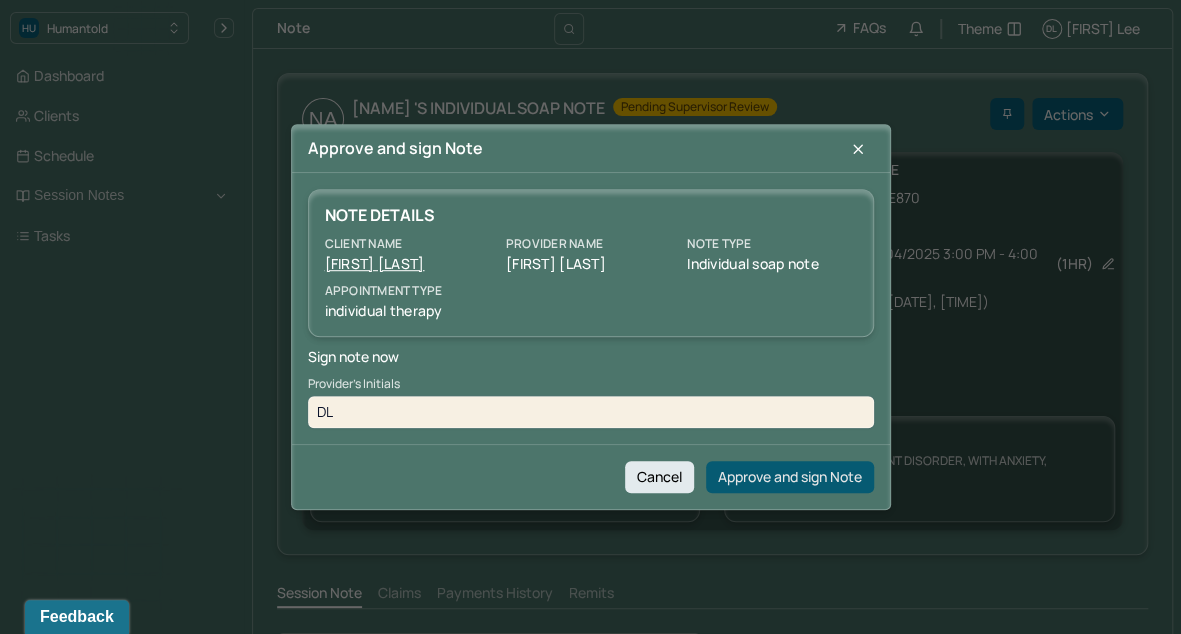 type on "DL" 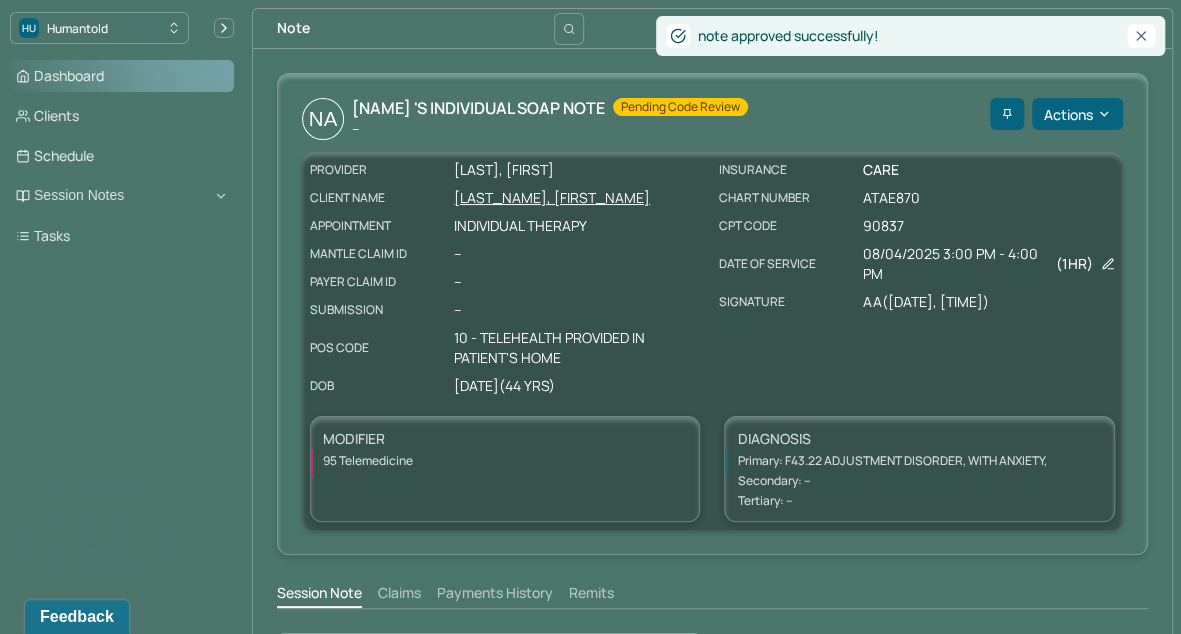 click on "Dashboard" at bounding box center [122, 76] 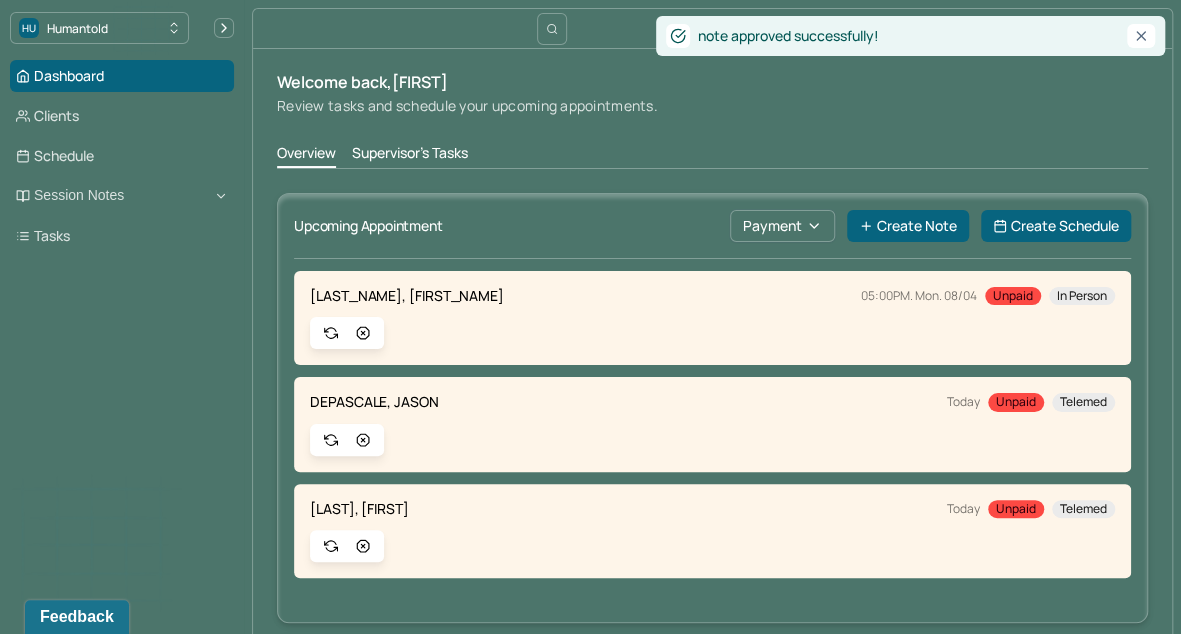 click on "Supervisor's Tasks" at bounding box center (410, 155) 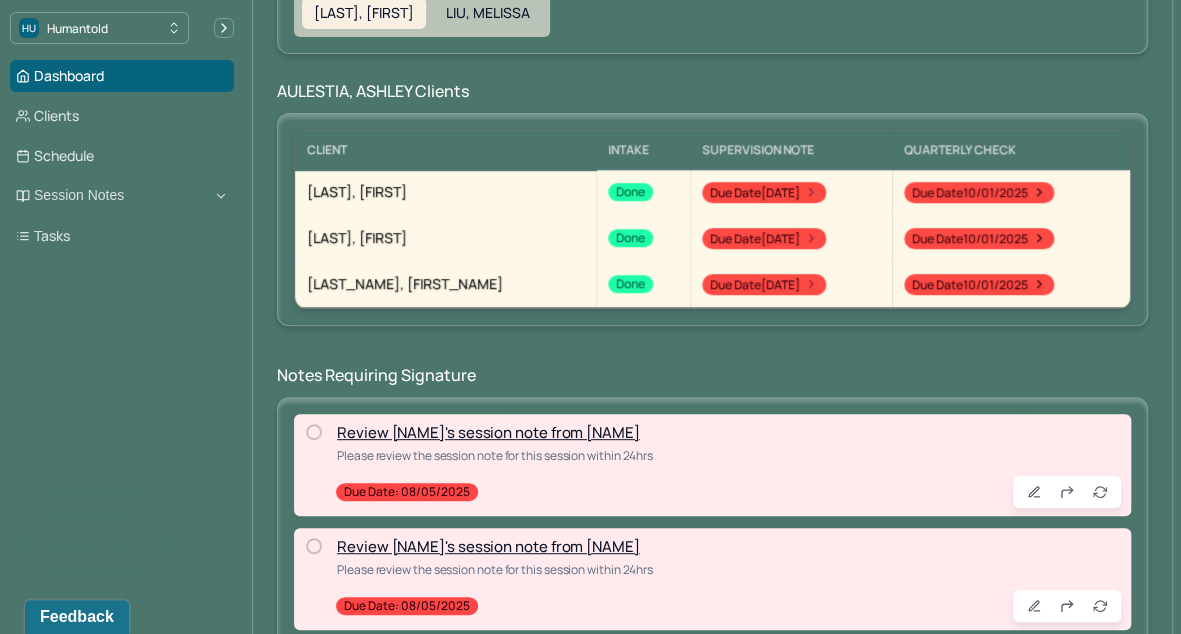 scroll, scrollTop: 377, scrollLeft: 0, axis: vertical 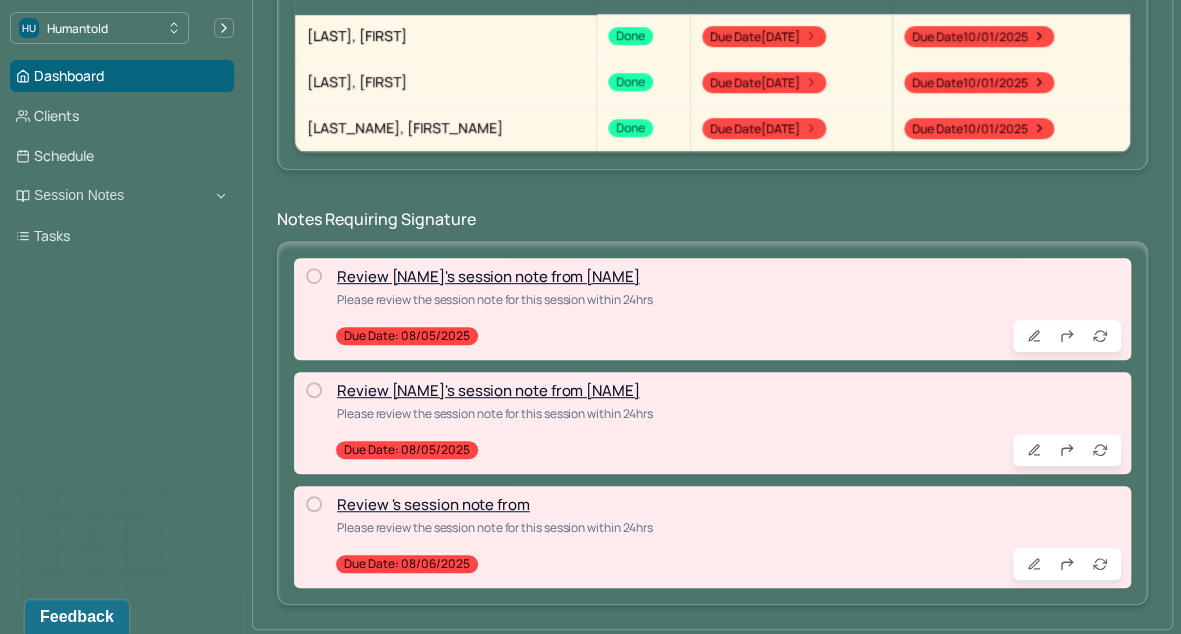 click on "Review 's session note from" at bounding box center (433, 504) 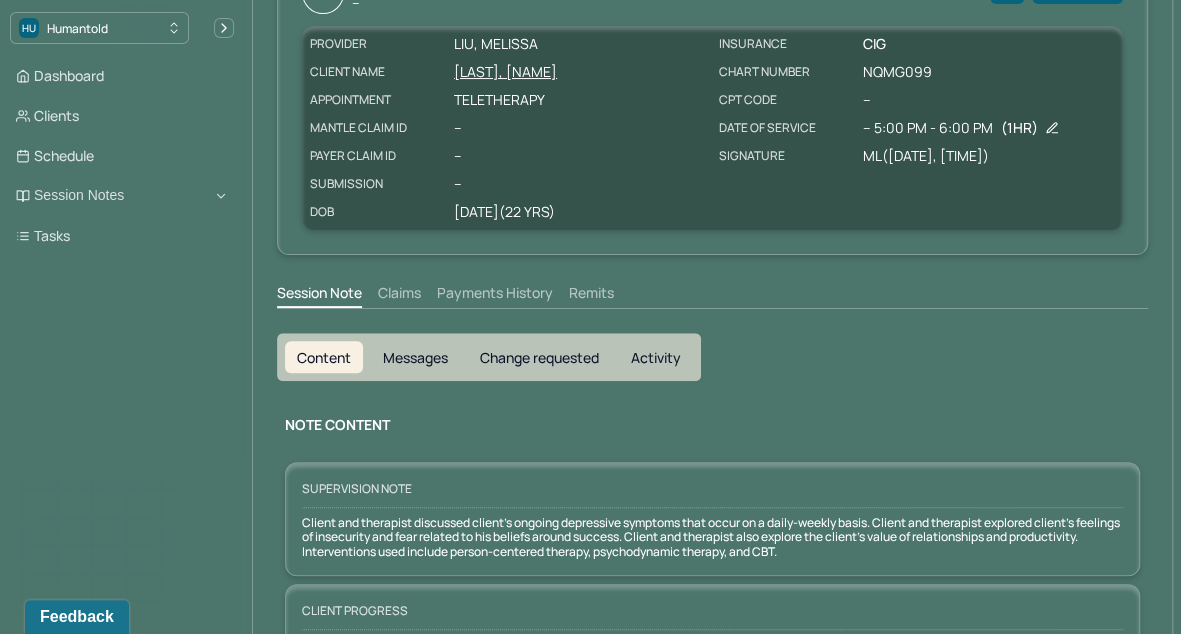 scroll, scrollTop: 0, scrollLeft: 0, axis: both 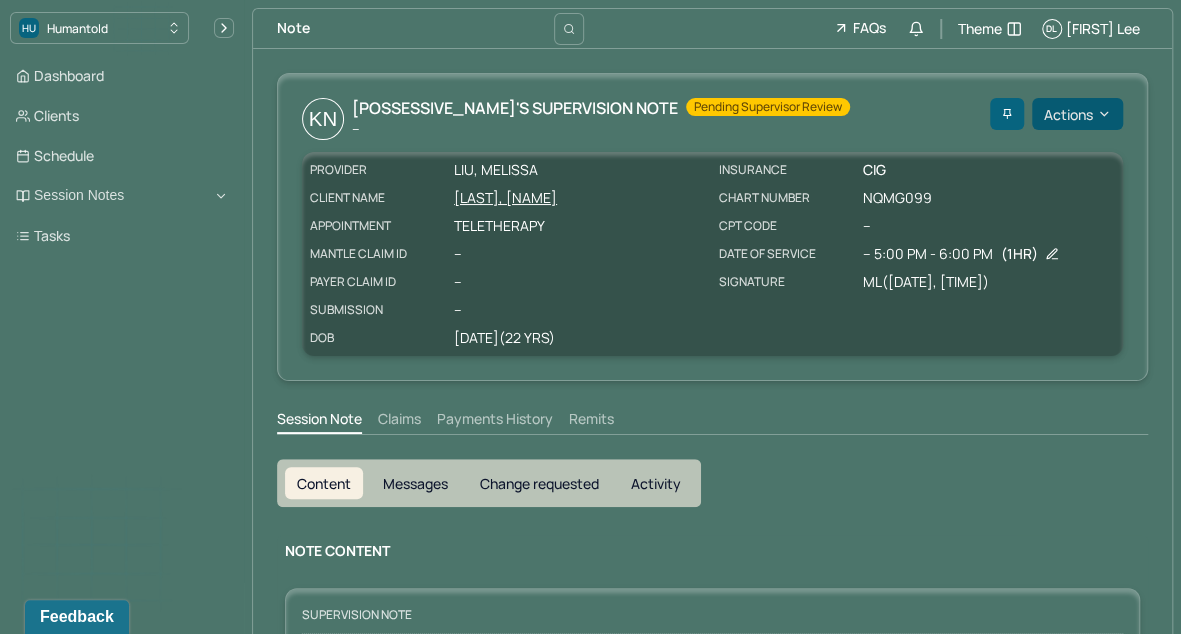 click on "Actions" at bounding box center (1077, 114) 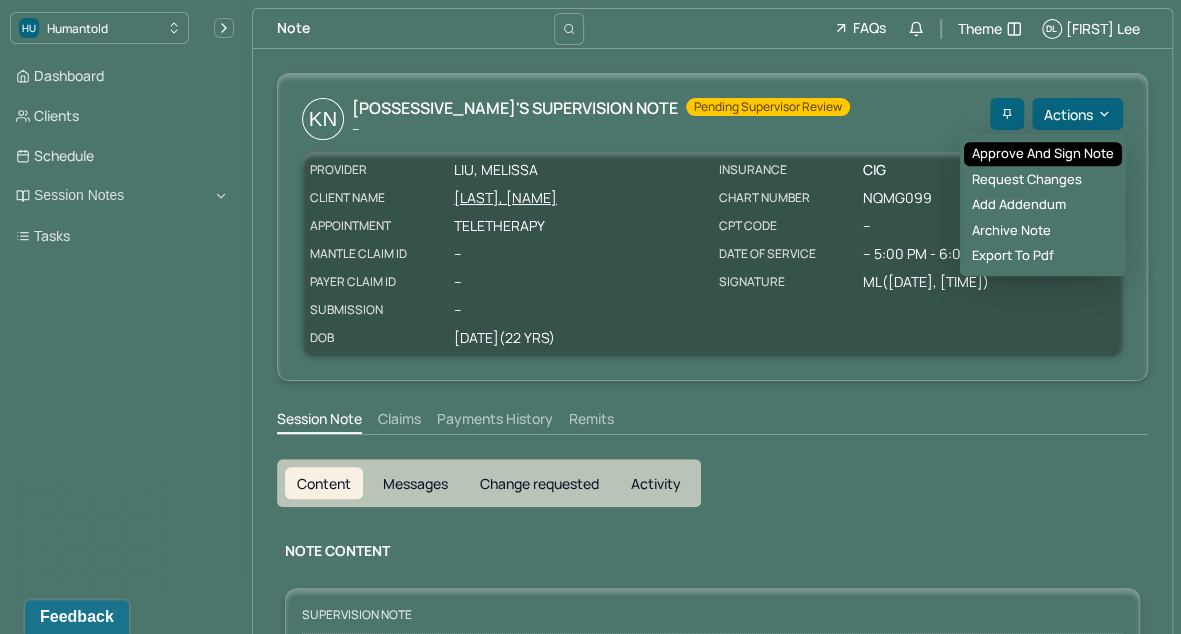 click on "Approve and sign note" at bounding box center (1043, 154) 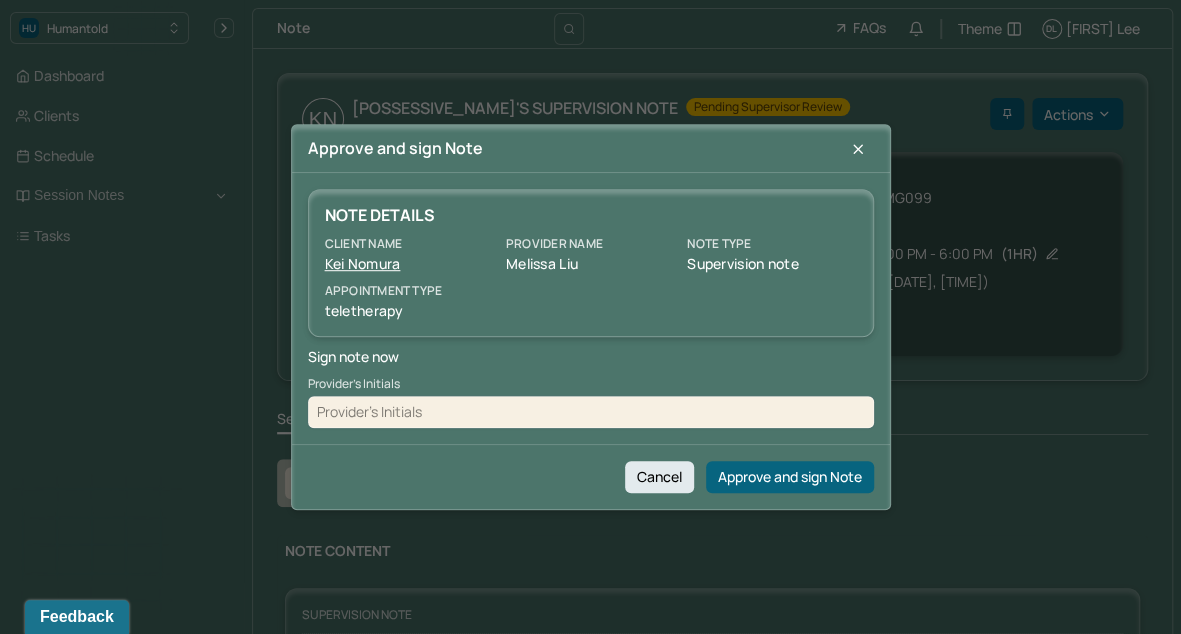 click on "Provider's Initials" at bounding box center [591, 384] 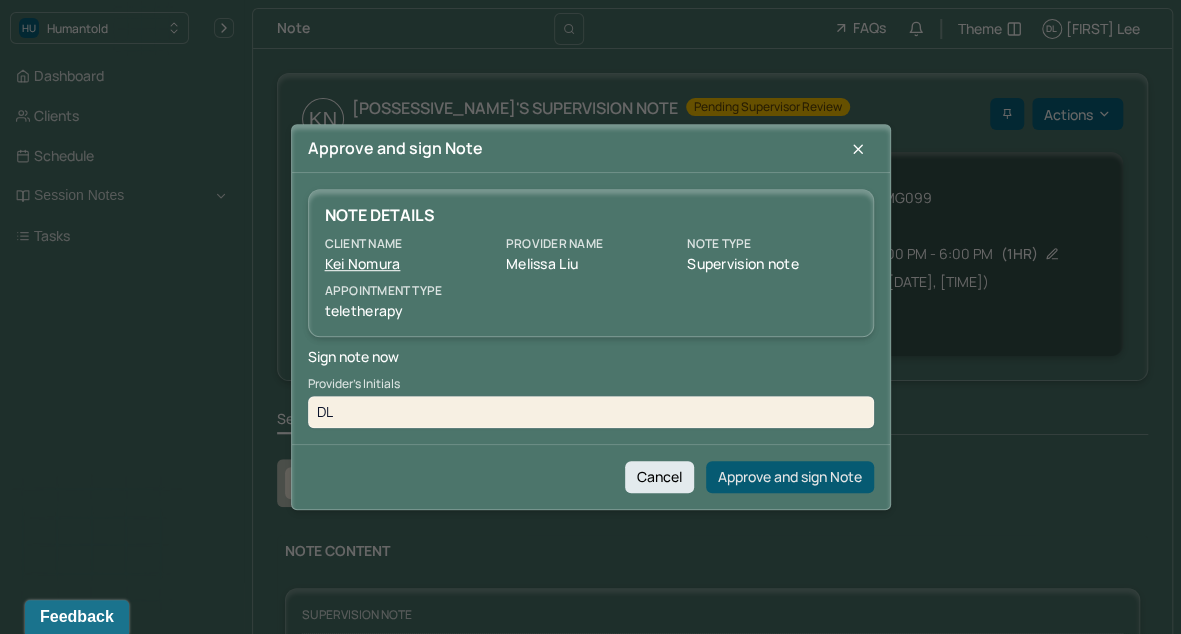 type on "DL" 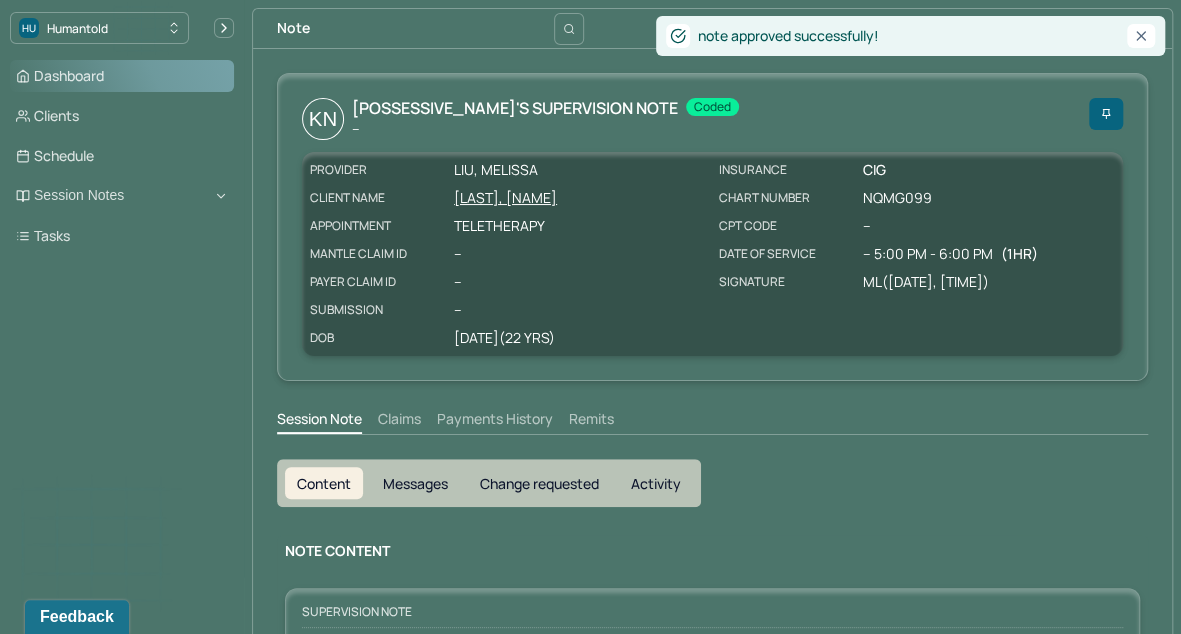 click on "Dashboard" at bounding box center [122, 76] 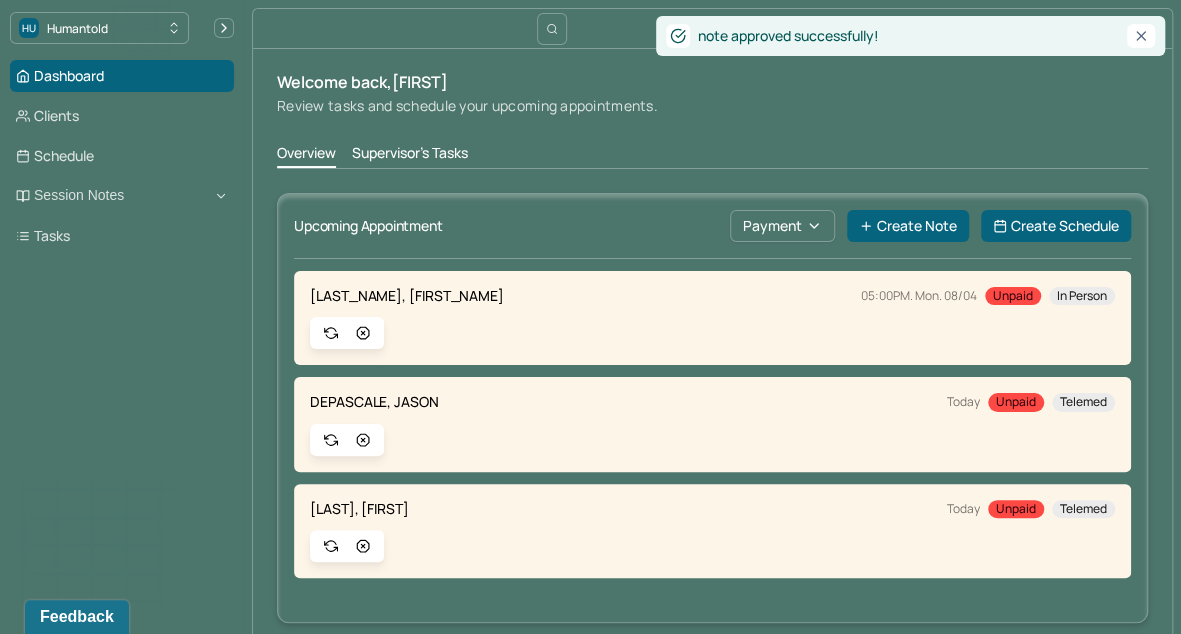 click on "Supervisor's Tasks" at bounding box center [410, 155] 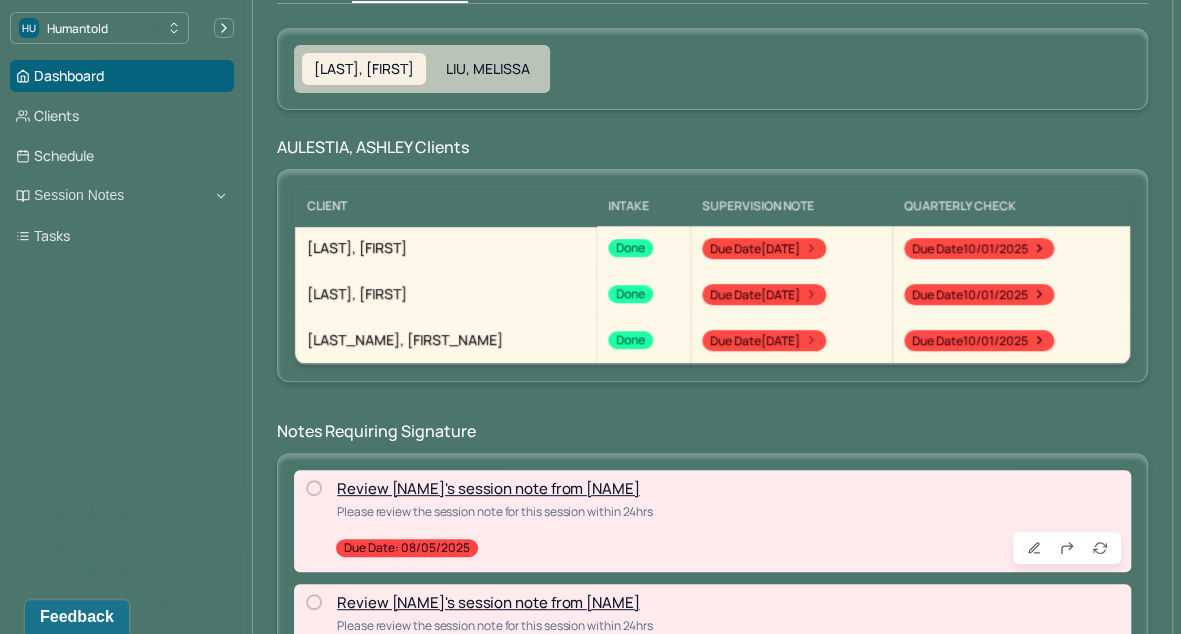scroll, scrollTop: 377, scrollLeft: 0, axis: vertical 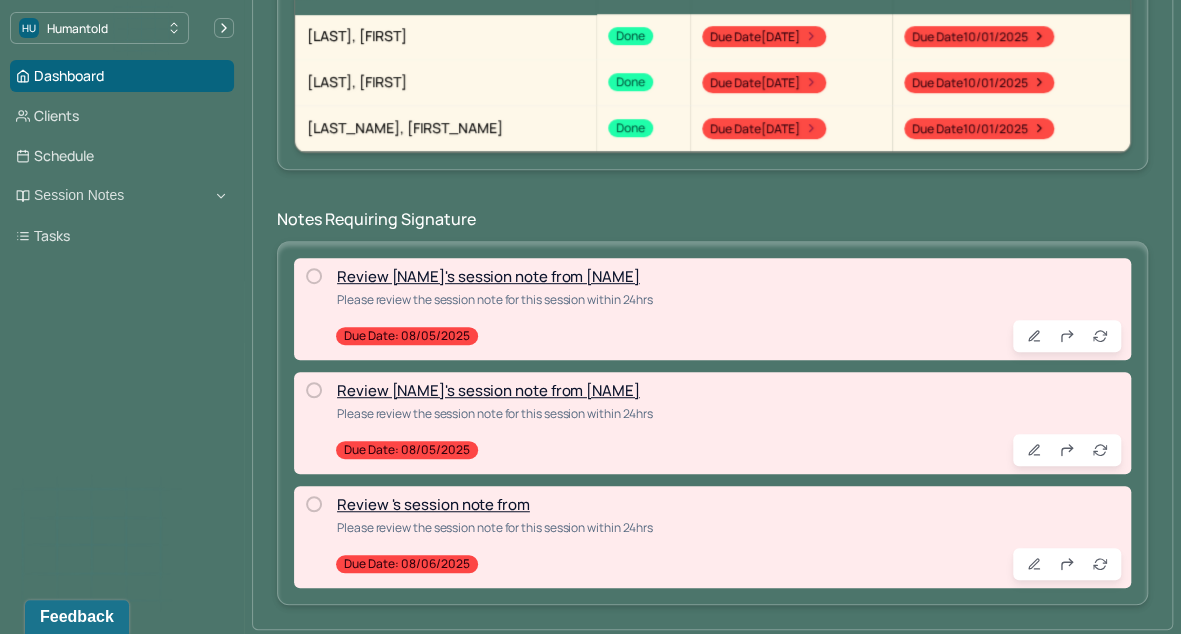 click on "Review [NAME]'s session note from [NAME]" at bounding box center [488, 276] 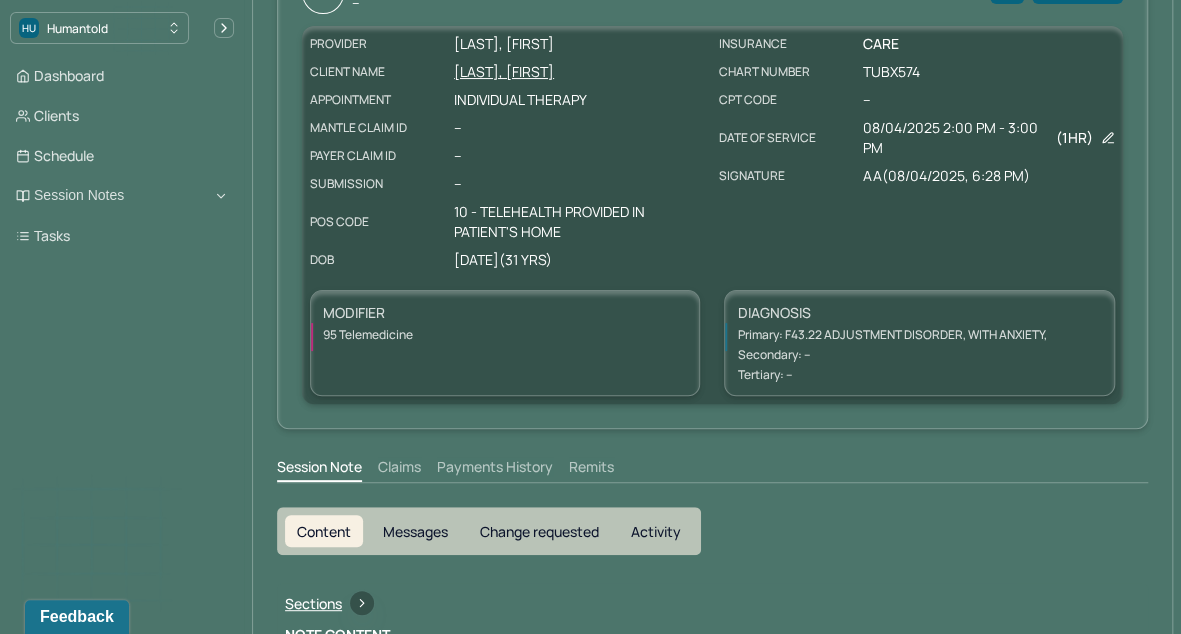 scroll, scrollTop: 0, scrollLeft: 0, axis: both 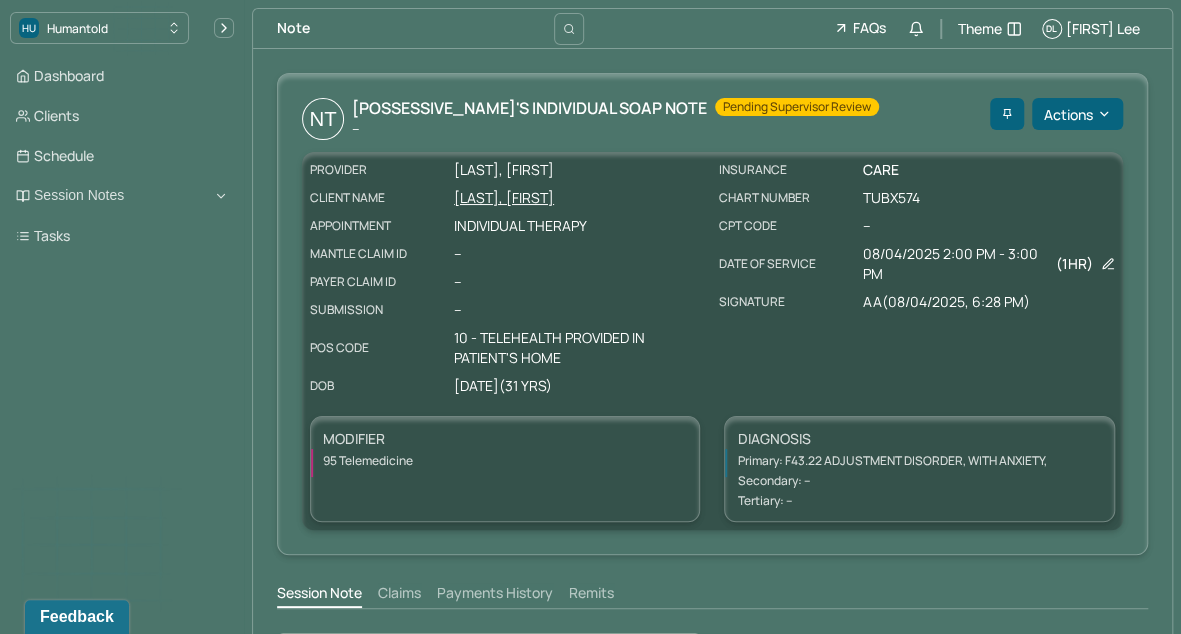 click on "NT Nadeen's Individual soap note -- Pending supervisor review Actions PROVIDER AULESTIA, ASHLEY CLIENT NAME TALBOT, NADEEN APPOINTMENT Individual therapy MANTLE CLAIM ID -- PAYER CLAIM ID -- SUBMISSION -- POS CODE 10 - Telehealth Provided in Patient's Home DOB [DATE] ( [AGE] Yrs) INSURANCE CARE CHART NUMBER TUBX574 CPT CODE -- DATE OF SERVICE [DATE] [TIME] - [TIME] ( 1hr ) SIGNATURE AA ([DATE], [TIME]) MODIFIER 95 Telemedicine DIAGNOSIS Primary: F43.22 ADJUSTMENT DISORDER, WITH ANXIETY , Secondary: -- Tertiary: --" at bounding box center [712, 314] 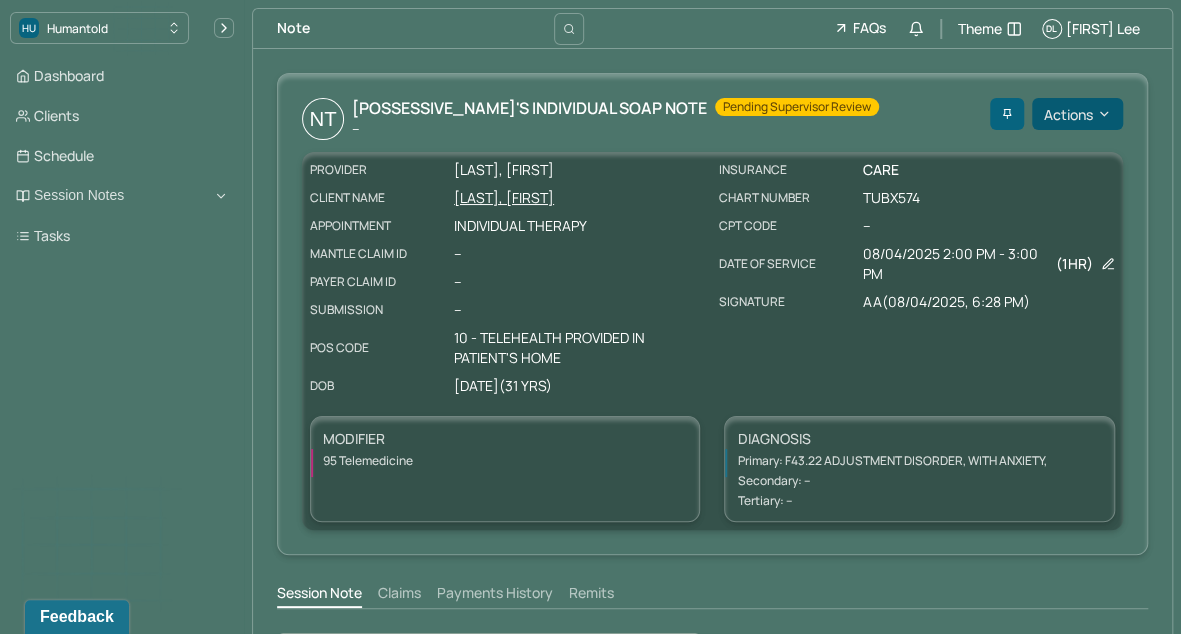 click 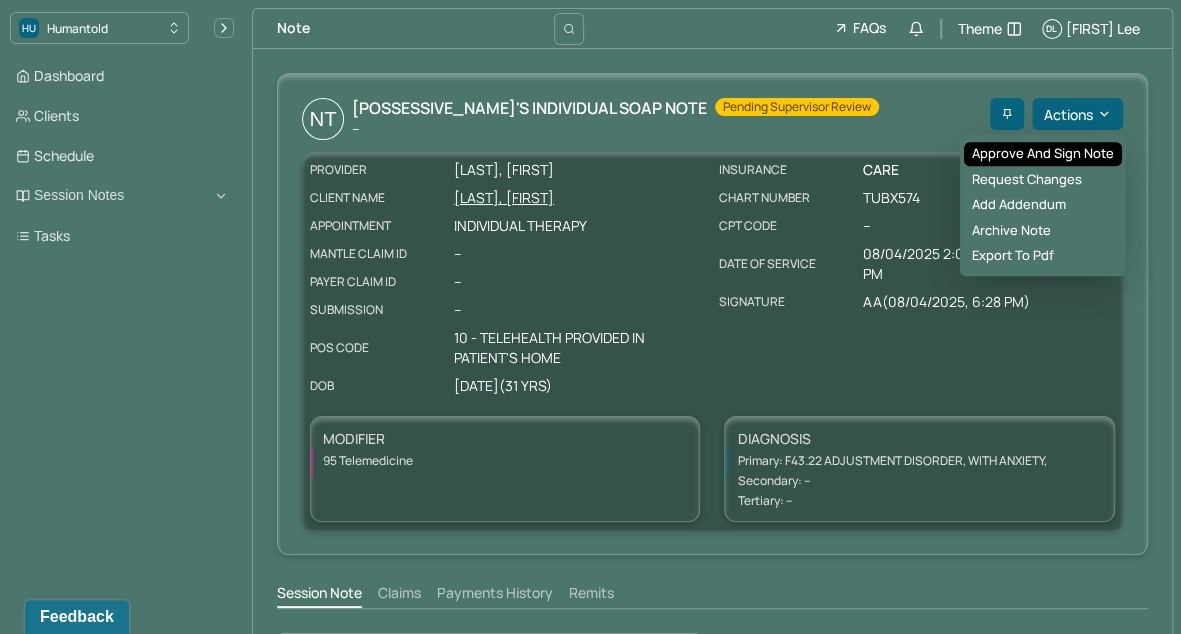 click on "Approve and sign note" at bounding box center [1043, 154] 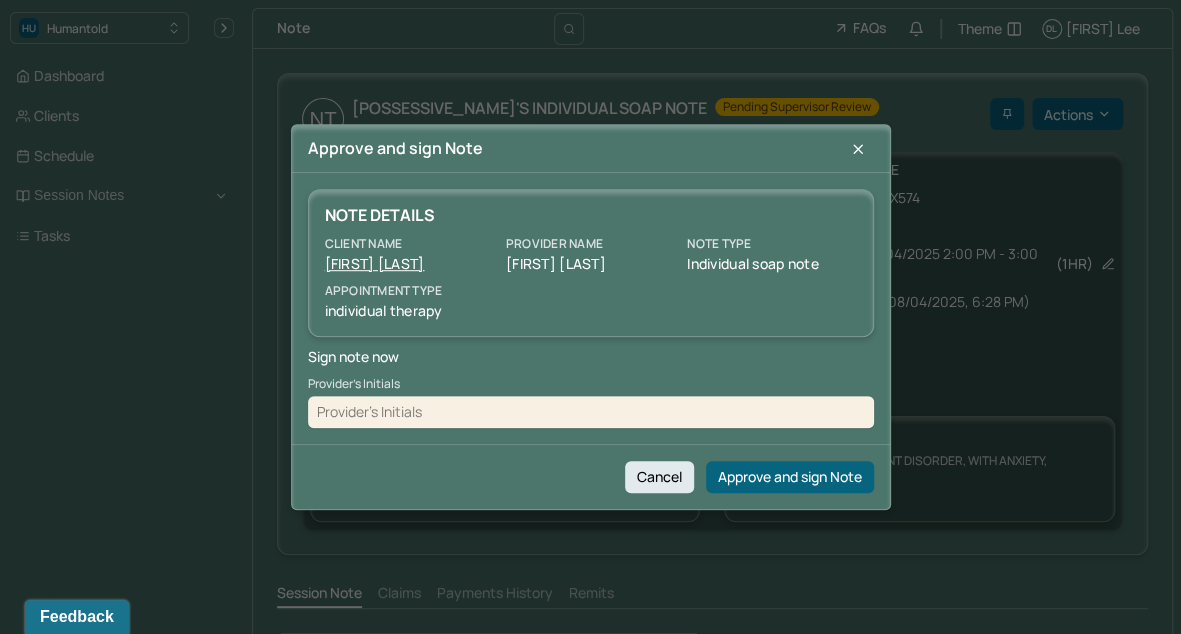 click at bounding box center (591, 412) 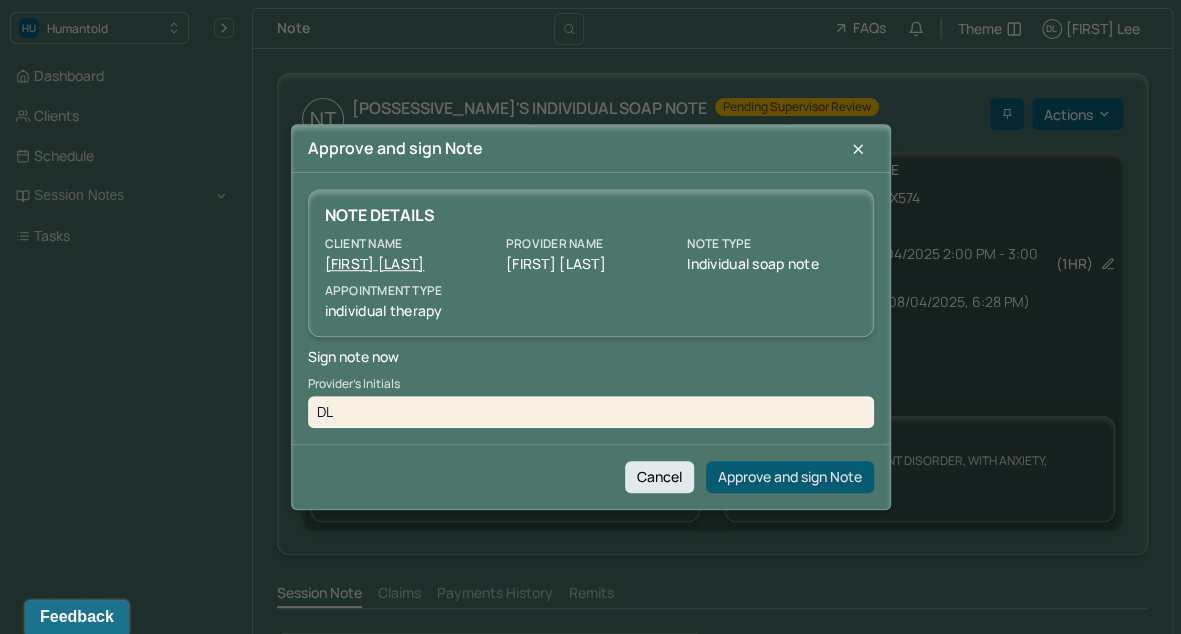 type on "DL" 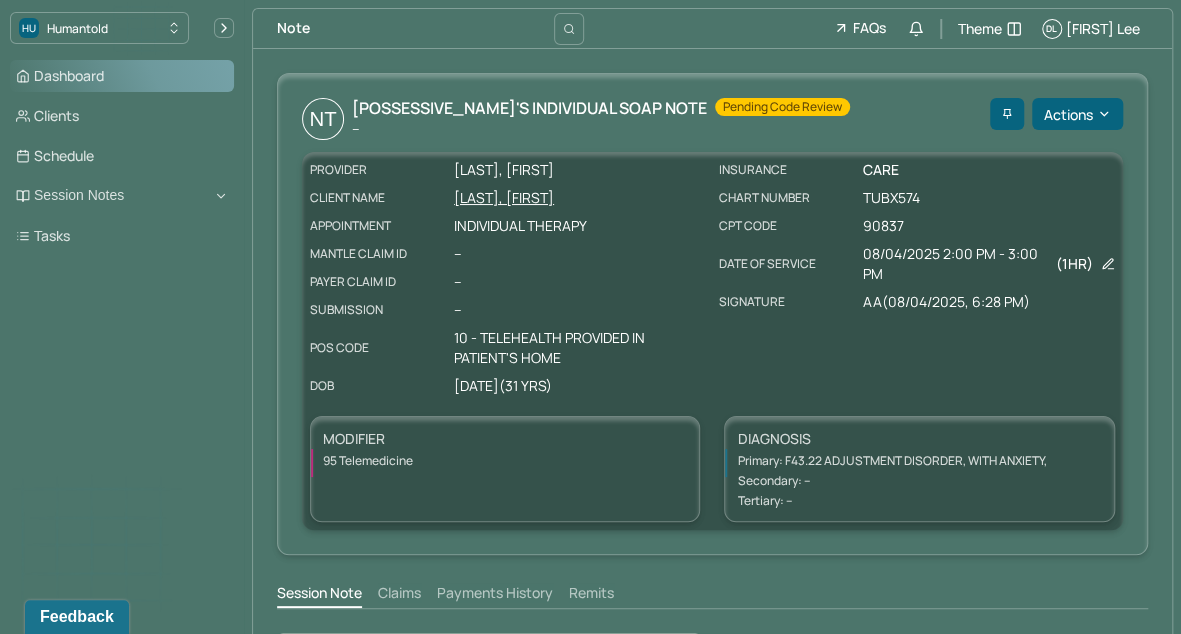 click on "Dashboard" at bounding box center (122, 76) 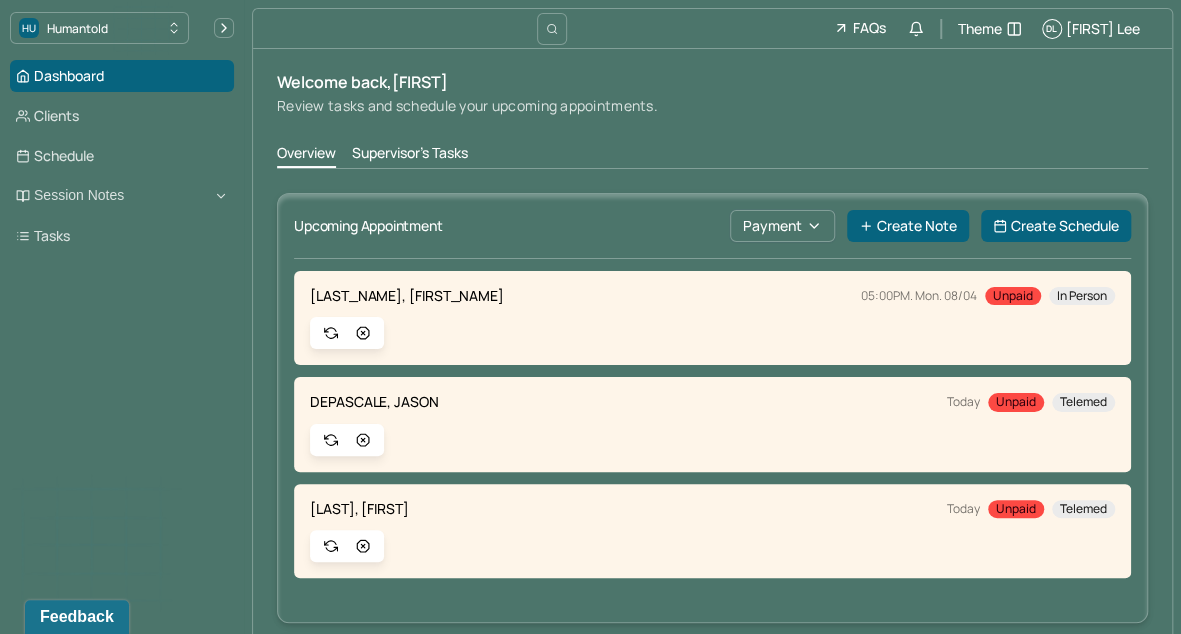 click on "Welcome back, Daniel Review tasks and schedule your upcoming appointments. Overview Supervisor's Tasks Upcoming Appointment Payment Create Note Create Schedule MALLEY, LUKE 05:00PM. Mon. 08/04 Unpaid In person DEPASCALE, JASON Today Unpaid Telemed BIONDI, AMANDA Today Unpaid Telemed Pending Tasks Date Complete Luke's Mon, 08/04 session note Please complete the session note for this session within 24hrs of the session end time. If the session did not occur, please indicate that the session did not happen by using the "Report Session as Cancelled" option on the right. If the client cancelled with less than 24hrs notice, please complete the cancellation note. Due date: 08/05/2025 Complete Jason's Tue, 08/05 session note Due date: 08/06/2025 Complete Amanda's Tue, 08/05 session note Due date: 08/06/2025 Client Aug 4 - Aug 10, 2025 Week My Caseload Supervisee’s CL 4 Mon MALLEY, LUKE 05:00PM - 06:00PM Individual therapy U M R Unpaid 5 Tue DEPASCALE, JASON 08:00AM - 09:00AM Individual therapy C A R E Unpaid C I G" at bounding box center [712, 838] 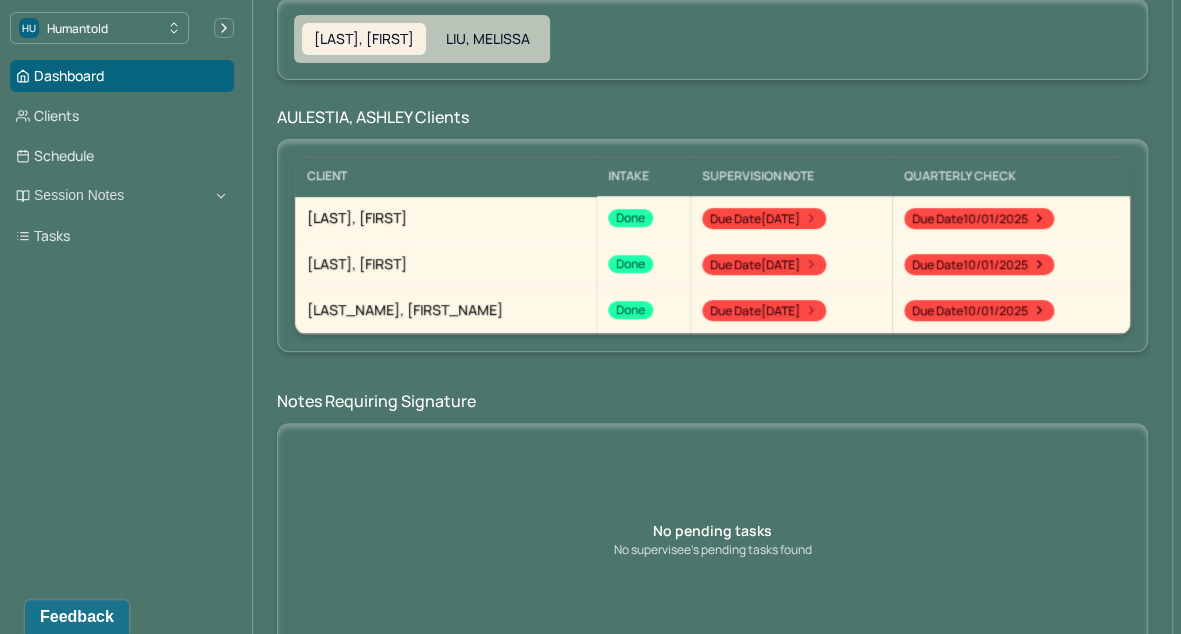 scroll, scrollTop: 154, scrollLeft: 0, axis: vertical 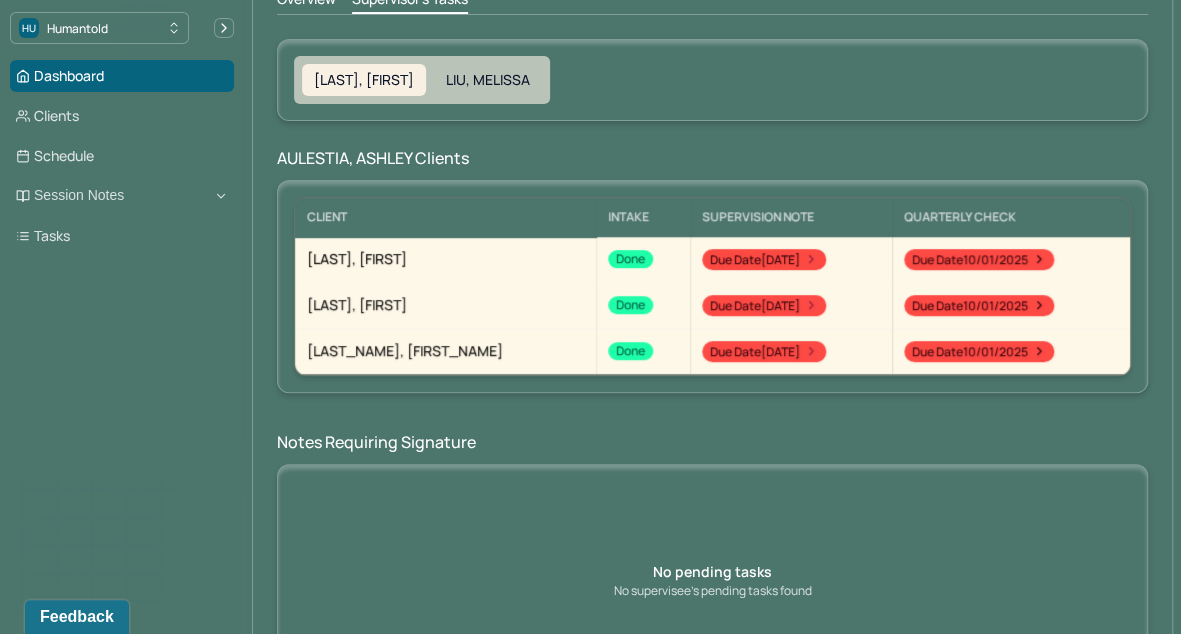 click on "LIU, MELISSA" at bounding box center [488, 80] 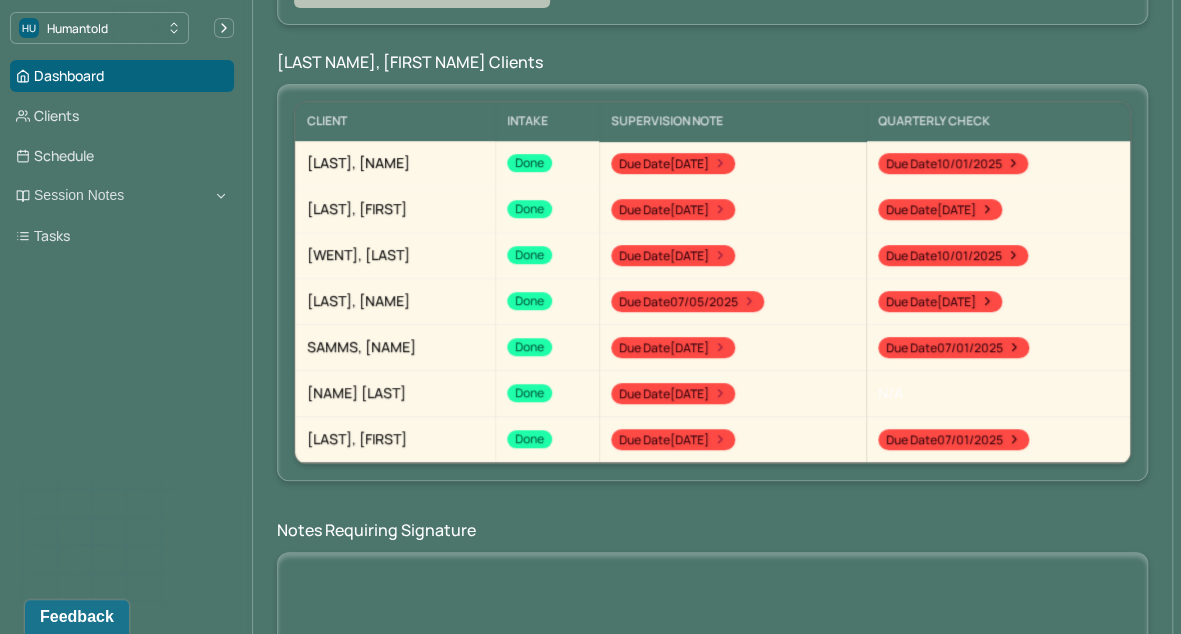scroll, scrollTop: 94, scrollLeft: 0, axis: vertical 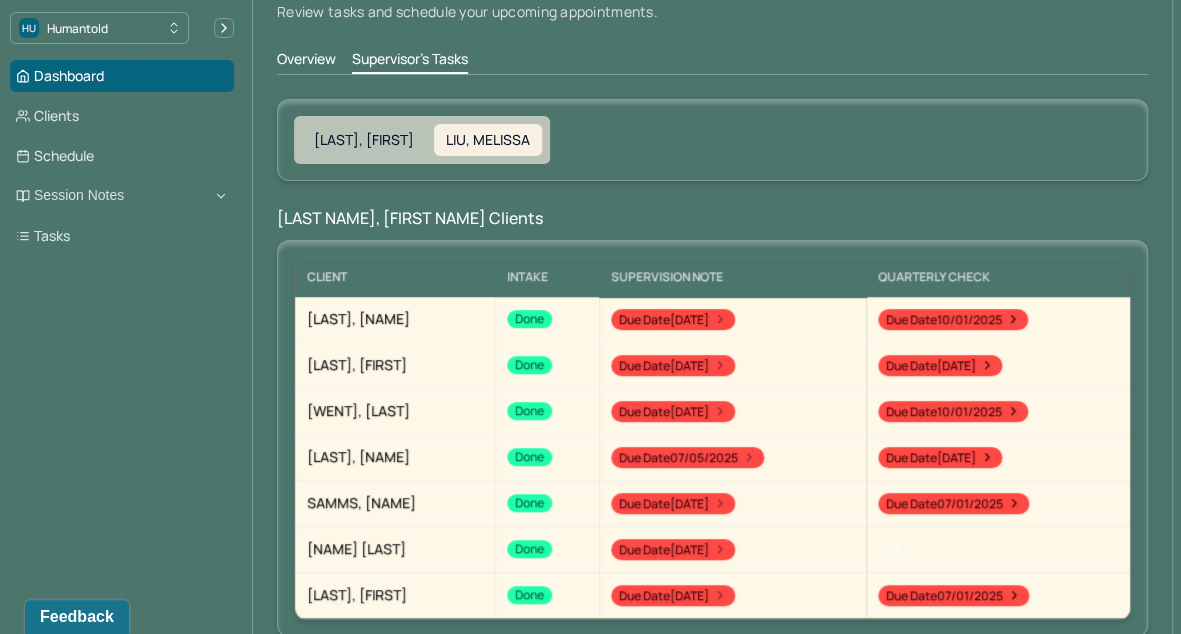 click on "[LAST], [FIRST]" at bounding box center [364, 140] 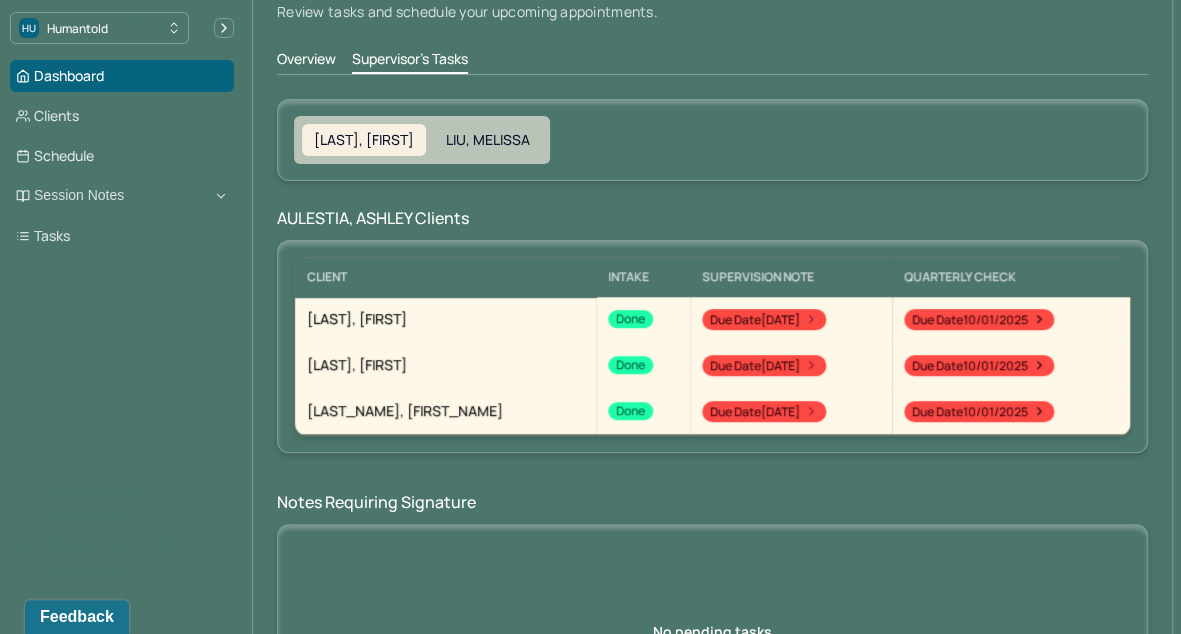 click on "Overview" at bounding box center [306, 61] 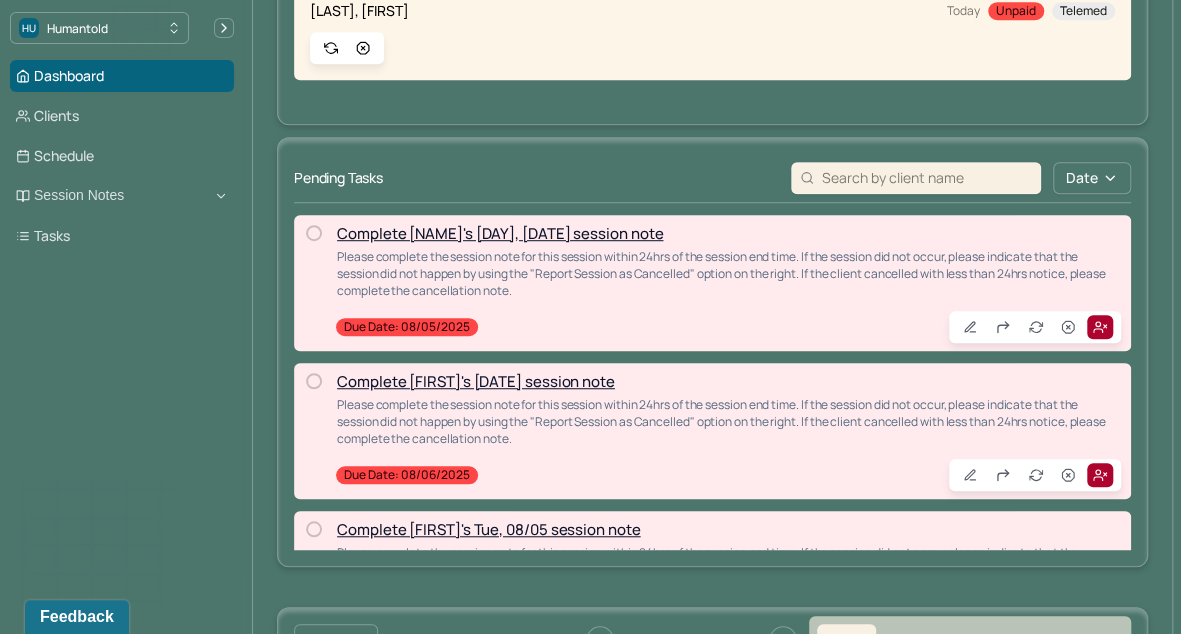 scroll, scrollTop: 495, scrollLeft: 0, axis: vertical 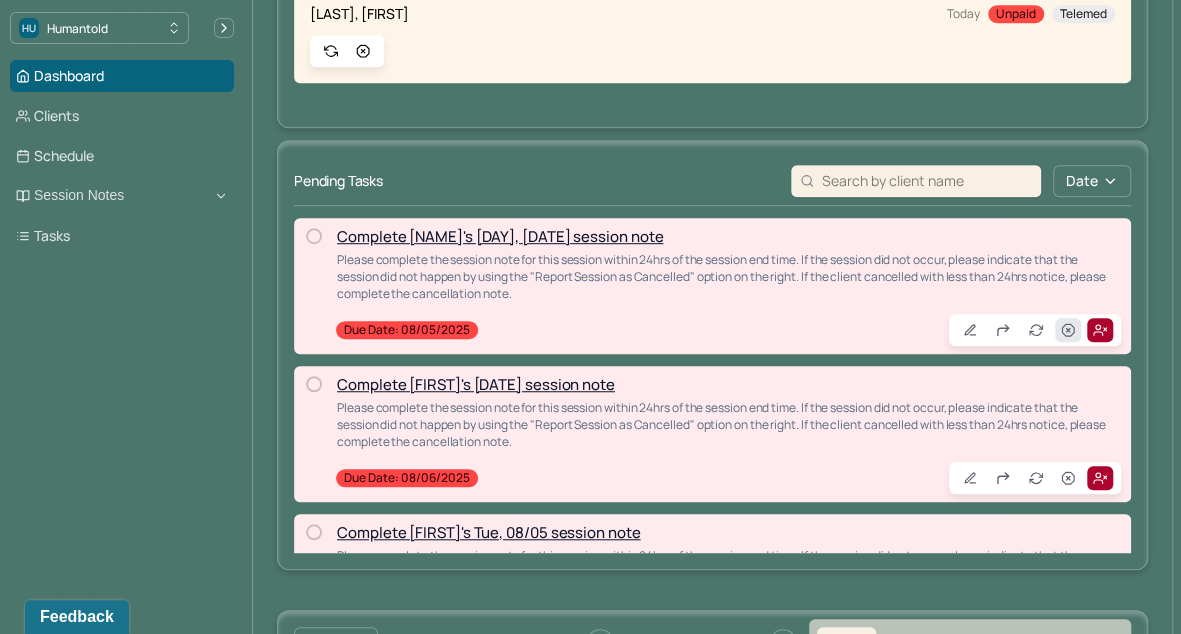 click 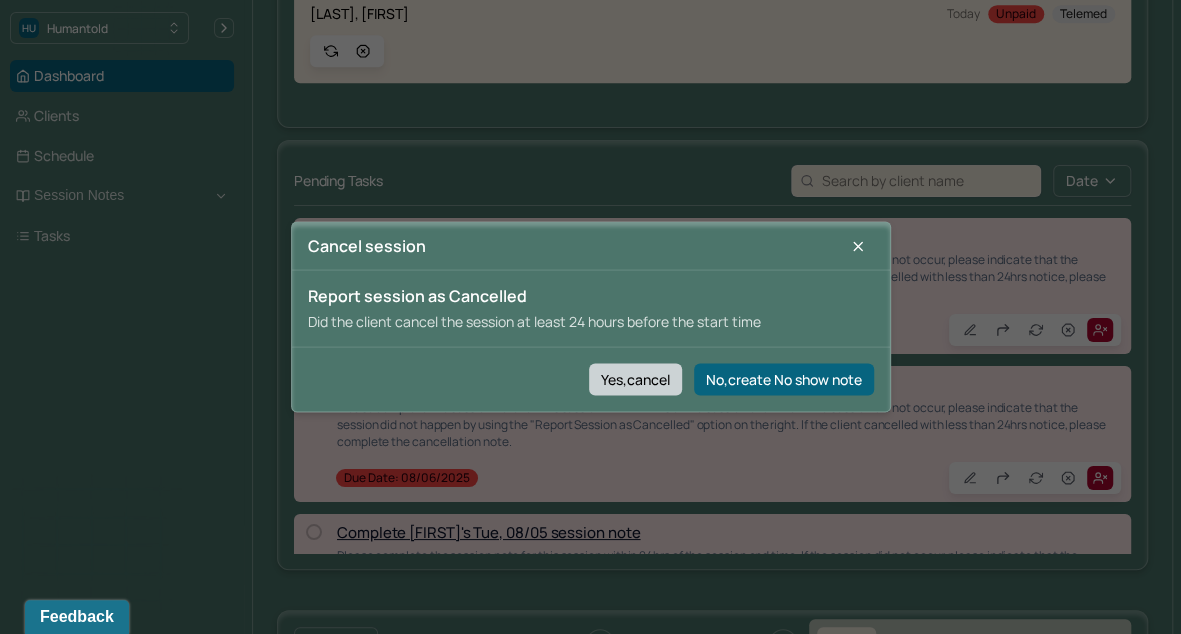 click on "Yes,cancel" at bounding box center (635, 379) 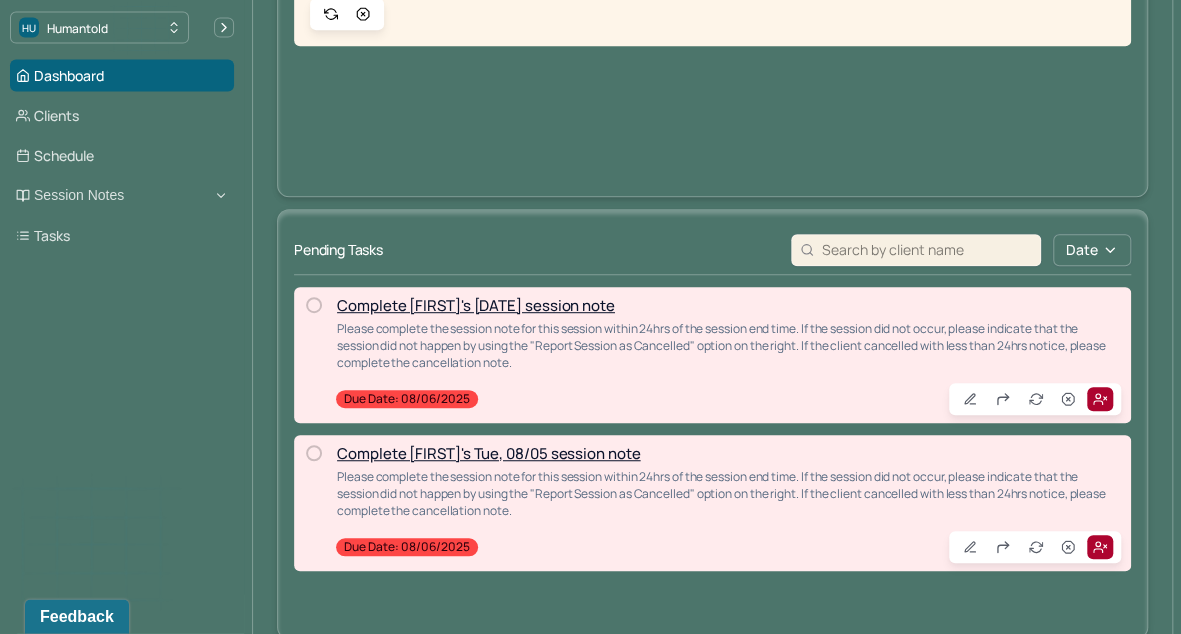 scroll, scrollTop: 0, scrollLeft: 0, axis: both 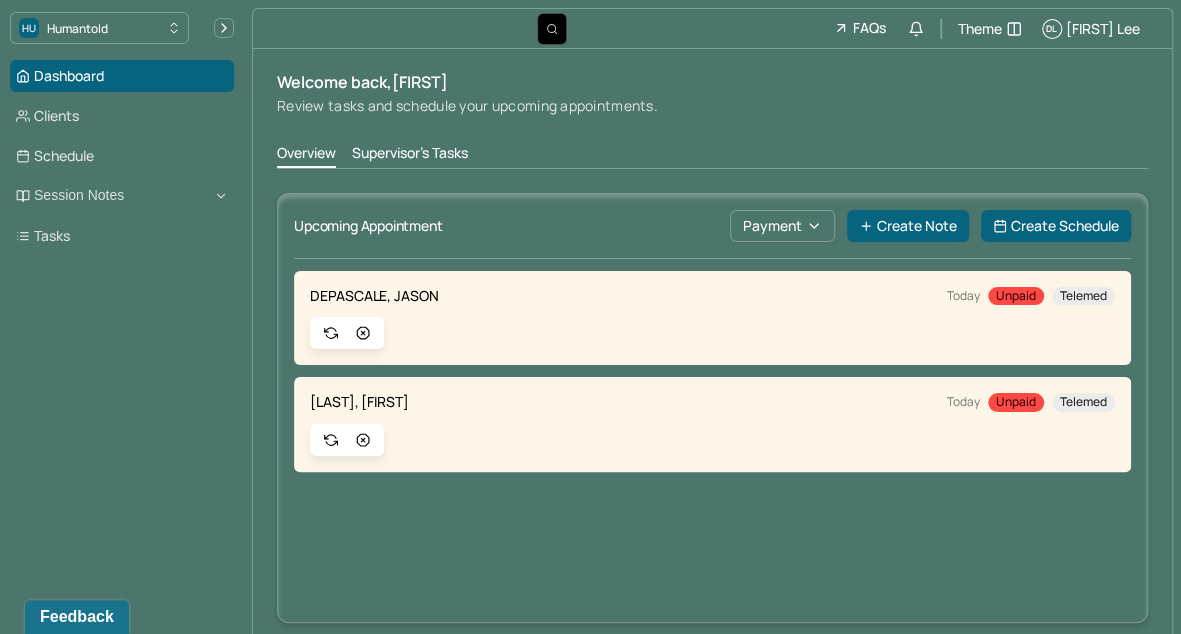 click at bounding box center (552, 29) 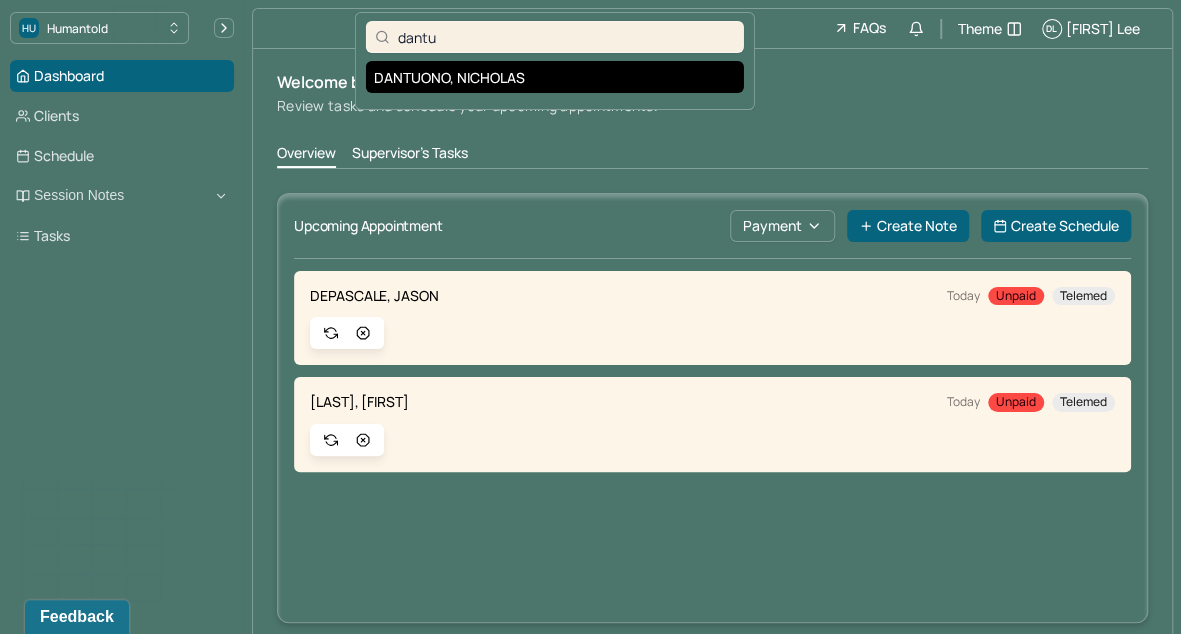 type on "dantu" 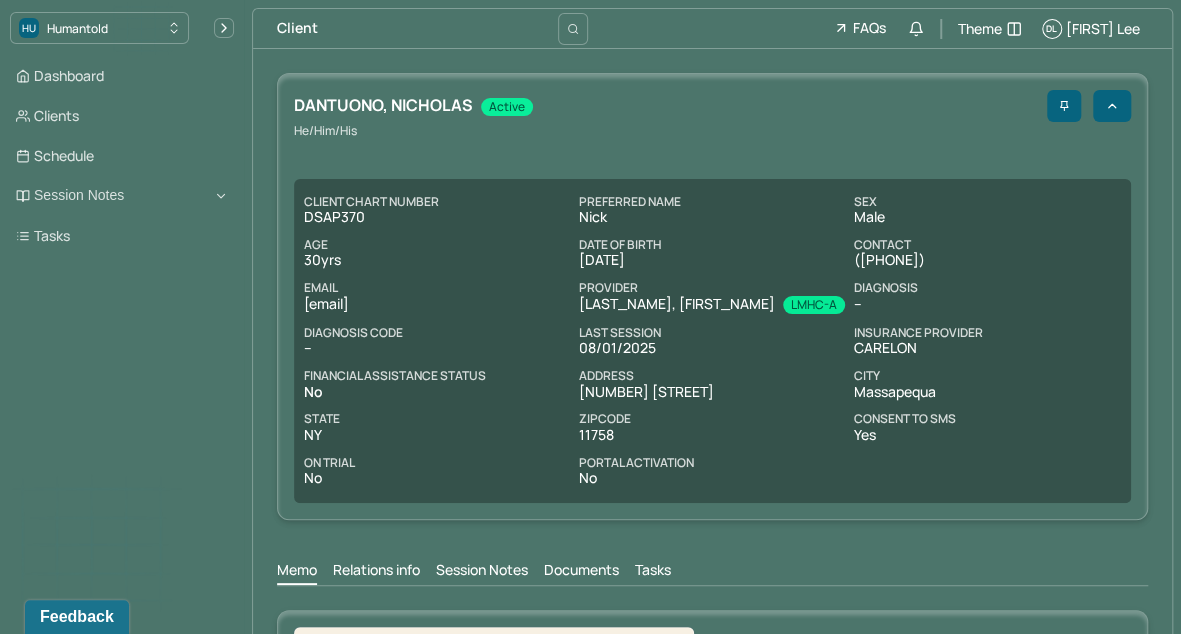 scroll, scrollTop: 1, scrollLeft: 0, axis: vertical 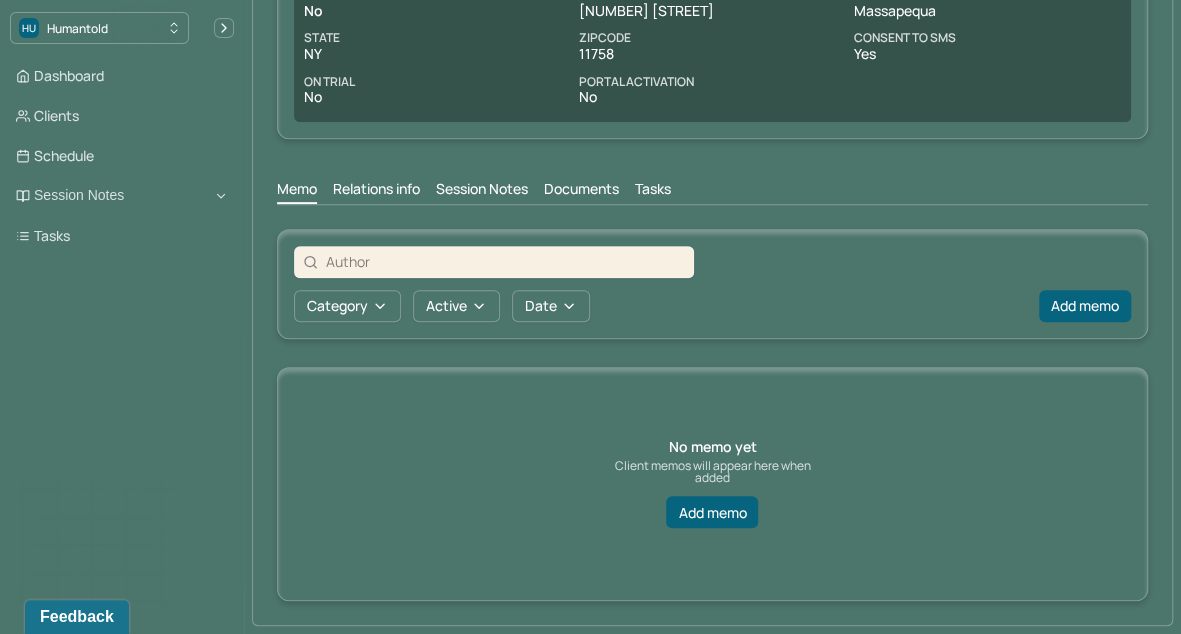 click on "Session Notes" at bounding box center (482, 191) 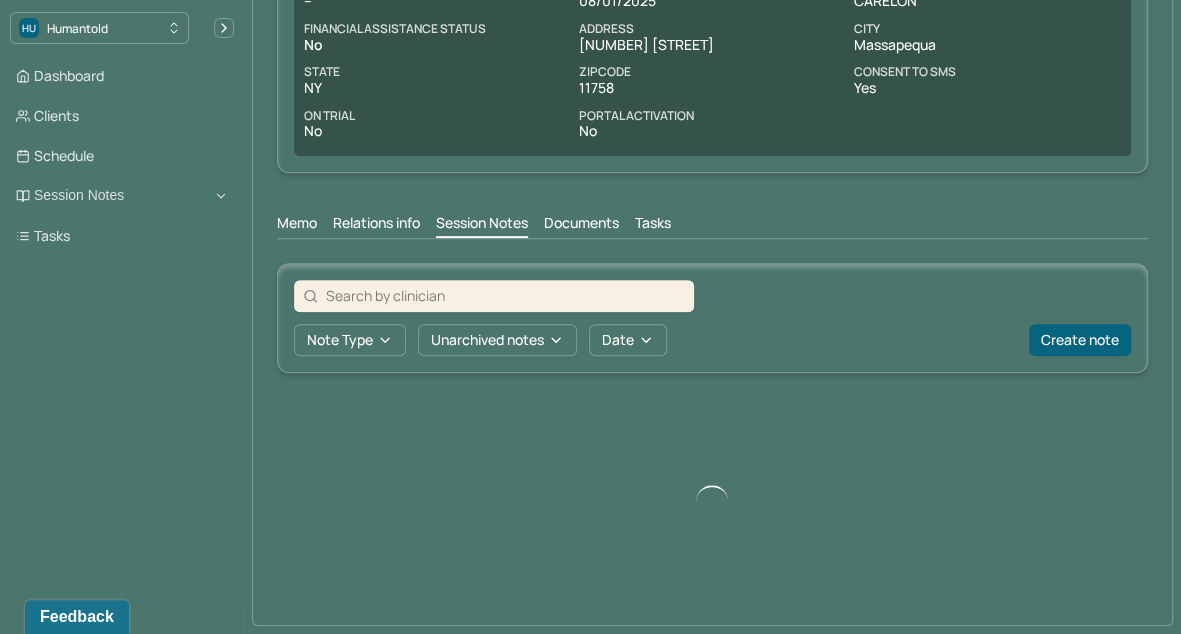 scroll, scrollTop: 233, scrollLeft: 0, axis: vertical 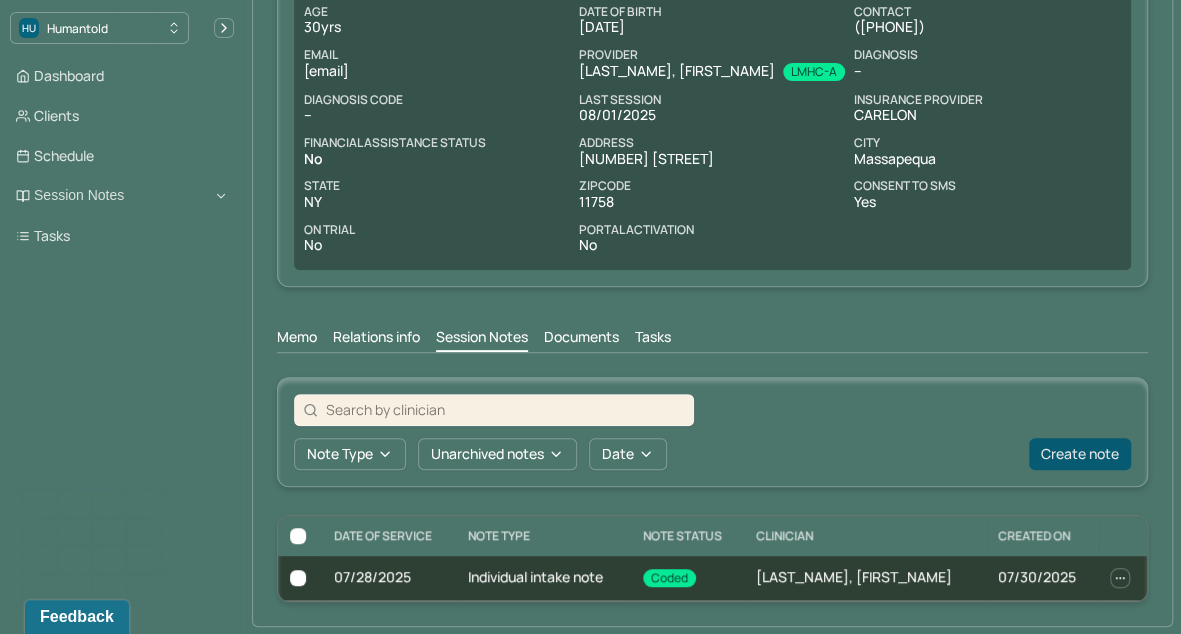 click on "Create note" at bounding box center [1080, 454] 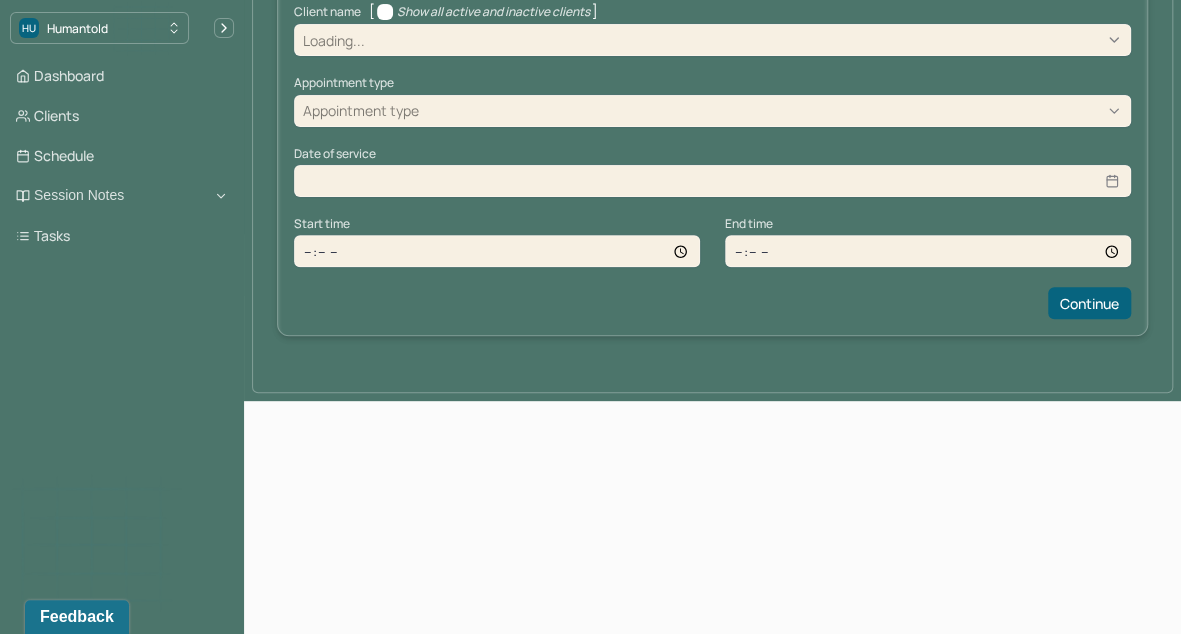 scroll, scrollTop: 0, scrollLeft: 0, axis: both 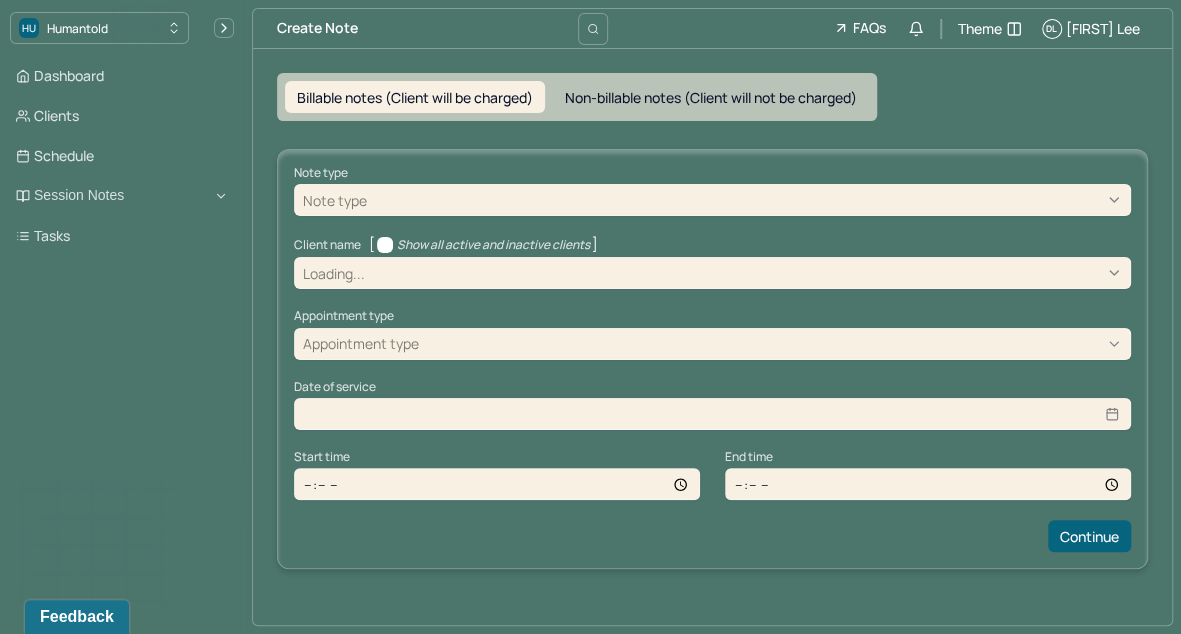 click at bounding box center [746, 200] 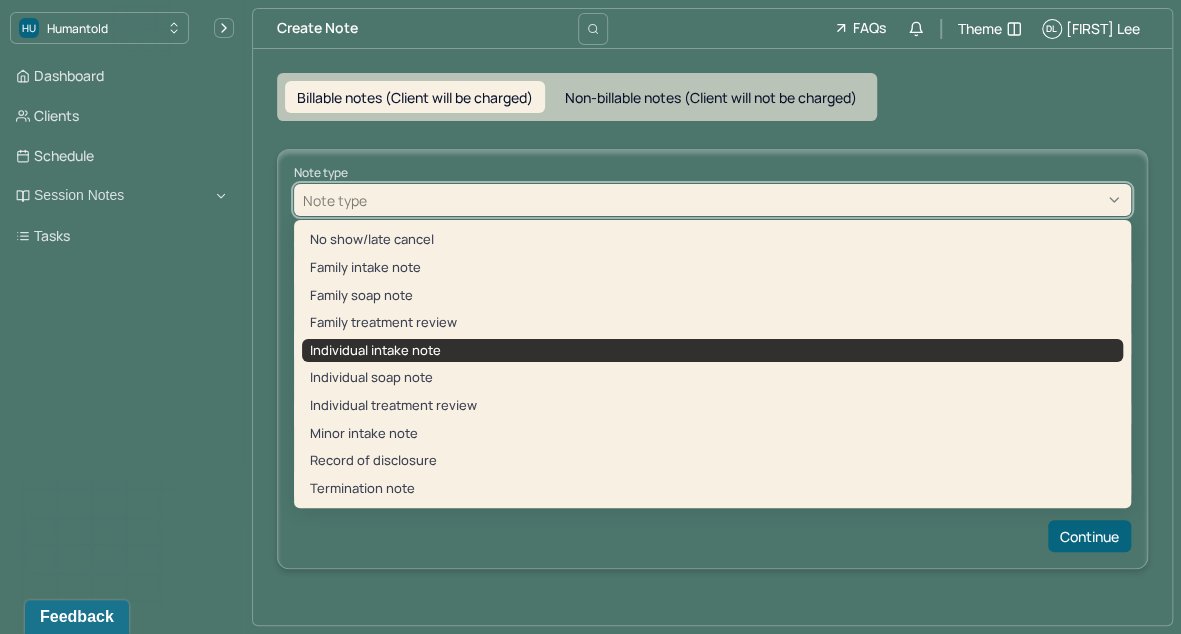 click on "Individual intake note" at bounding box center [712, 351] 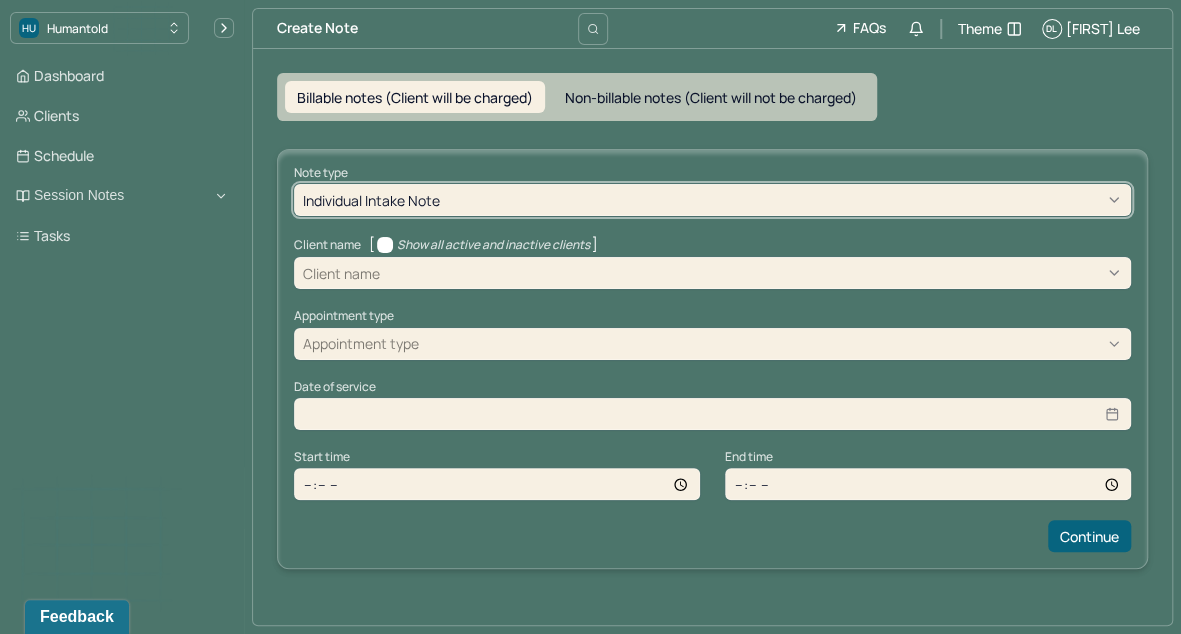 click on "Client name" at bounding box center [341, 273] 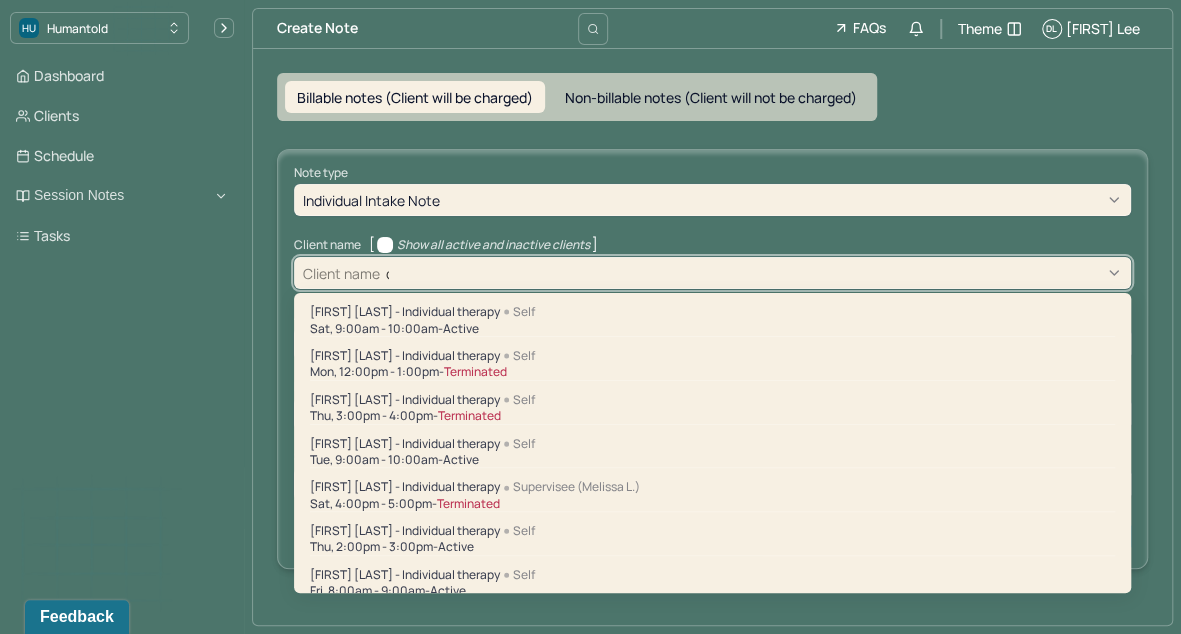 type on "[FIRST]" 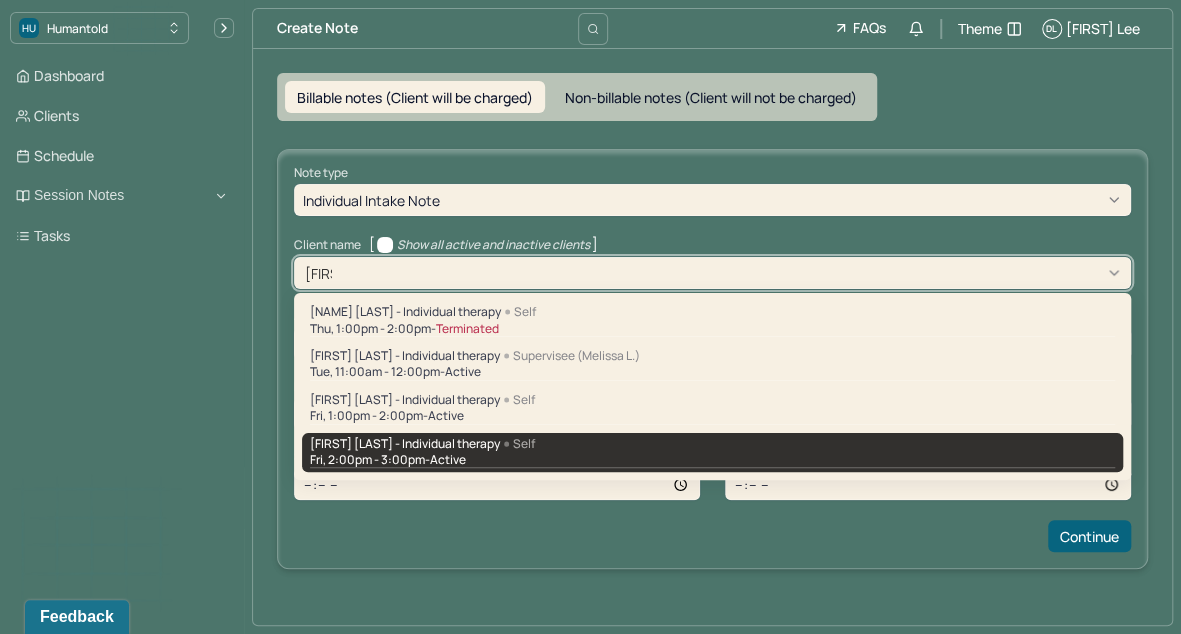 click on "[FIRST] [LAST] - Individual therapy" at bounding box center (405, 444) 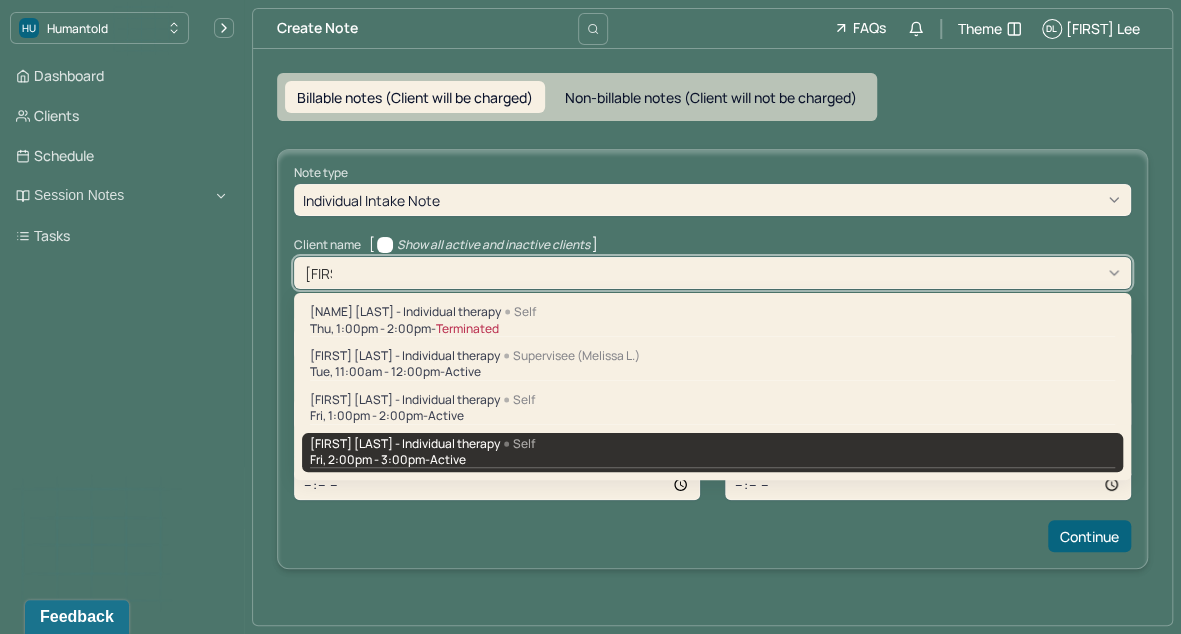 type 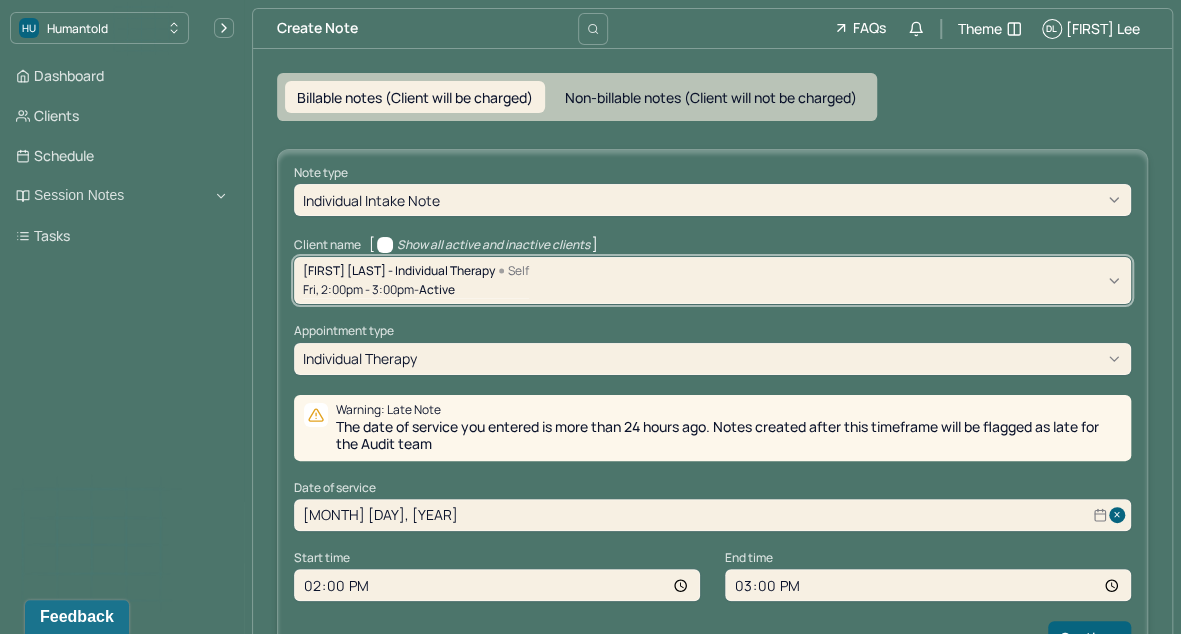click on "[MONTH] [DAY], [YEAR]" at bounding box center [712, 515] 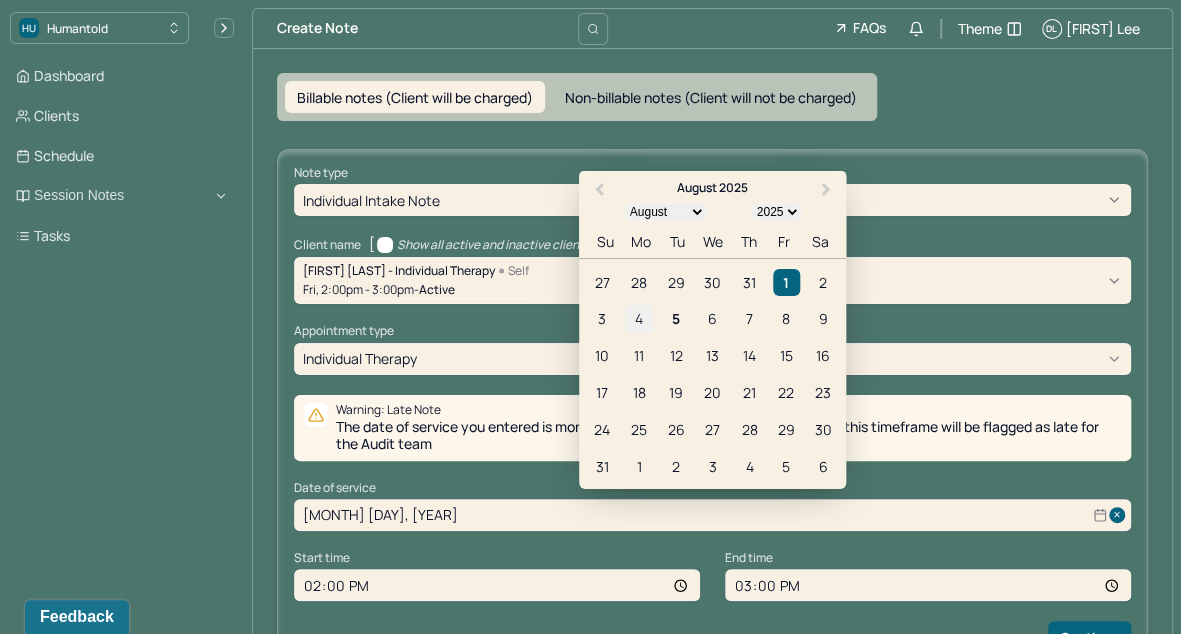 click on "4" at bounding box center (638, 318) 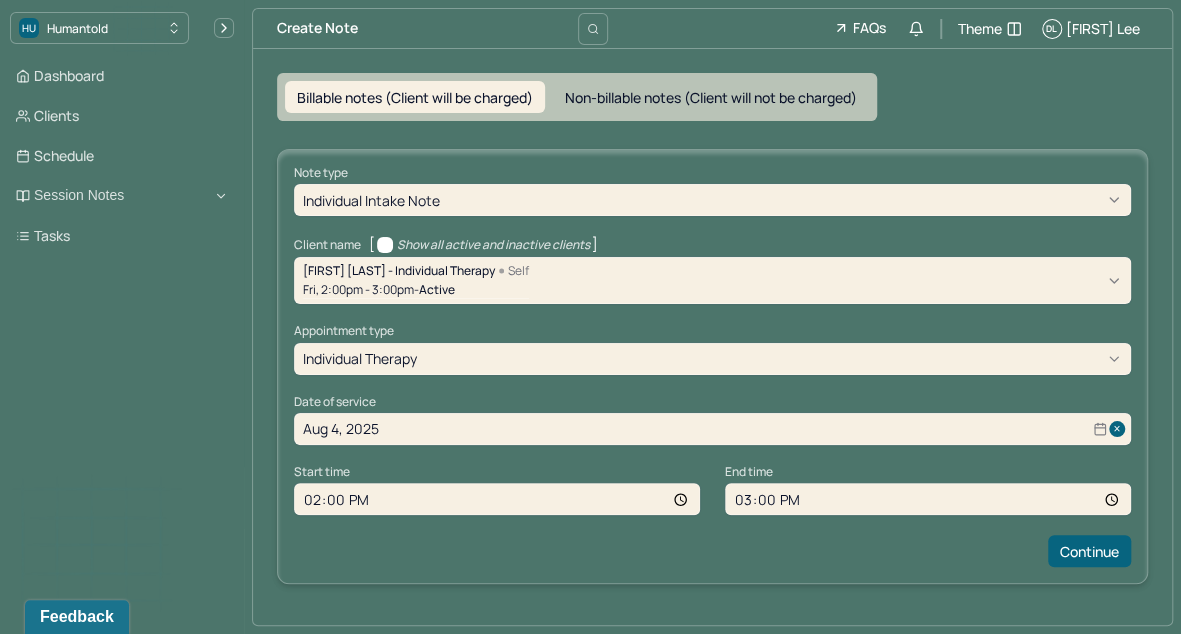 click on "14:00" at bounding box center [497, 499] 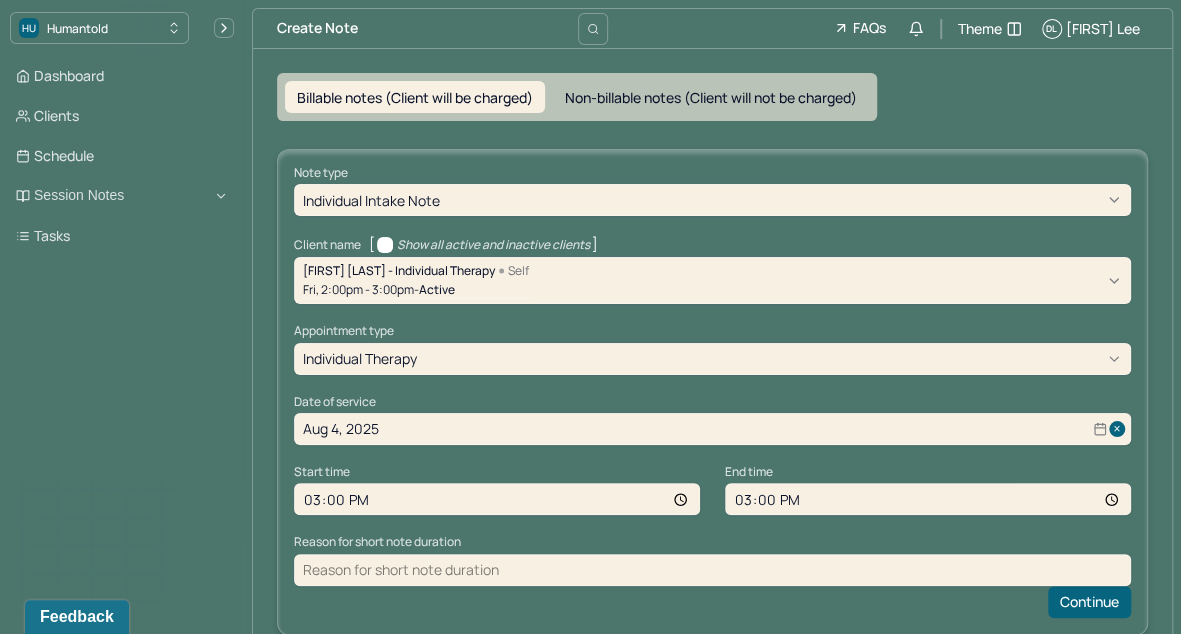 type on "15:30" 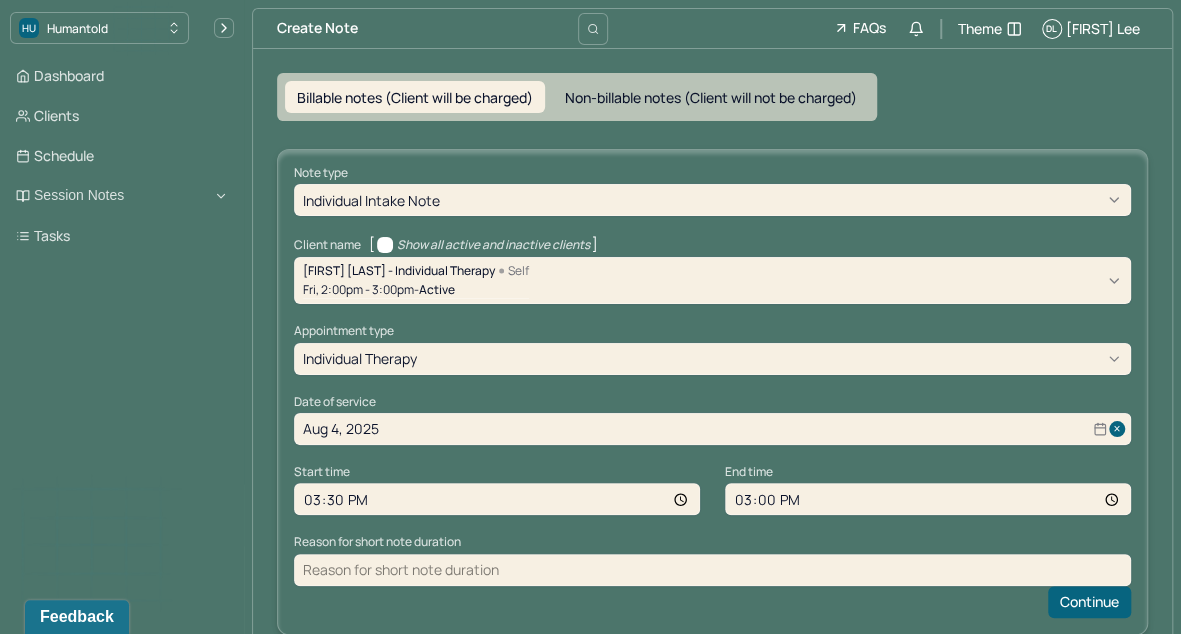 click on "15:00" at bounding box center (928, 499) 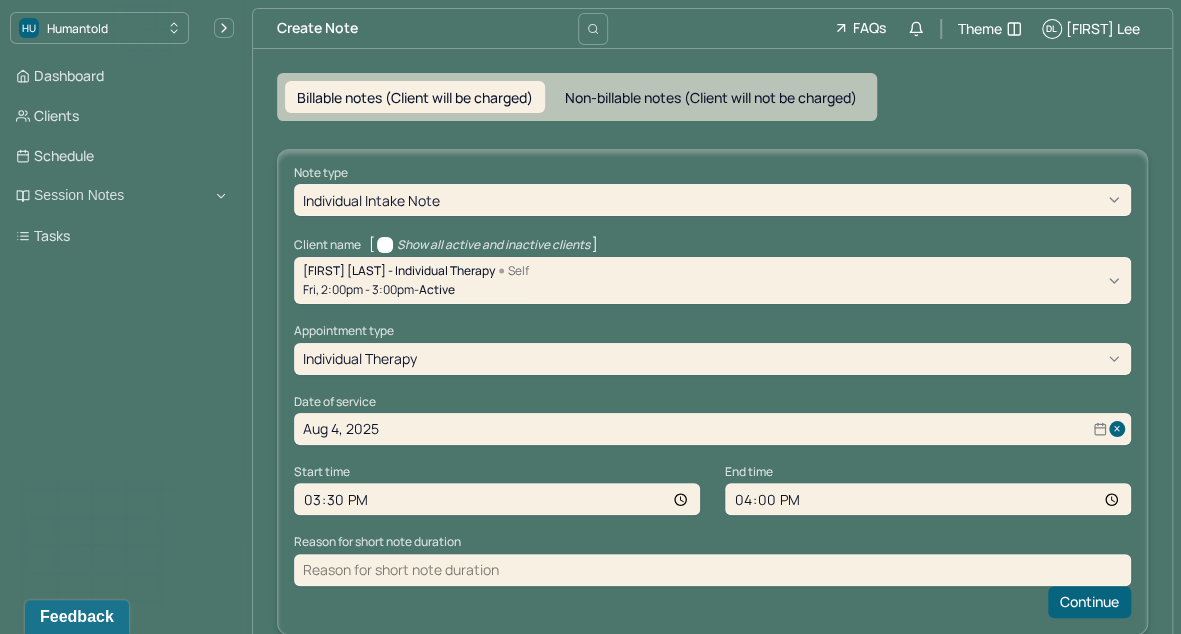 type on "16:30" 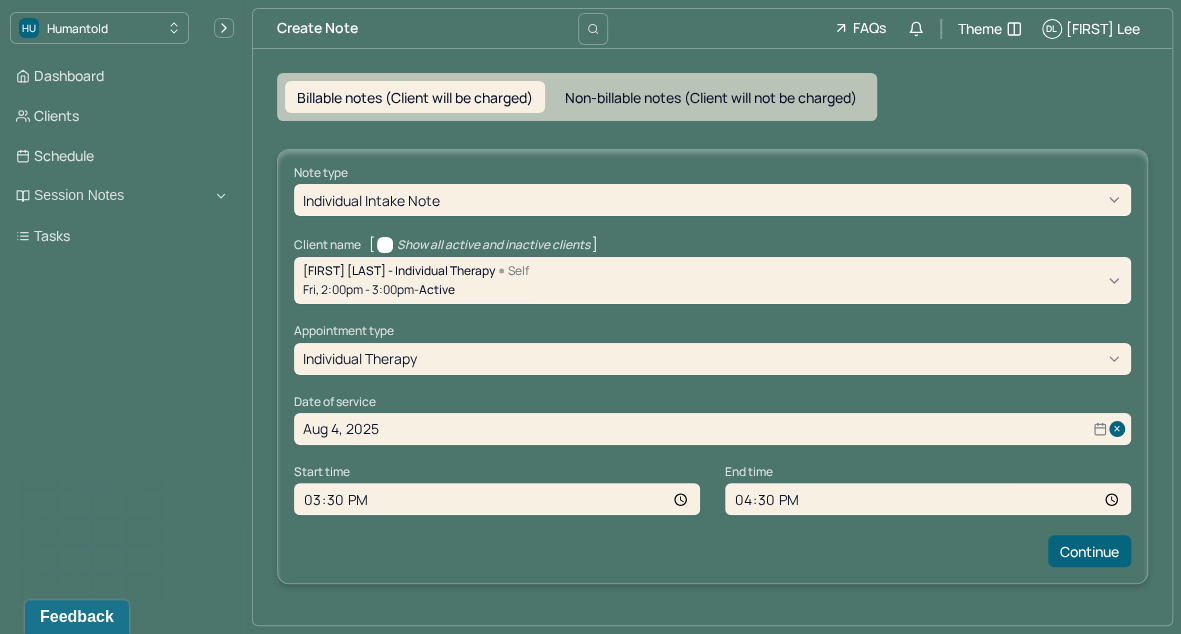 click on "Continue" at bounding box center (712, 551) 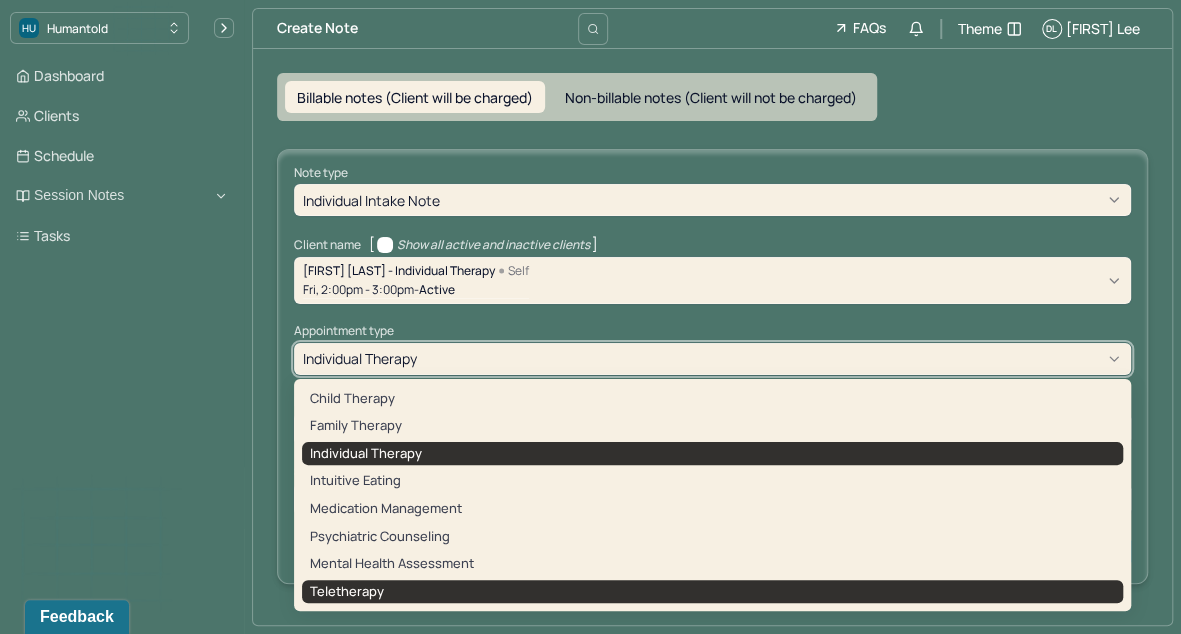 click on "teletherapy" at bounding box center (712, 592) 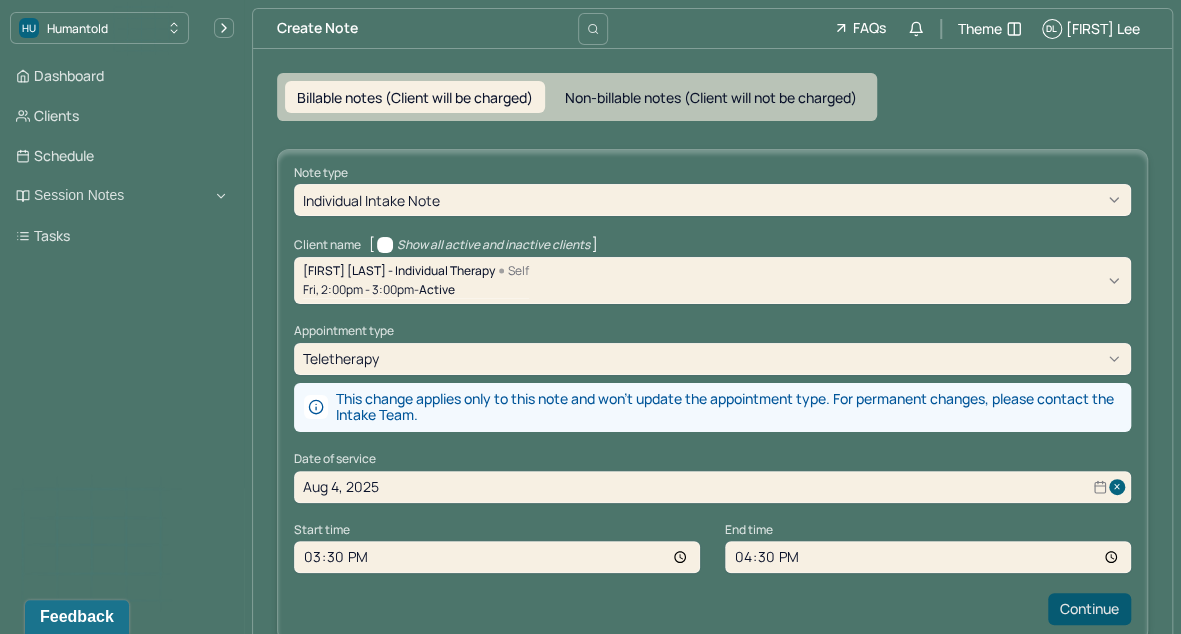 click on "Continue" at bounding box center [1089, 609] 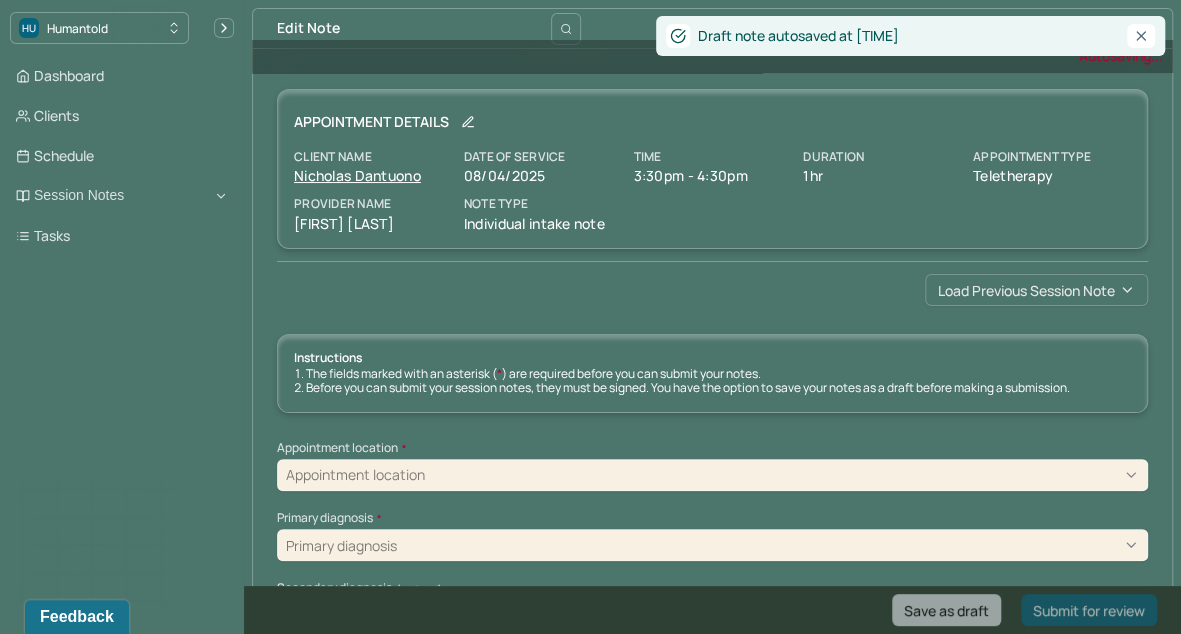 click on "Load previous session note" at bounding box center (1036, 290) 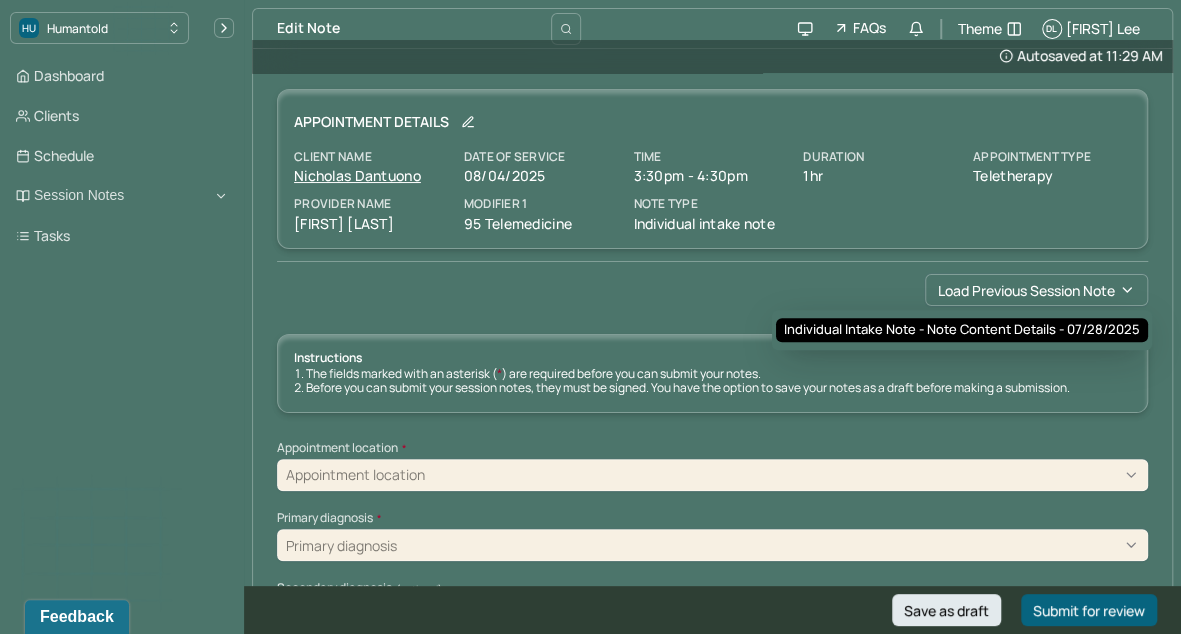 click on "Individual intake note   - Note content Details -   07/28/2025" at bounding box center [962, 330] 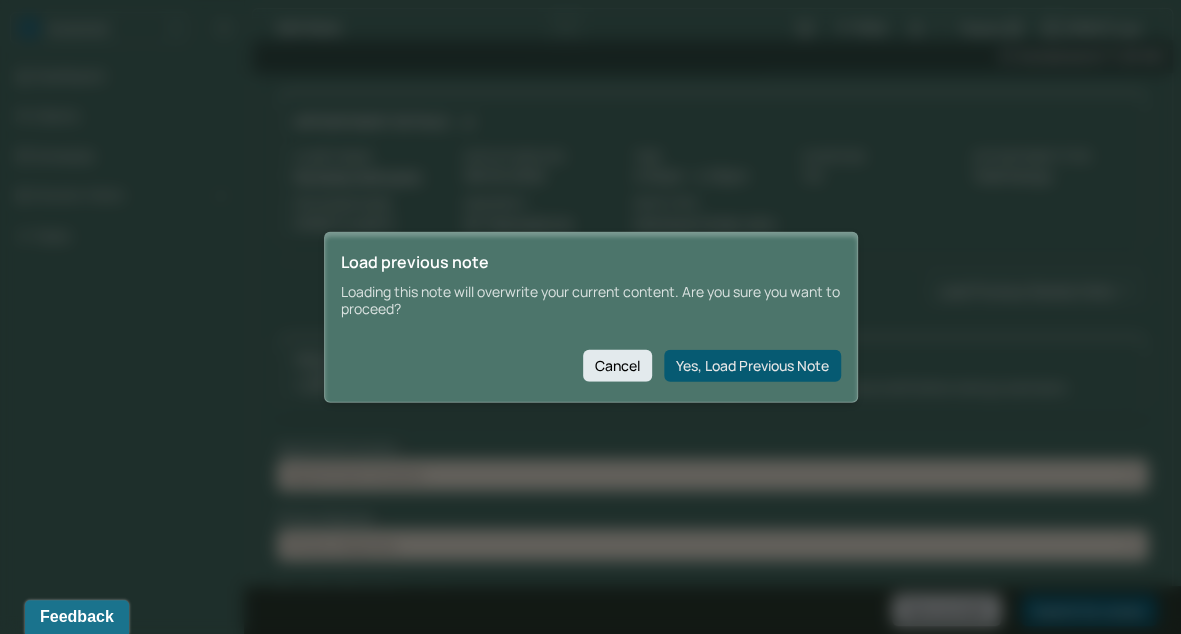 click on "Yes, Load Previous Note" at bounding box center [752, 365] 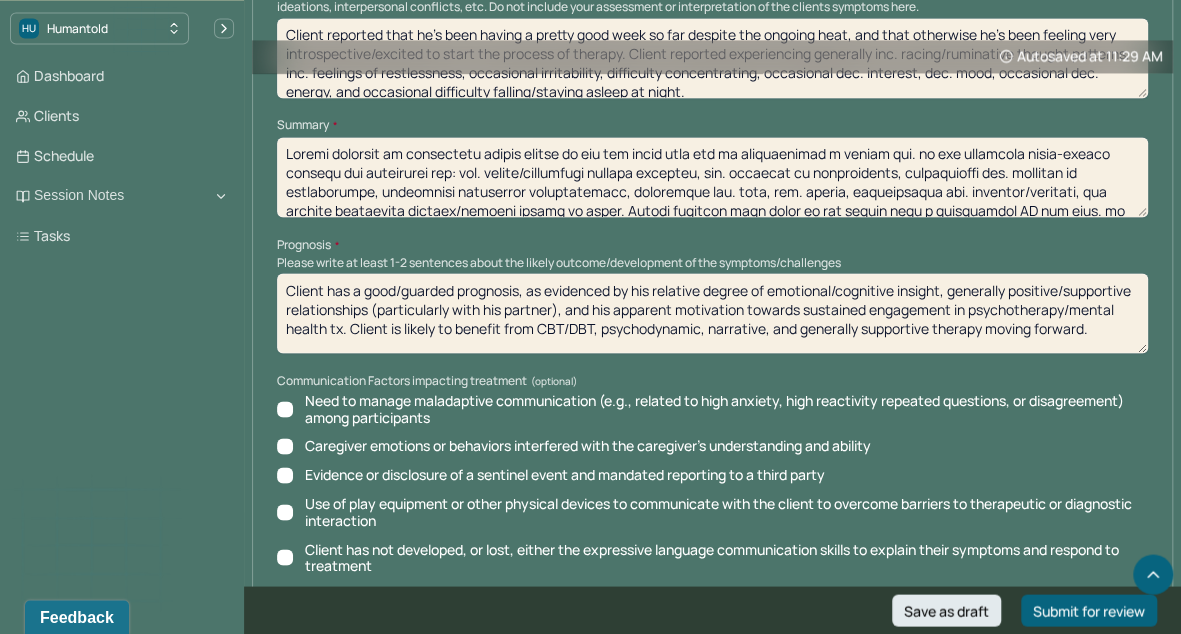 scroll, scrollTop: 8584, scrollLeft: 0, axis: vertical 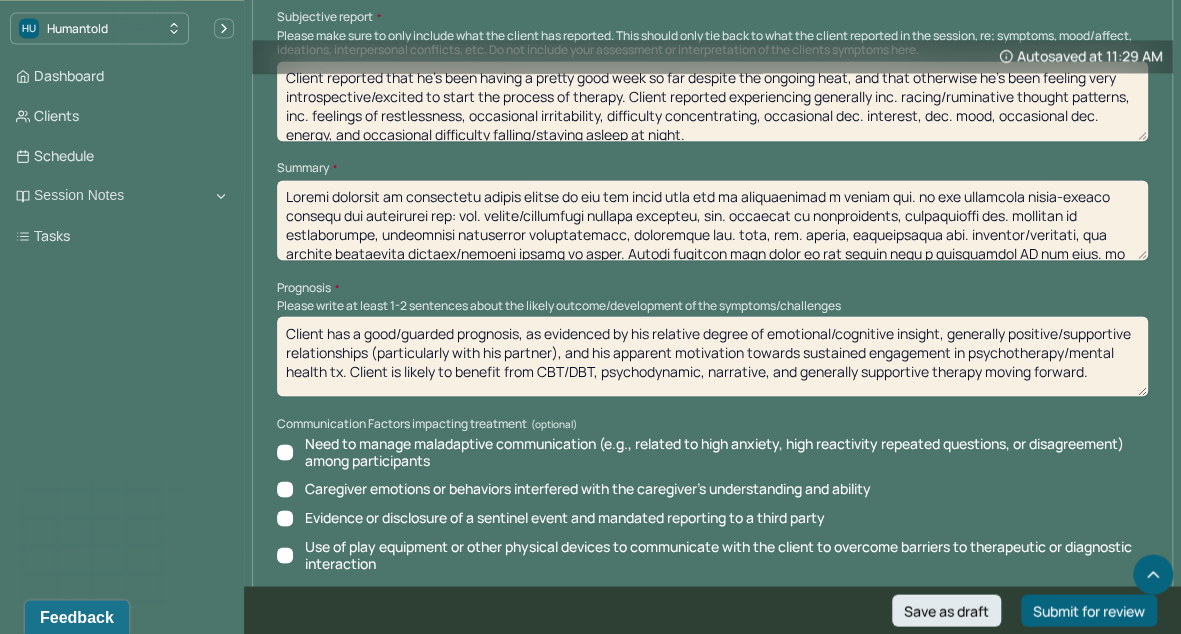 click on "Client has a good/guarded prognosis, as evidenced by his relative degree of emotional/cognitive insight, generally positive/supportive relationships (particularly with his partner), and his apparent motivation towards sustained engagement in psychotherapy/mental health tx. Client is likely to benefit from CBT/DBT, psychodynamic, narrative, and generally supportive therapy moving forward." at bounding box center [712, 356] 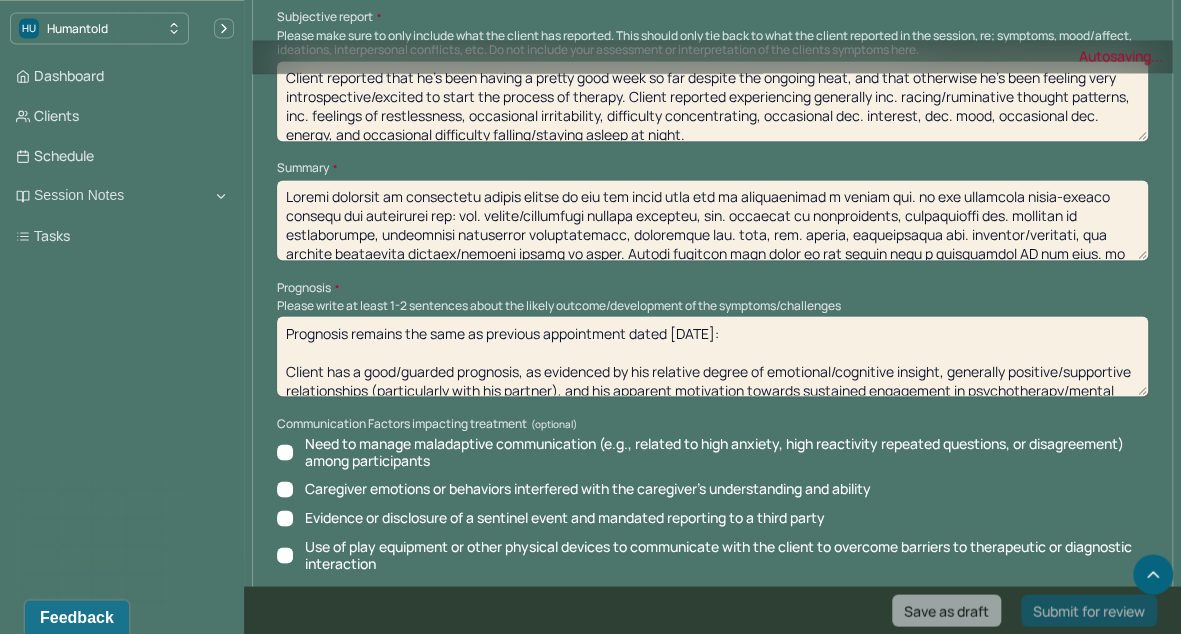 type on "Prognosis remains the same as previous appointment dated [DATE]:
Client has a good/guarded prognosis, as evidenced by his relative degree of emotional/cognitive insight, generally positive/supportive relationships (particularly with his partner), and his apparent motivation towards sustained engagement in psychotherapy/mental health tx. Client is likely to benefit from CBT/DBT, psychodynamic, narrative, and generally supportive therapy moving forward." 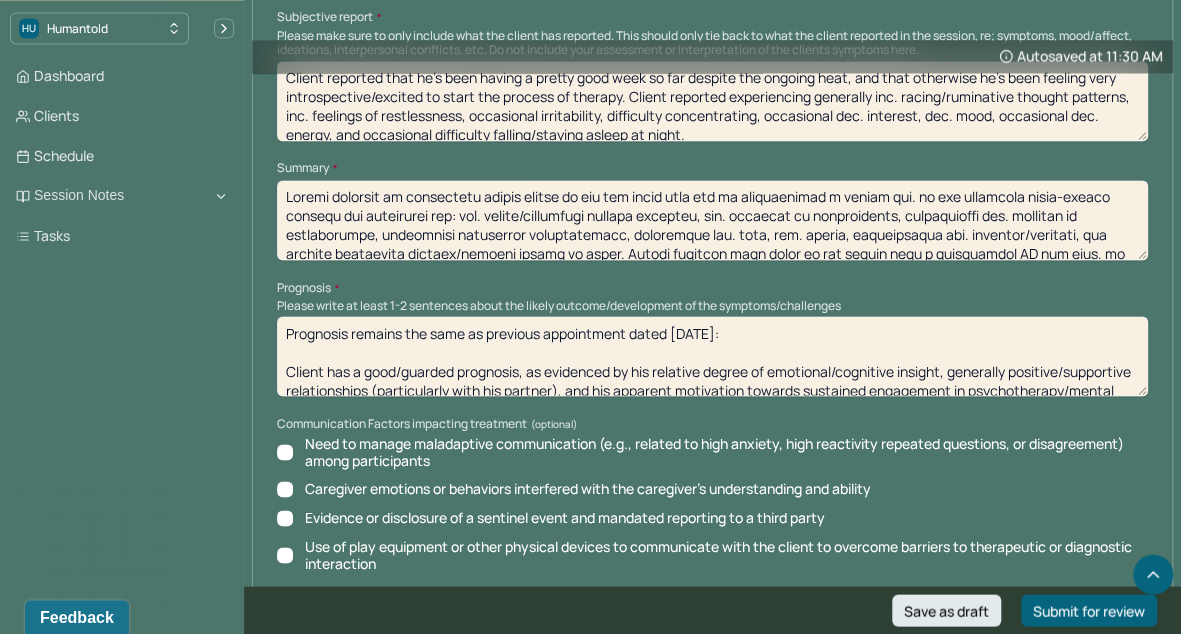 scroll, scrollTop: 55, scrollLeft: 0, axis: vertical 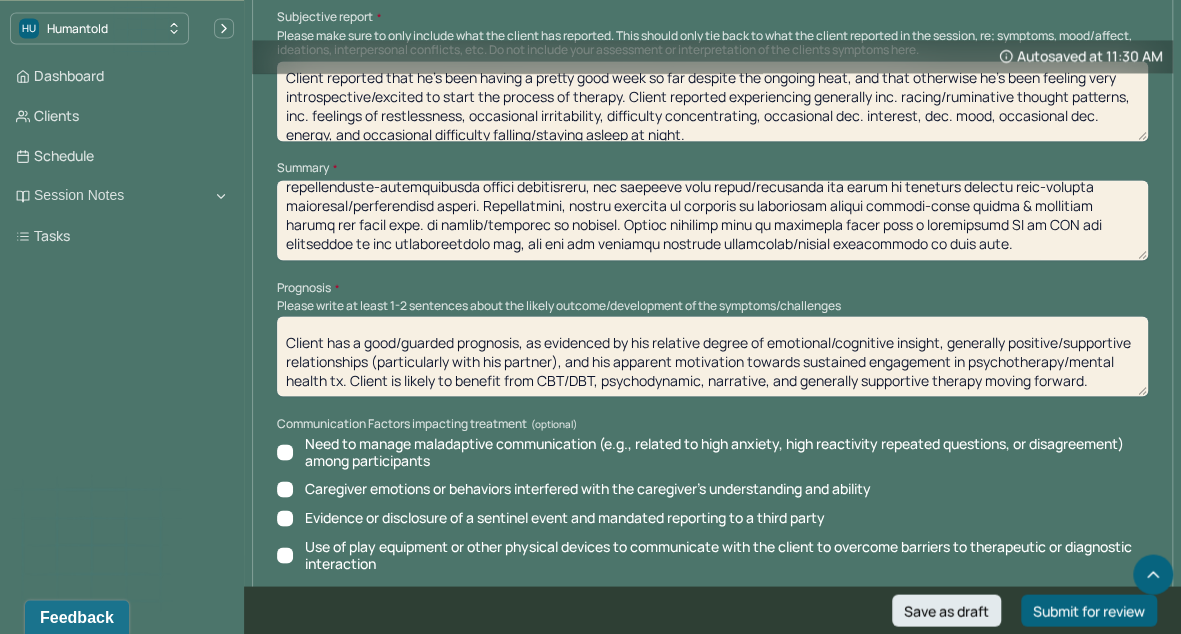 click on "Prognosis" at bounding box center (712, 287) 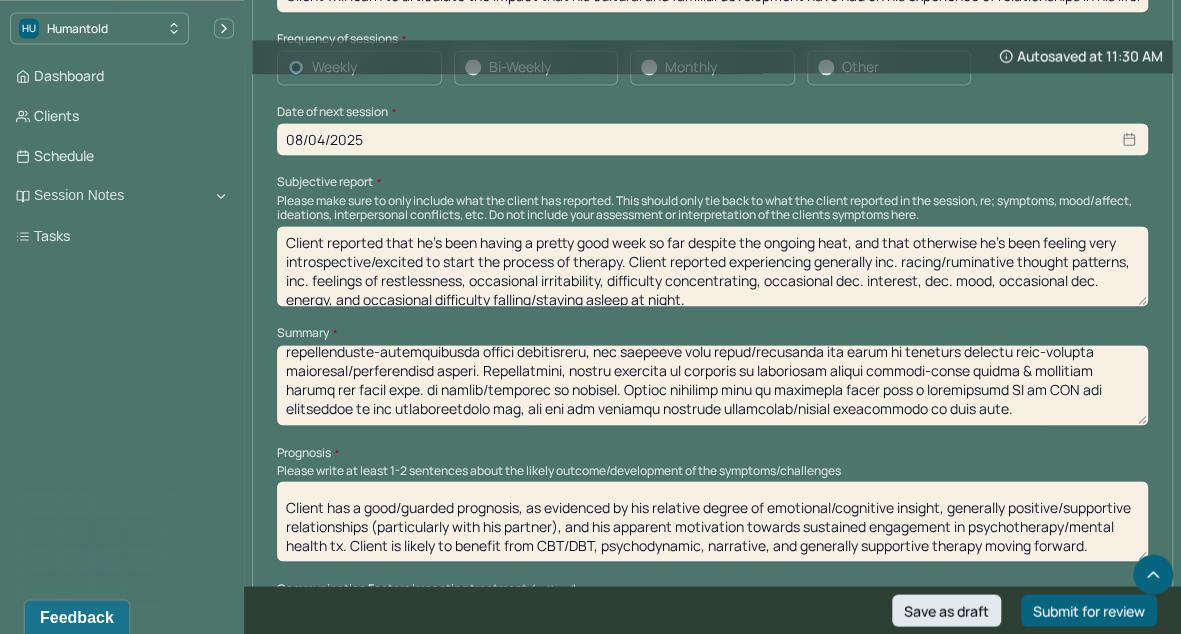 scroll, scrollTop: 8418, scrollLeft: 0, axis: vertical 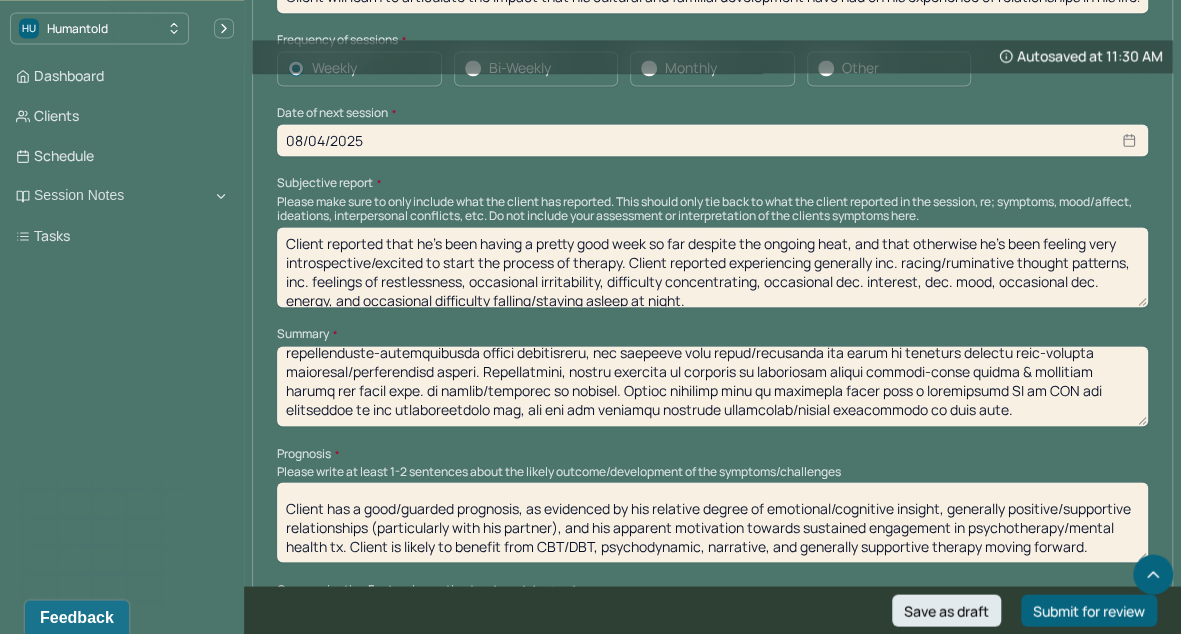 click on "Client reported that he's been having a pretty good week so far despite the ongoing heat, and that otherwise he's been feeling very introspective/excited to start the process of therapy. Client reported experiencing generally inc. racing/ruminative thought patterns, inc. feelings of restlessness, occasional irritability, difficulty concentrating, occasional dec. interest, dec. mood, occasional dec. energy, and occasional difficulty falling/staying asleep at night." at bounding box center [712, 267] 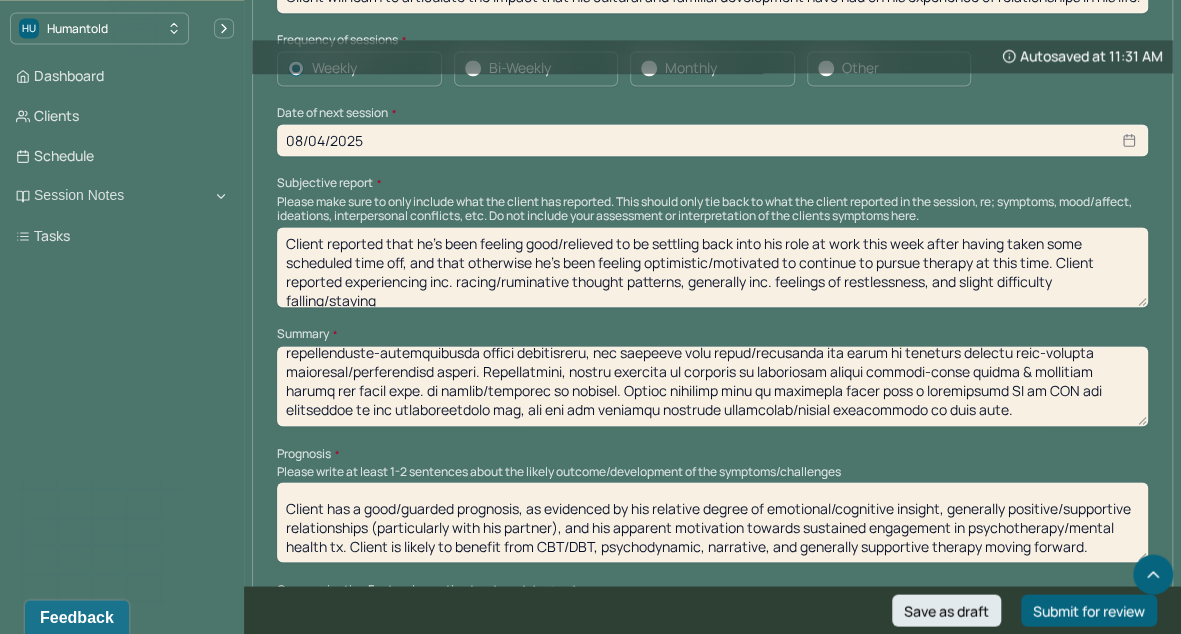 scroll, scrollTop: 9, scrollLeft: 0, axis: vertical 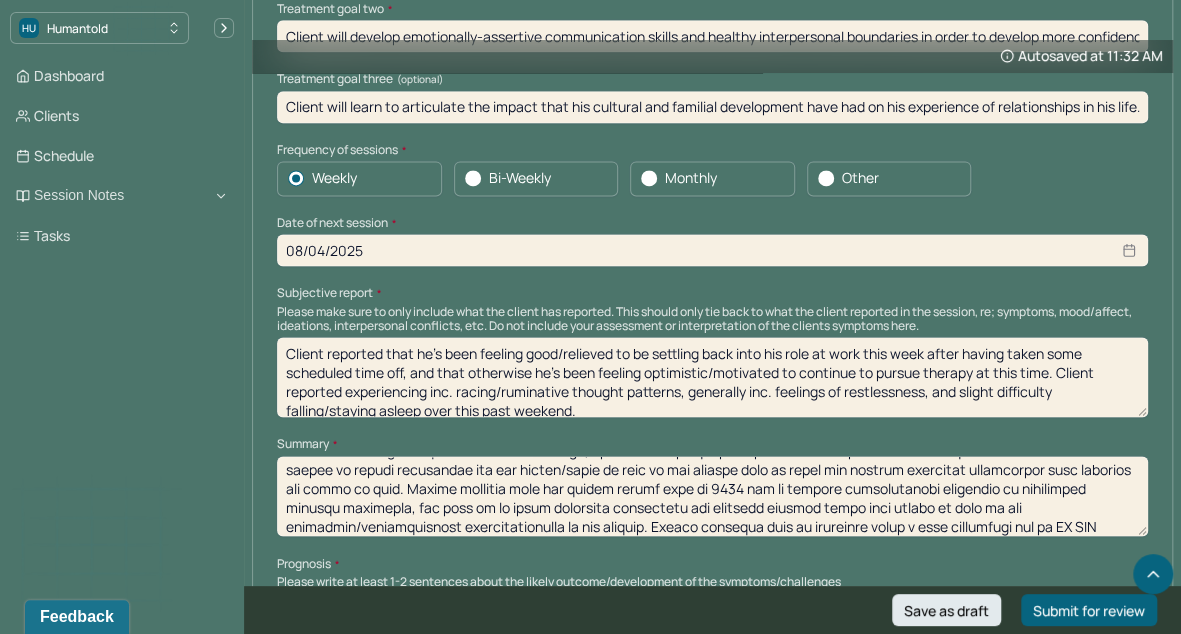 type on "Client reported that he's been feeling good/relieved to be settling back into his role at work this week after having taken some scheduled time off, and that otherwise he's been feeling optimistic/motivated to continue to pursue therapy at this time. Client reported experiencing inc. racing/ruminative thought patterns, generally inc. feelings of restlessness, and slight difficulty falling/staying asleep over this past weekend." 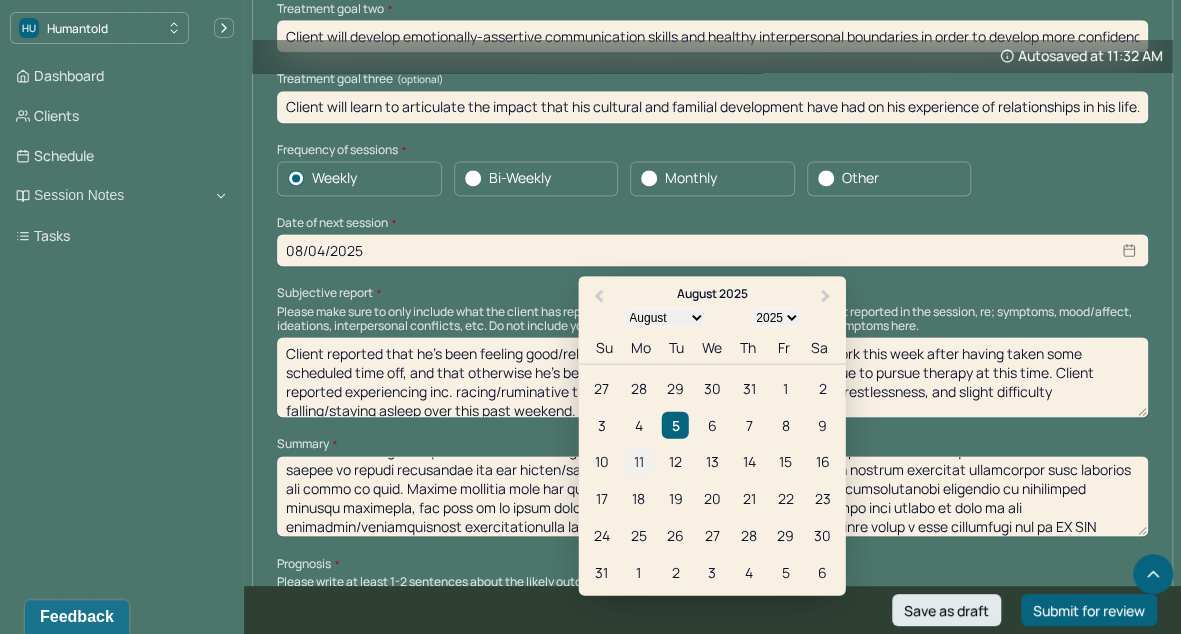 click on "11" at bounding box center [638, 461] 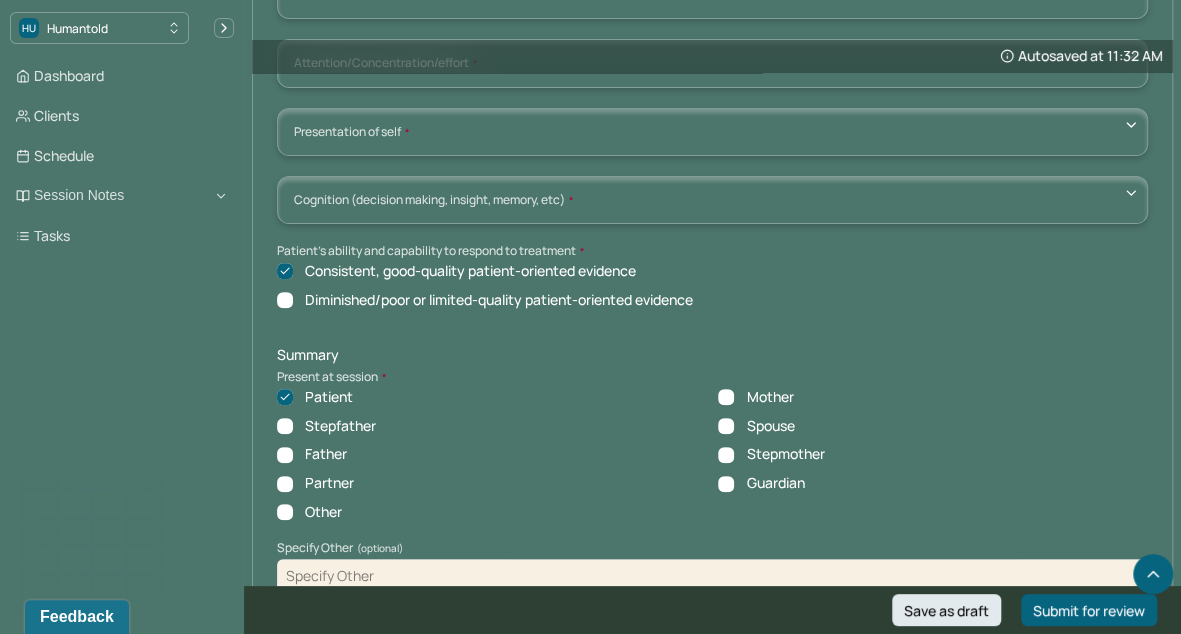 scroll, scrollTop: 7280, scrollLeft: 0, axis: vertical 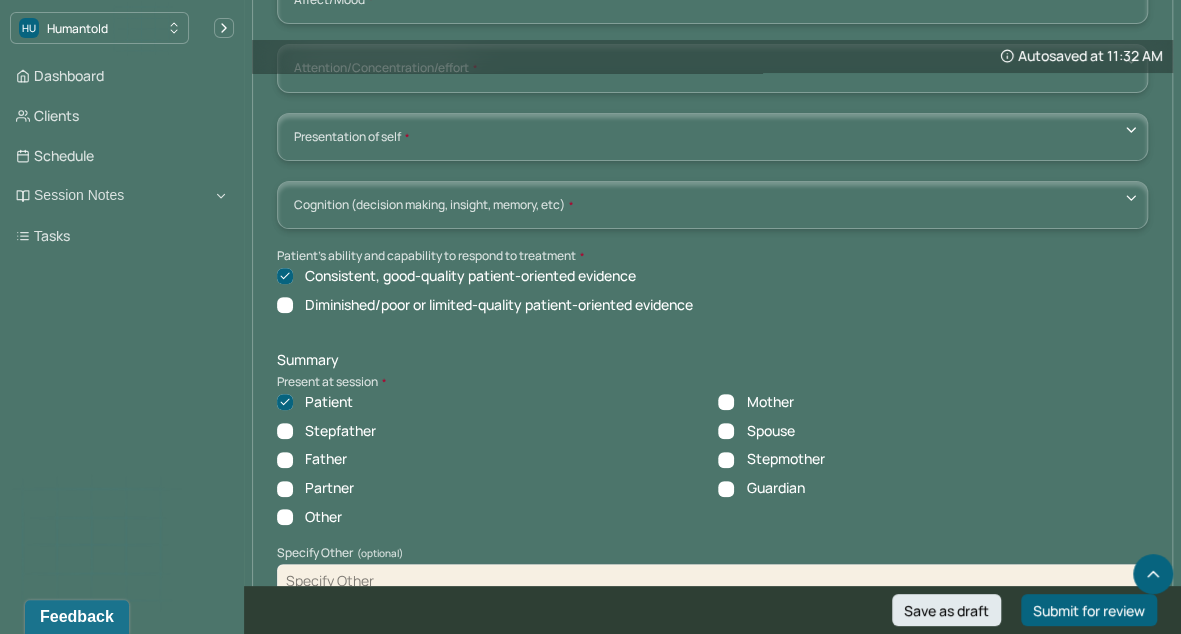 click on "Cognition (decision making, insight, memory, etc) No insight Some insight Full insight Sluggish recall Low intelligent Intelligent Defective reality Impoverished stream of thoughts Normal stream of thoughts Incoherent thought process Loose thought process Clear thought process Flight of ideas Indecisive Decisive Lack of common sense Forgetful Follows through Faulty reasoning Easily confused Normal abstraction Procrastinates Confuses time frames/sequence Normal memory Amnesia Confused present location/date/persons, places Good orientation Victimization Normal judgement Intact reality" at bounding box center [712, 205] 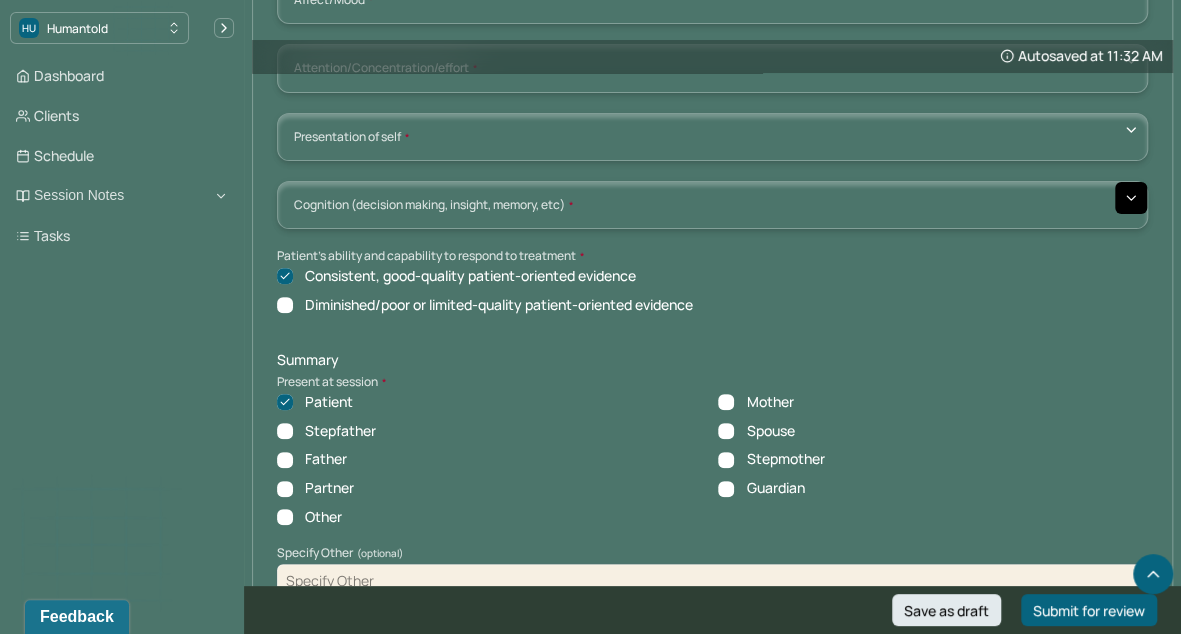 click 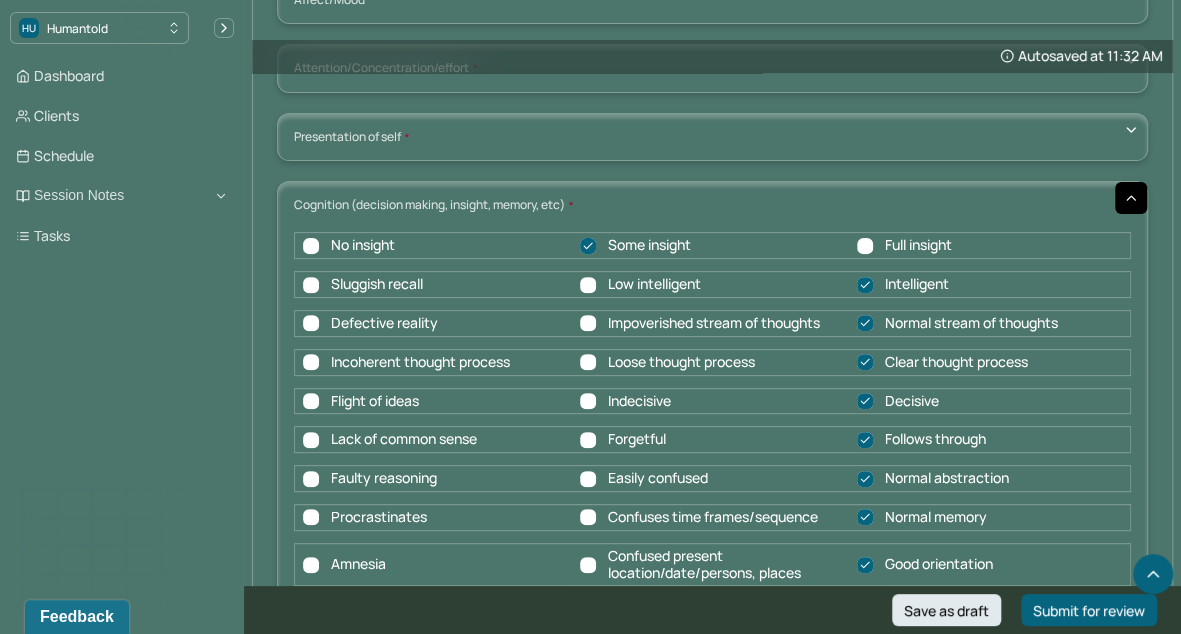 click 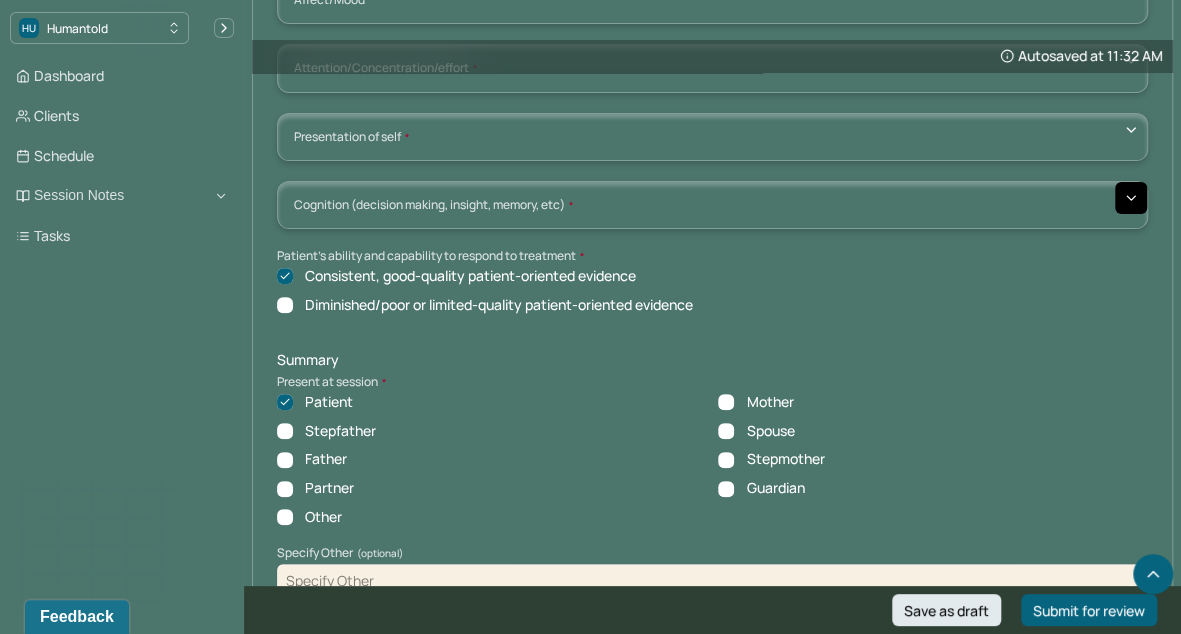 click 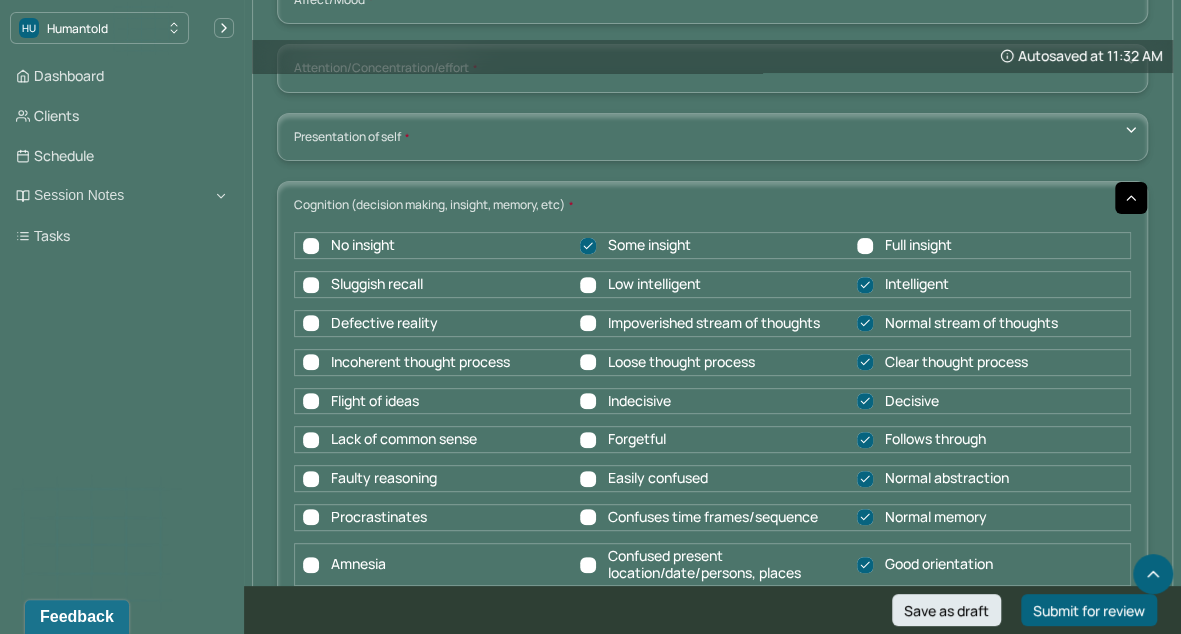 click 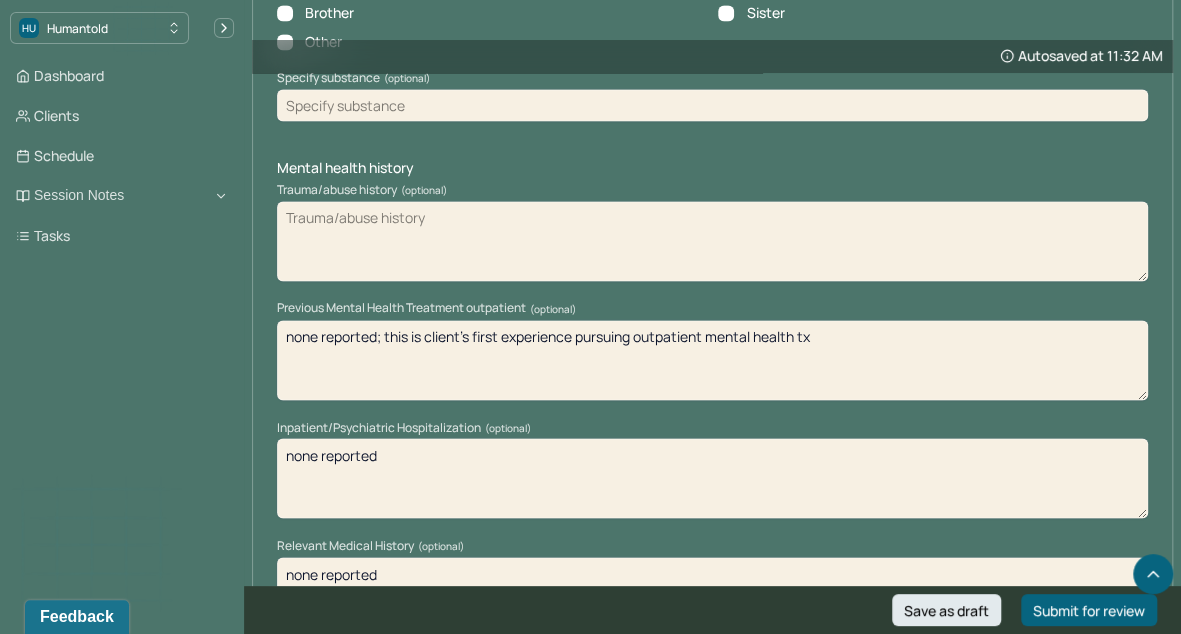 scroll, scrollTop: 4883, scrollLeft: 0, axis: vertical 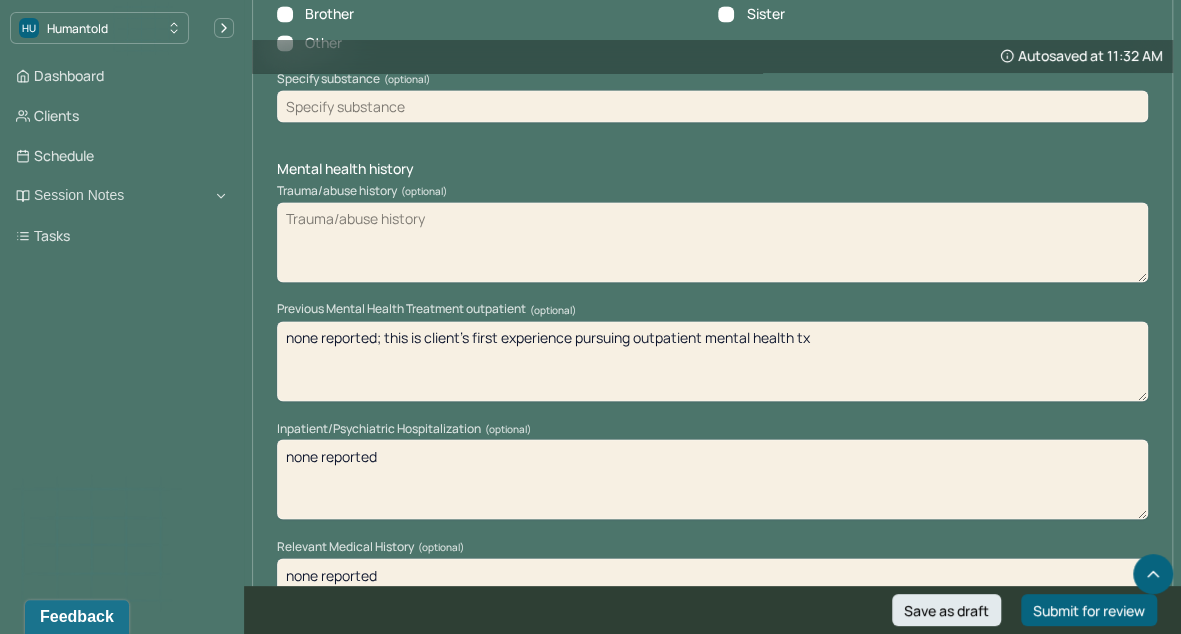 click on "Trauma/abuse history (optional)" at bounding box center (712, 242) 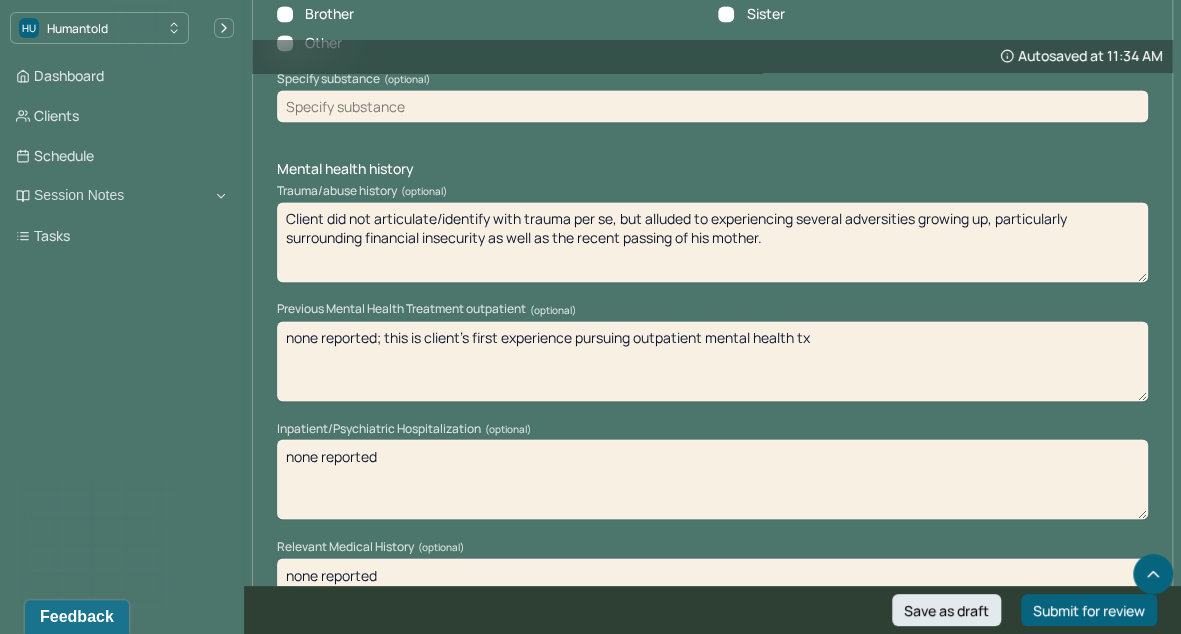 click on "Client did not articulate/identify with trauma per se, but alluded to experiencing several adversities growing up, particularly surrounding financial insecurity as well as the recent passing of his mother." at bounding box center (712, 242) 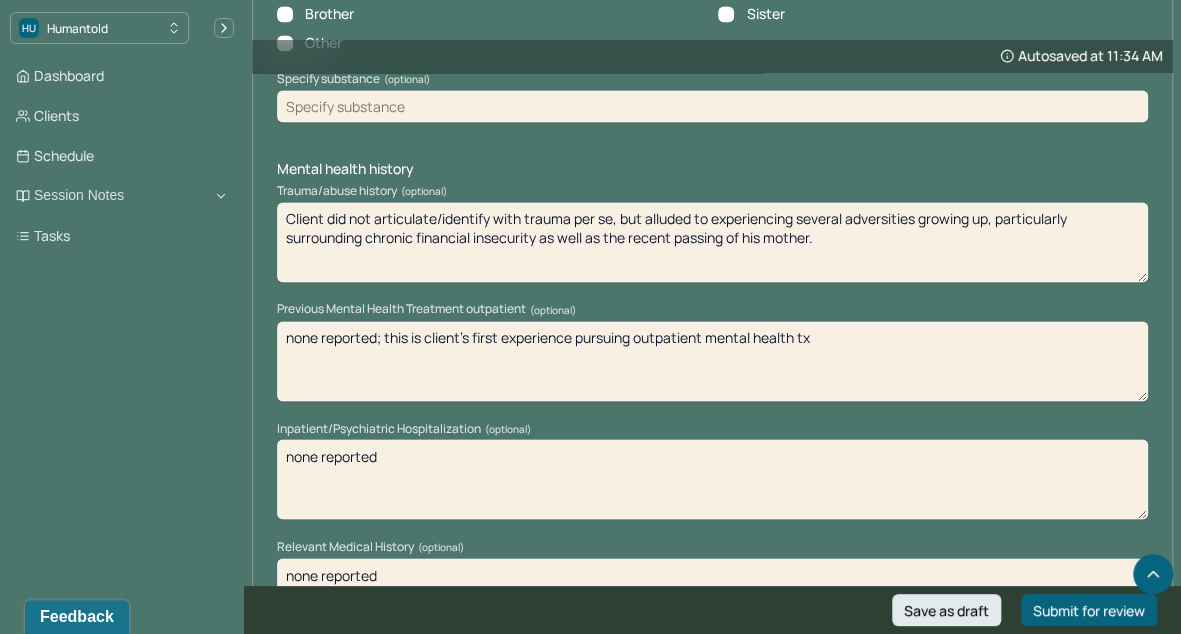 click on "Client did not articulate/identify with trauma per se, but alluded to experiencing several adversities growing up, particularly surrounding chronic financial insecurity as well as the recent passing of his mother." at bounding box center [712, 242] 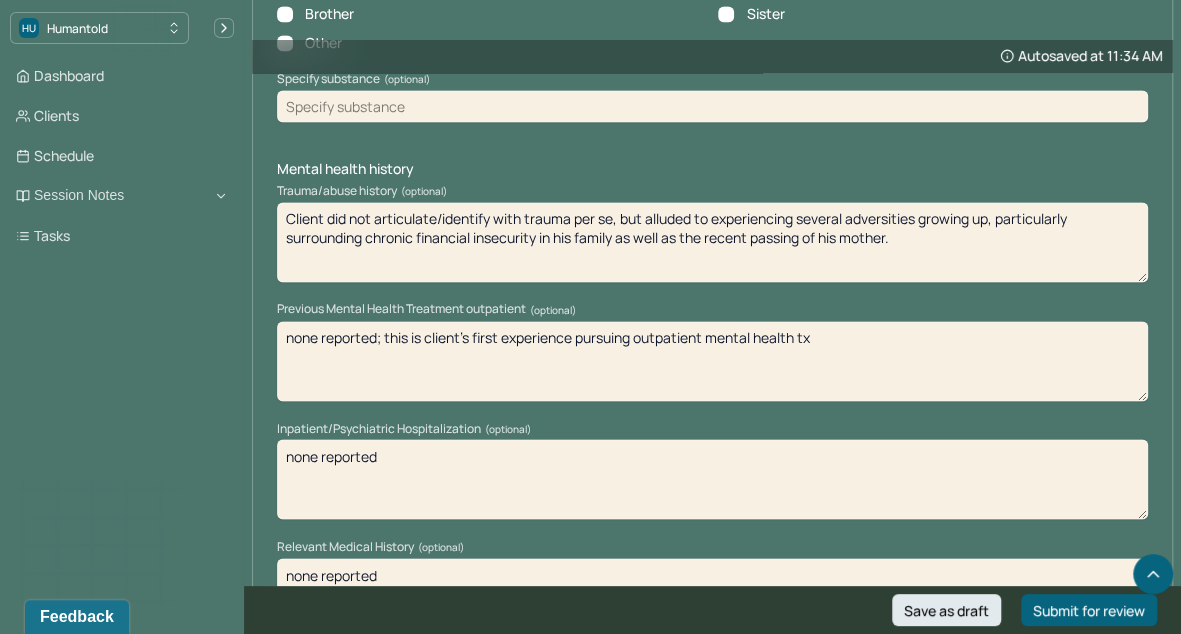 click on "Trauma/abuse history (optional)" at bounding box center [712, 191] 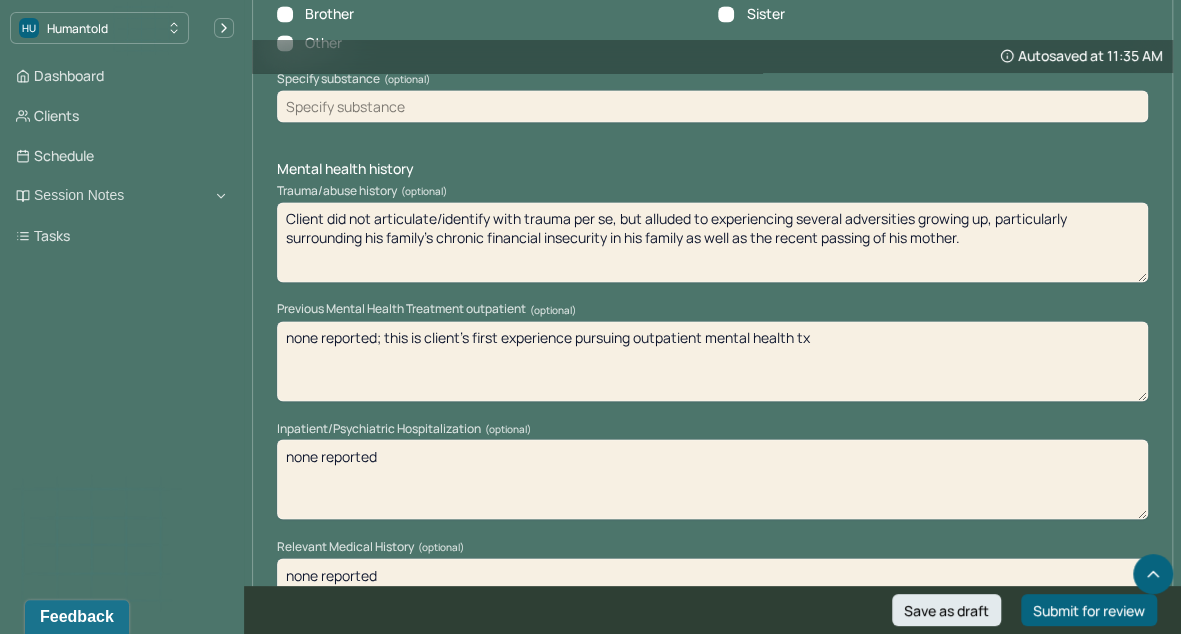 drag, startPoint x: 692, startPoint y: 241, endPoint x: 621, endPoint y: 241, distance: 71 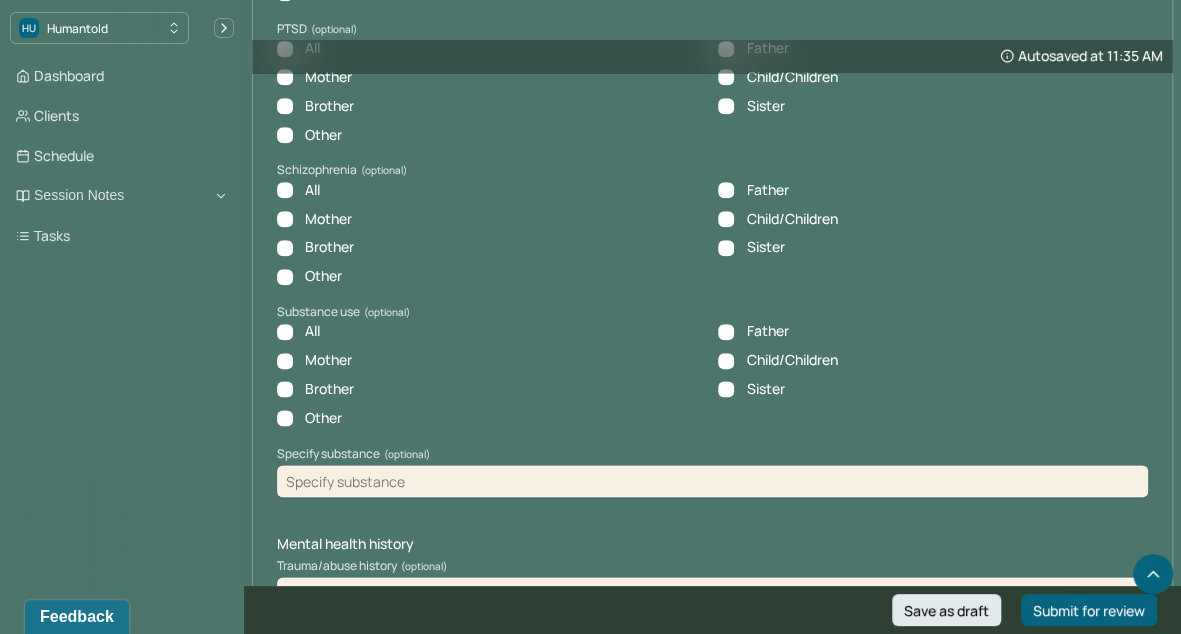 scroll, scrollTop: 4470, scrollLeft: 0, axis: vertical 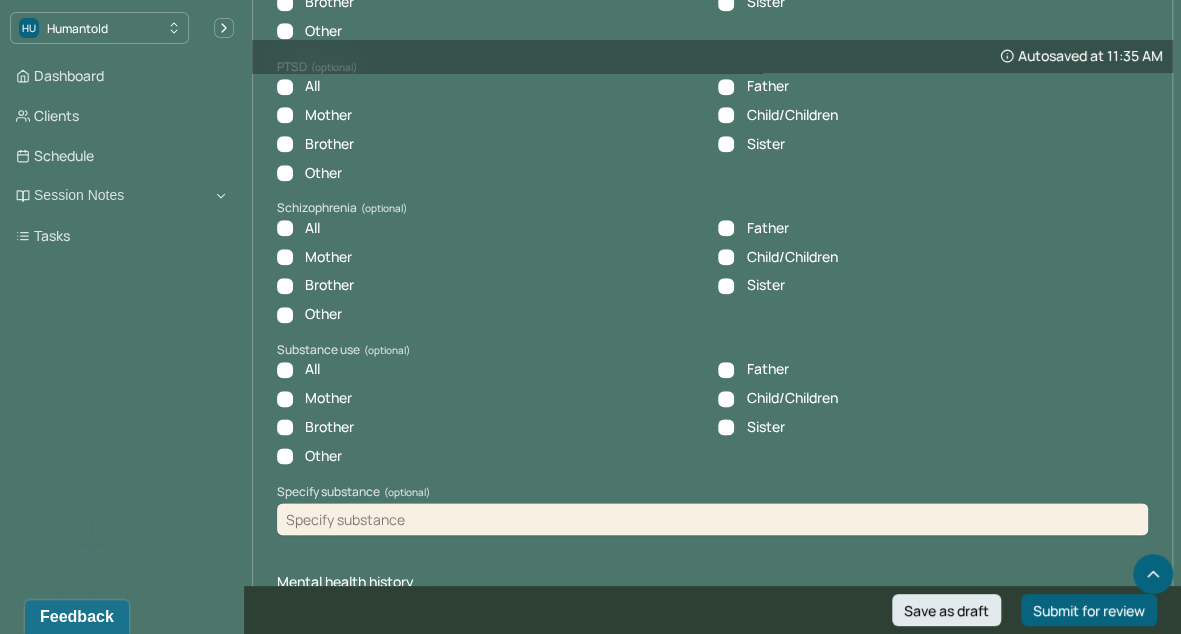 type on "Client did not articulate/identify with trauma per se, but alluded to experiencing several adversities growing up, particularly surrounding his family's chronic financial insecurity as well as the recent passing of his mother." 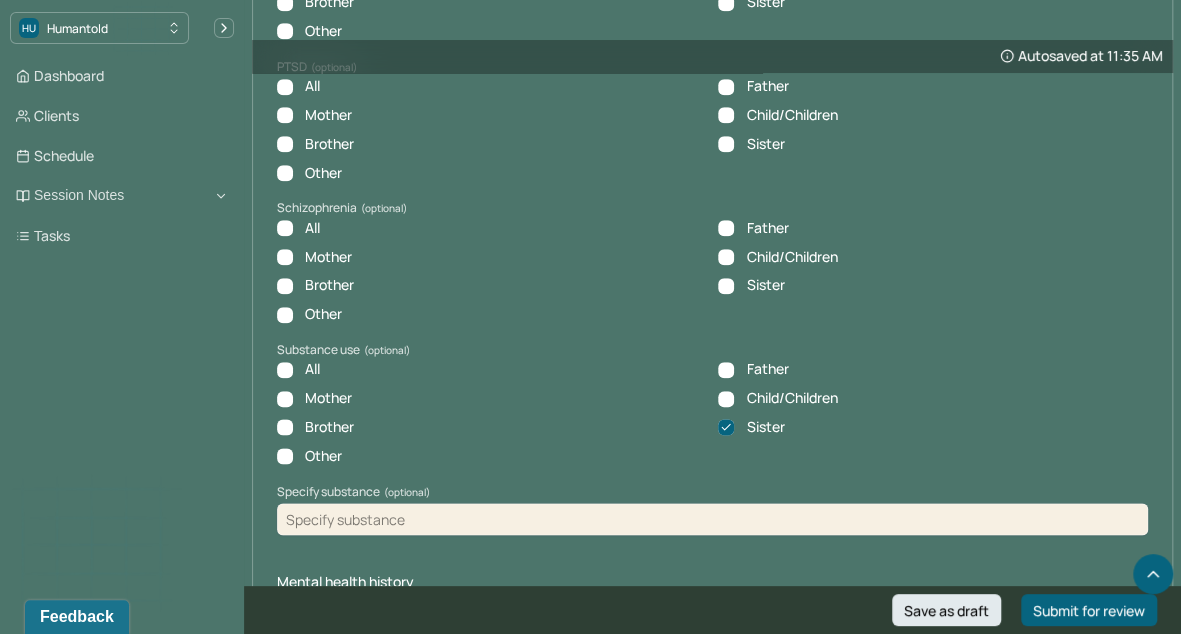 click at bounding box center (712, 519) 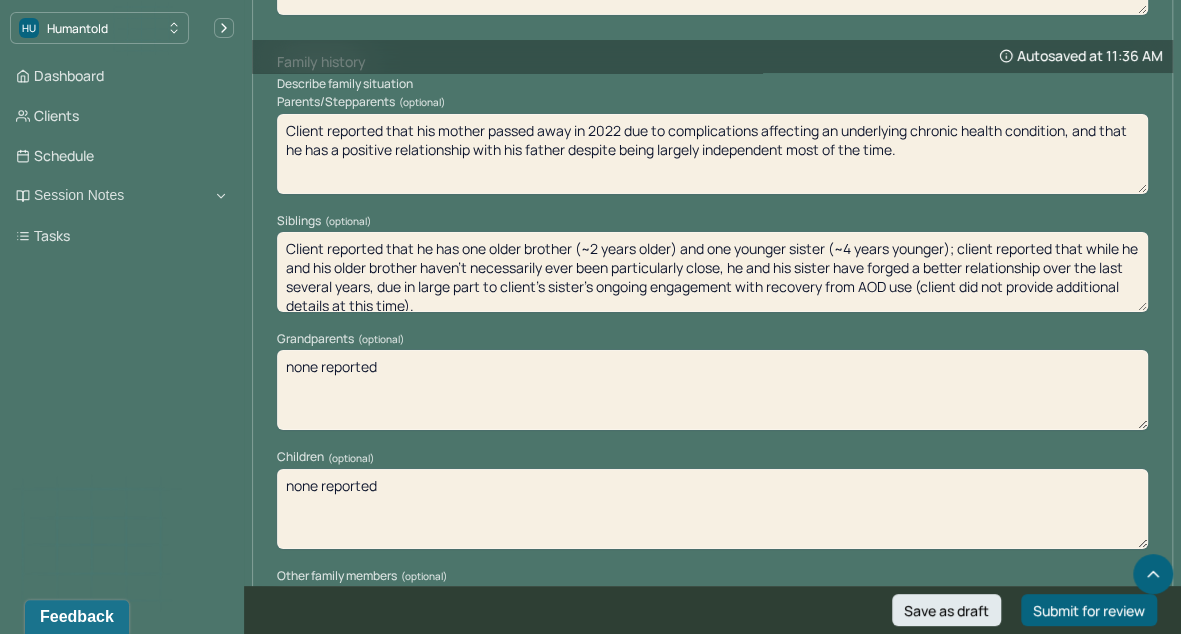 scroll, scrollTop: 3210, scrollLeft: 0, axis: vertical 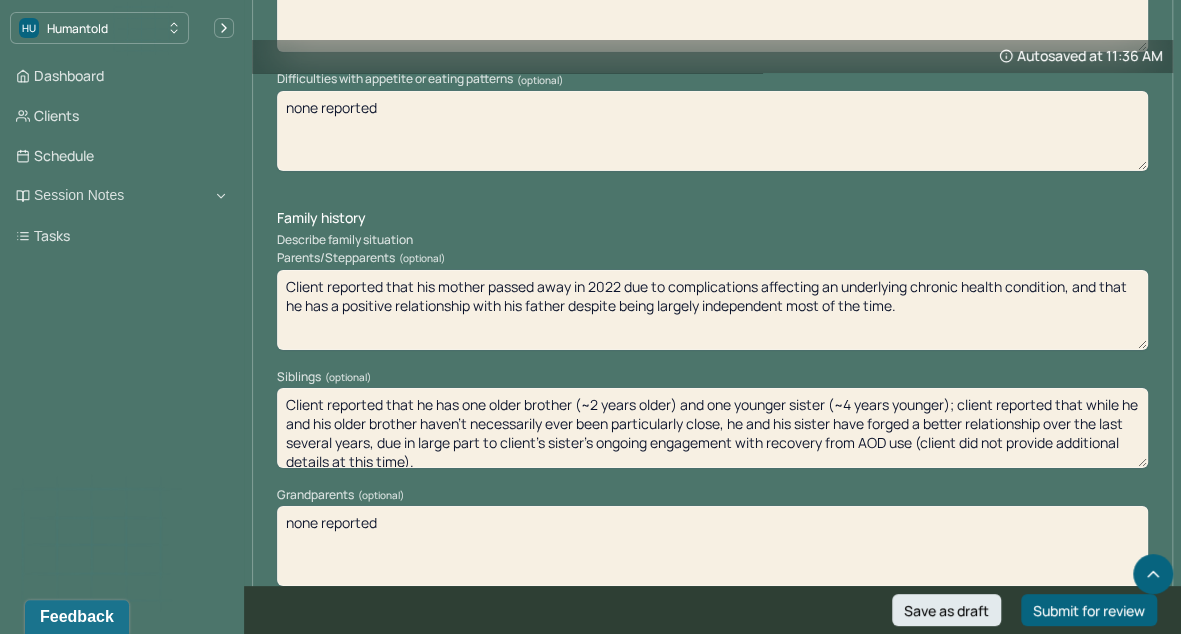 type on "Client did not disclose at this time, but mentioned that his sister has been sober for the last ~2 years." 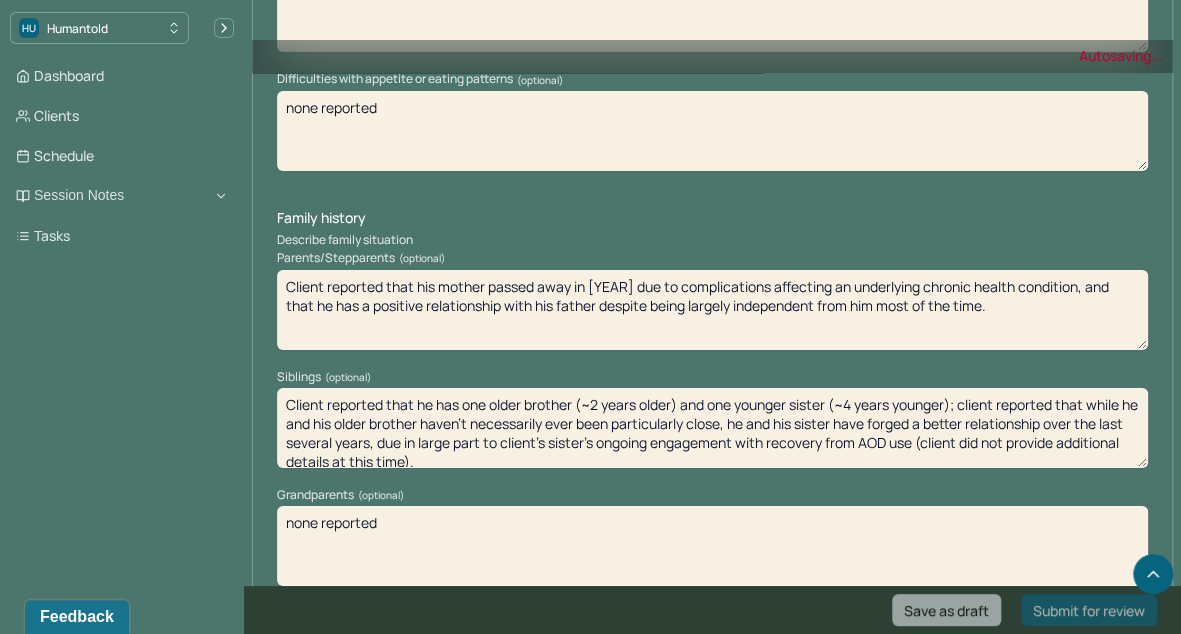 click on "Client reported that his mother passed away in 2022 due to complications affecting an underlying chronic health condition, and that he has a positive relationship with his father despite being largely independent most of the time." at bounding box center [712, 310] 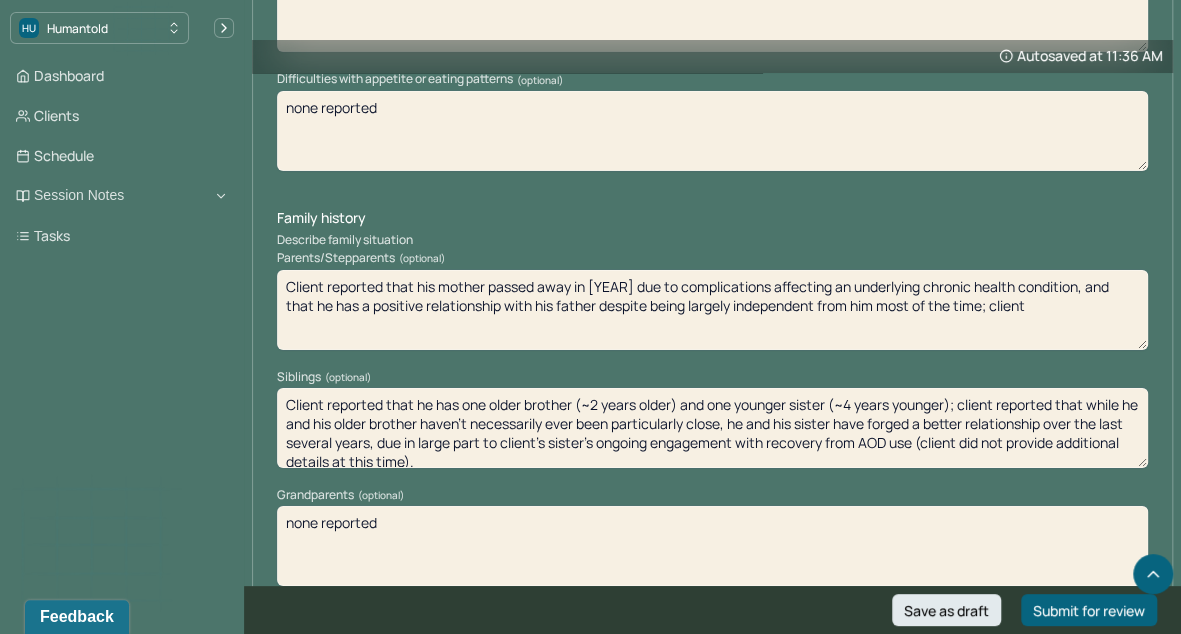 click on "Client reported that his mother passed away in [YEAR] due to complications affecting an underlying chronic health condition, and that he has a positive relationship with his father despite being largely independent from him most of the time." at bounding box center (712, 310) 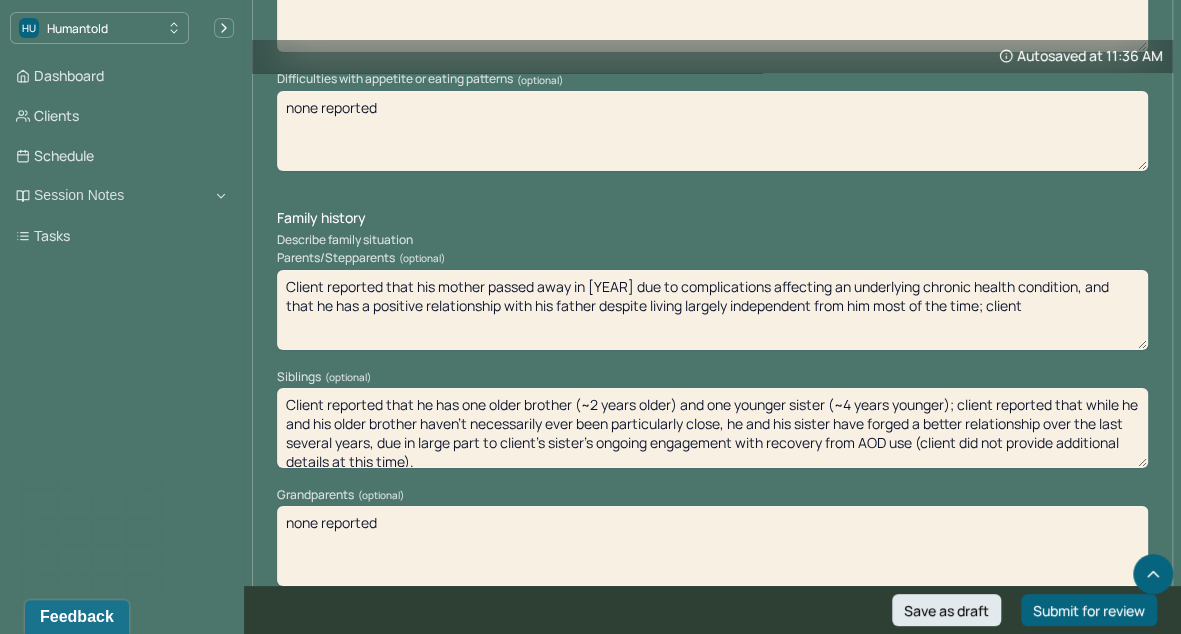 click on "Client reported that his mother passed away in [YEAR] due to complications affecting an underlying chronic health condition, and that he has a positive relationship with his father despite living largely independent from him most of the time; client" at bounding box center [712, 310] 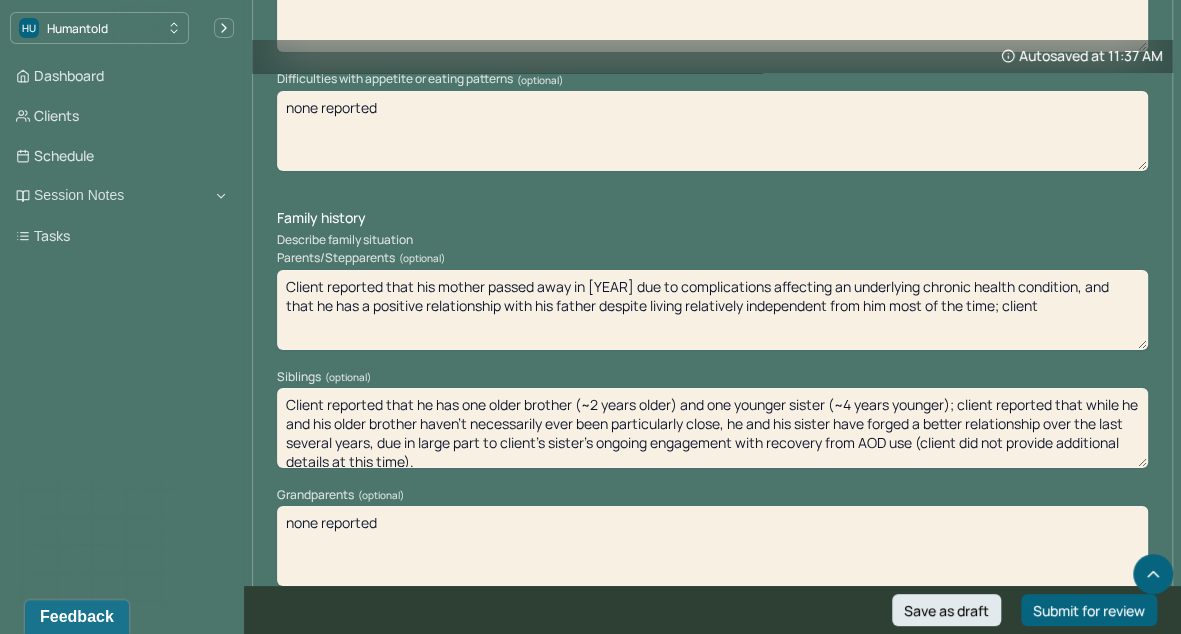 click on "Client reported that his mother passed away in [YEAR] due to complications affecting an underlying chronic health condition, and that he has a positive relationship with his father despite living relatively independent from him most of the time; client" at bounding box center [712, 310] 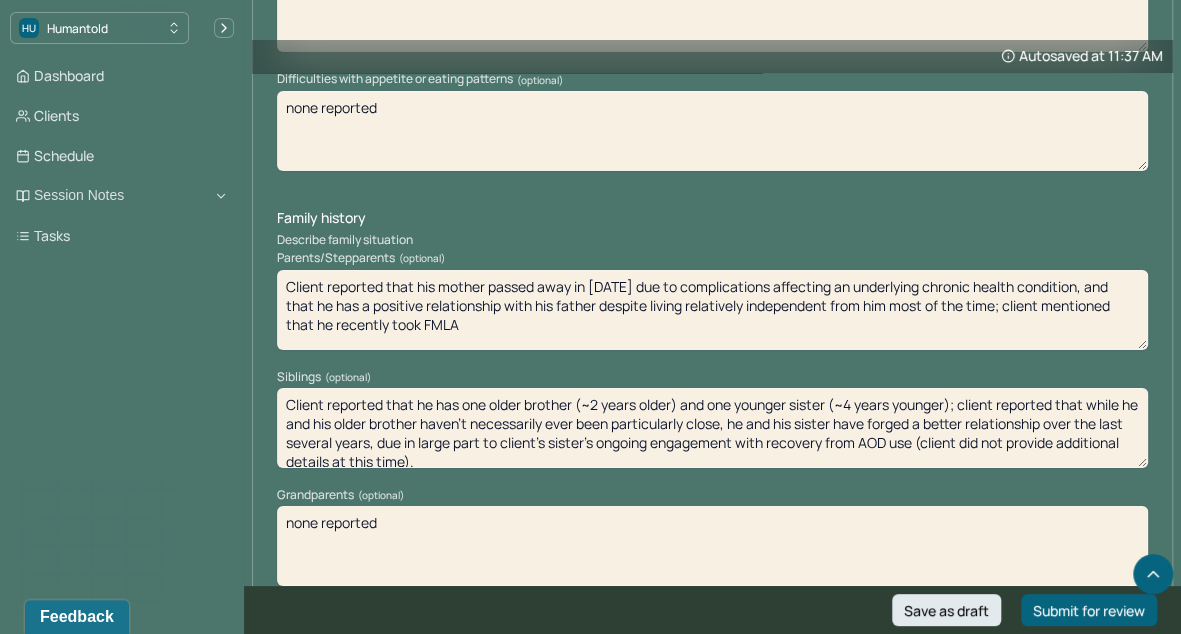 click on "Client reported that his mother passed away in [DATE] due to complications affecting an underlying chronic health condition, and that he has a positive relationship with his father despite living relatively independent from him most of the time; client mentioned that he recently took FMLA" at bounding box center [712, 310] 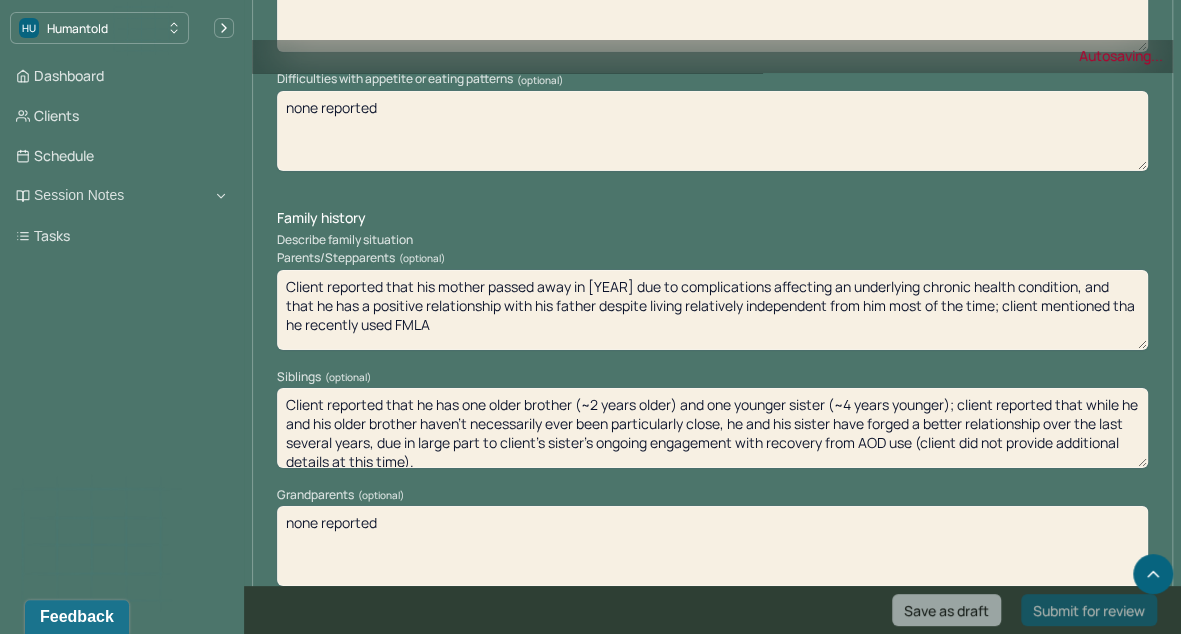 click on "Client reported that his mother passed away in [DATE] due to complications affecting an underlying chronic health condition, and that he has a positive relationship with his father despite living relatively independent from him most of the time; client mentioned that he recently took FMLA" at bounding box center [712, 310] 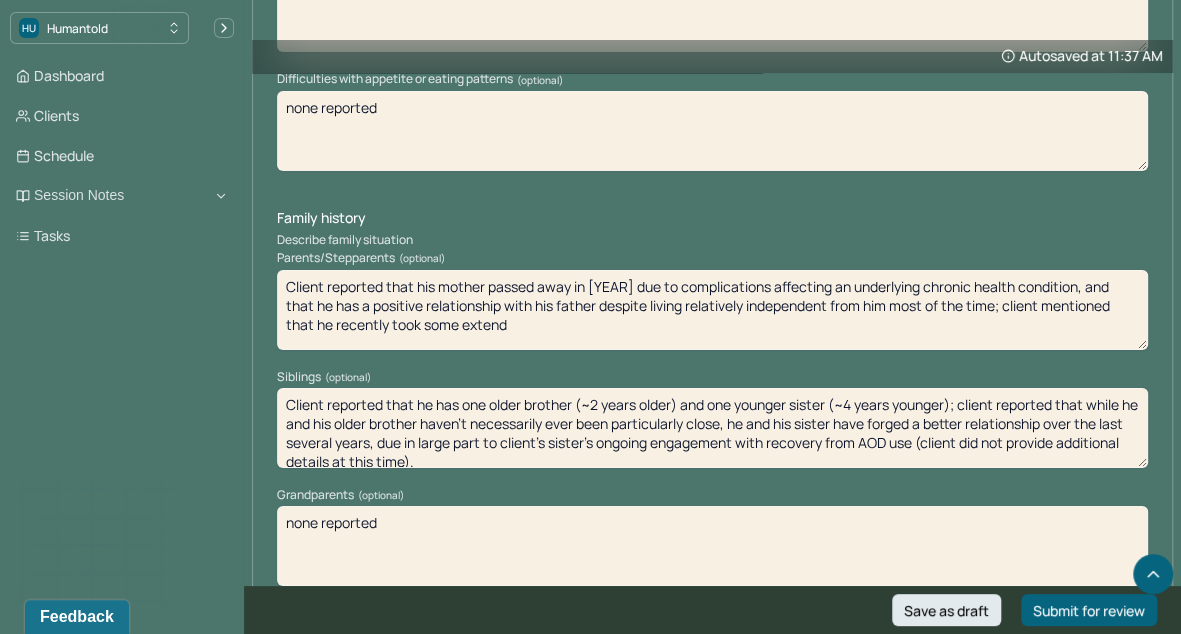 type on "Client reported that his mother passed away in [YEAR] due to complications affecting an underlying chronic health condition, and that he has a positive relationship with his father despite living relatively independent from him most of the time; client mentioned that he recently took some extende" 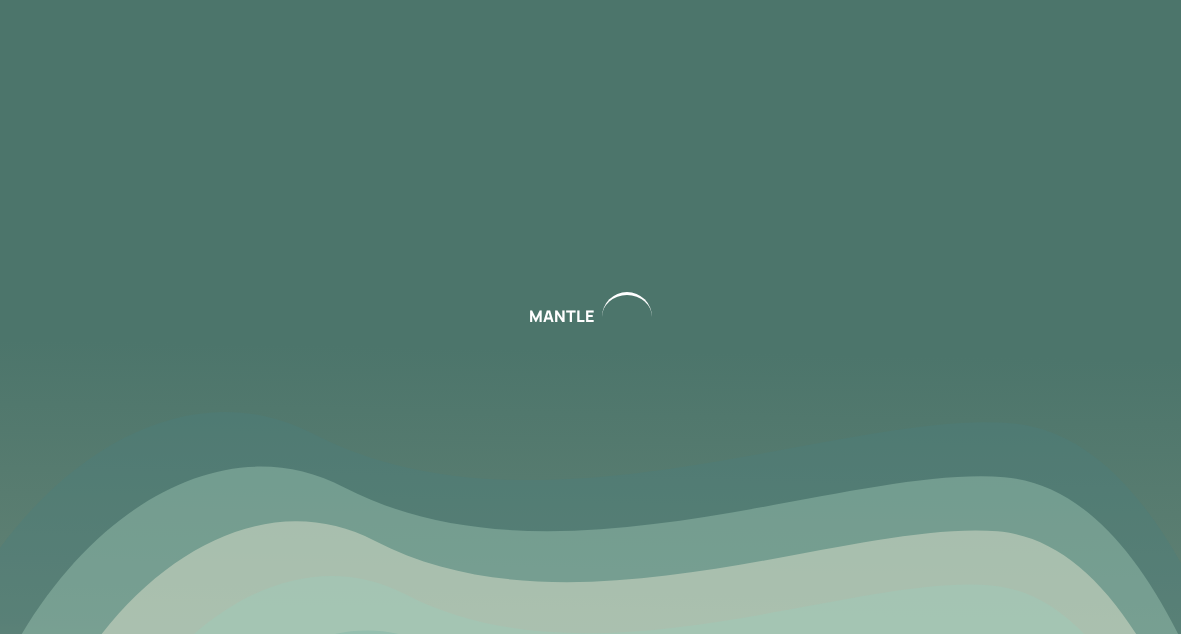 scroll, scrollTop: 0, scrollLeft: 0, axis: both 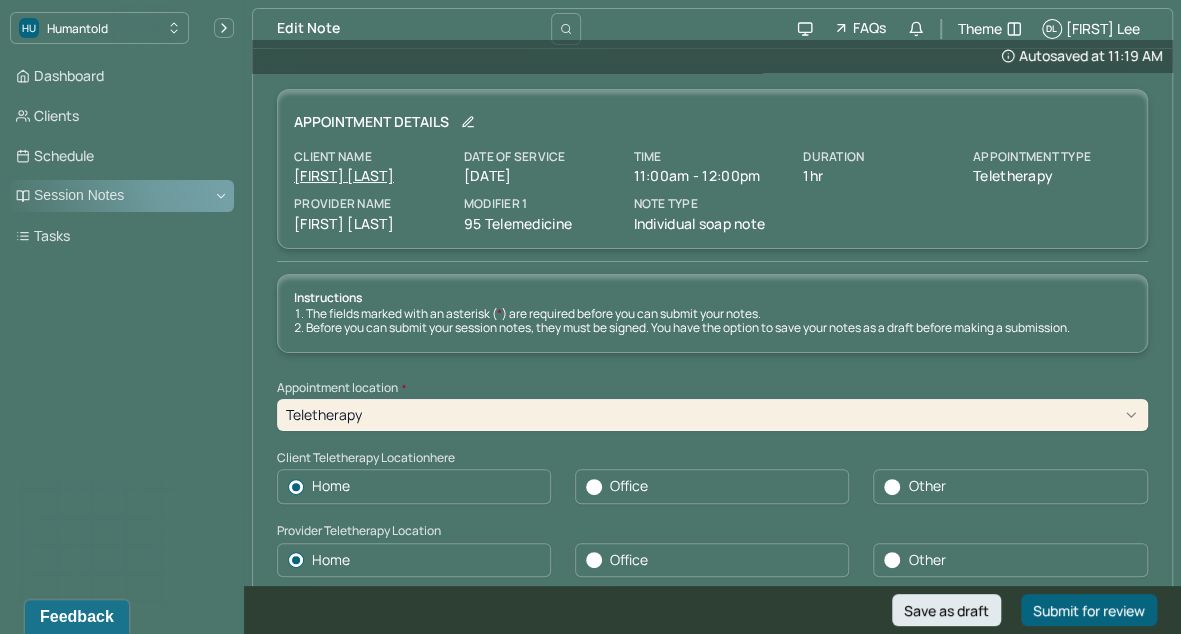 click on "Session Notes" at bounding box center [122, 196] 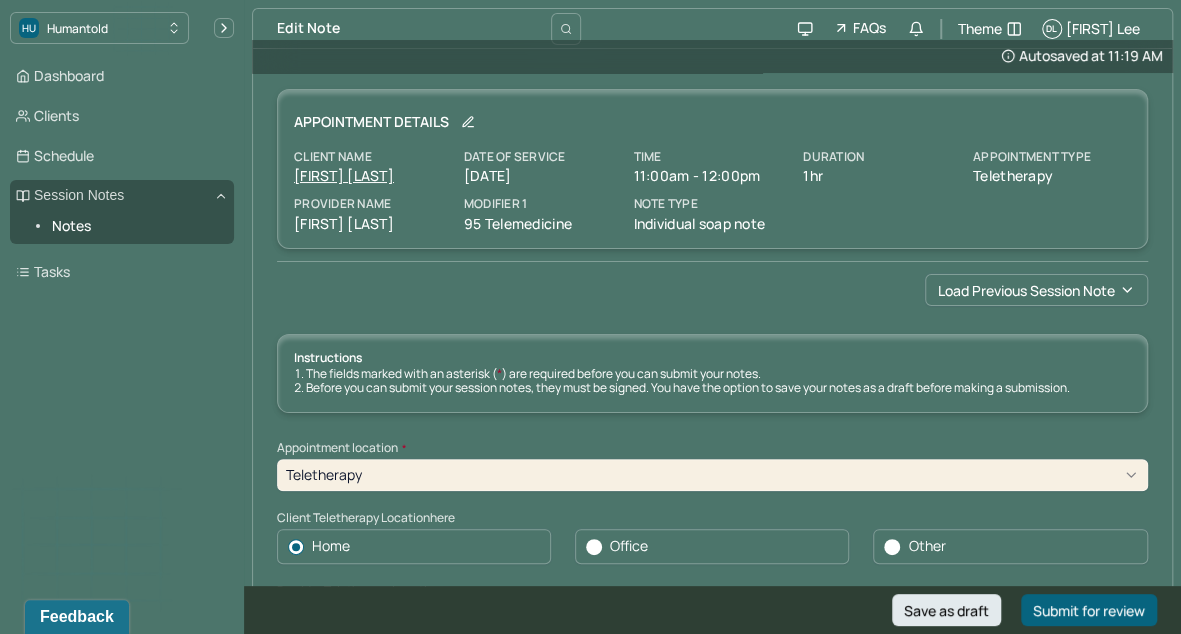 click on "[FIRST] [LAST]" at bounding box center (344, 175) 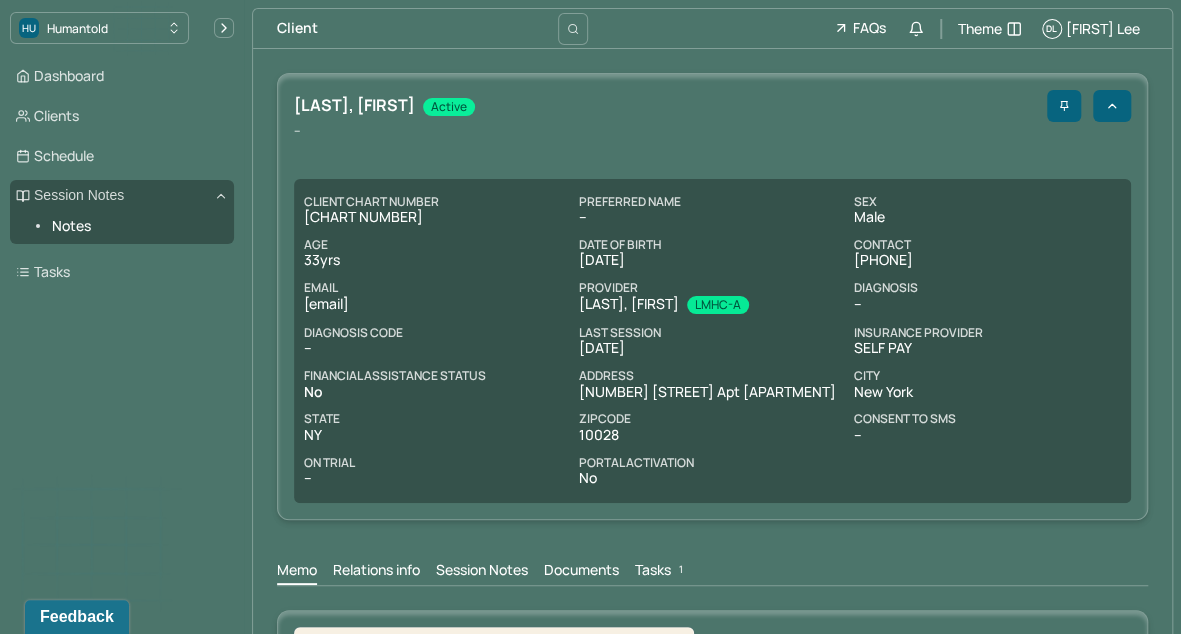 click on "Session Notes" at bounding box center (482, 572) 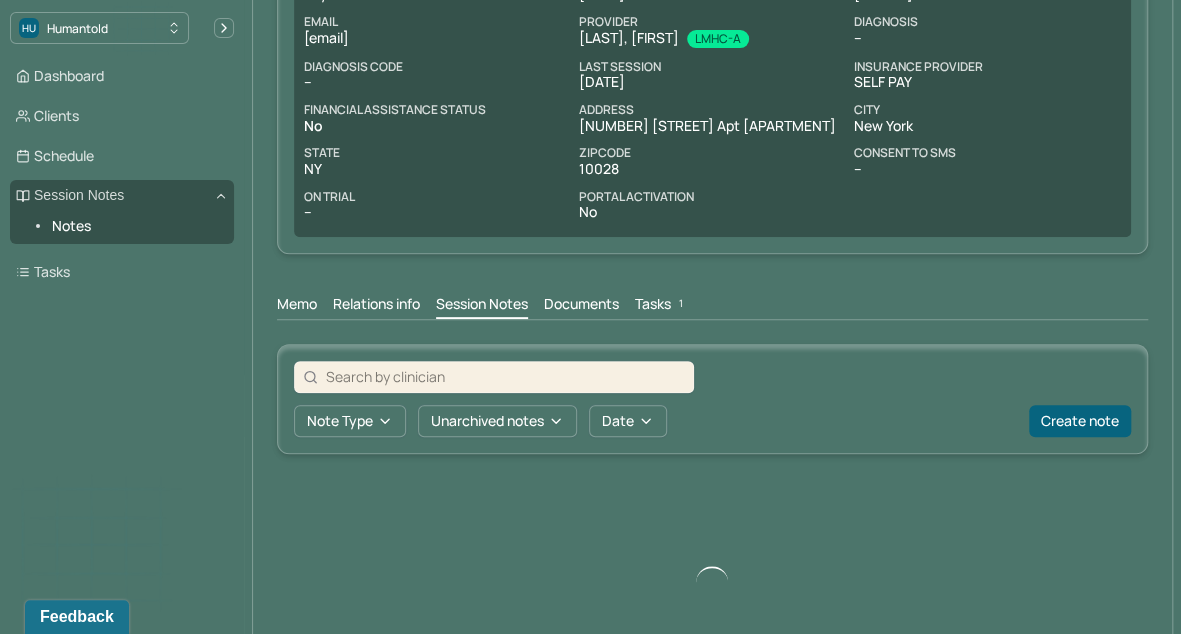 scroll, scrollTop: 347, scrollLeft: 0, axis: vertical 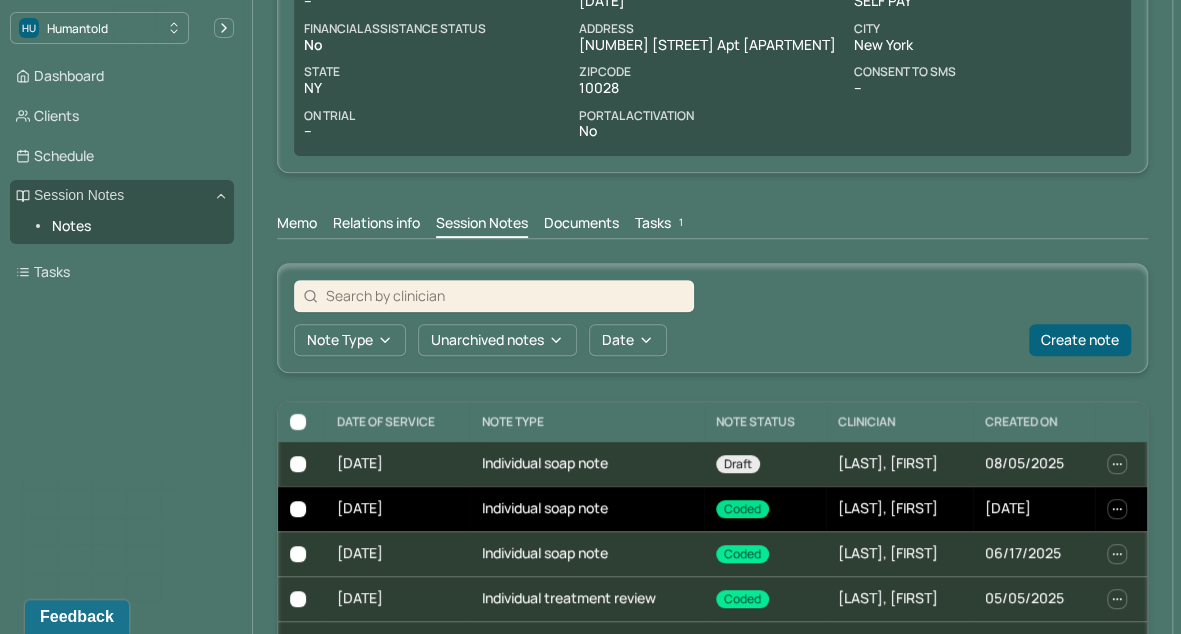 click on "Individual soap note" at bounding box center (587, 508) 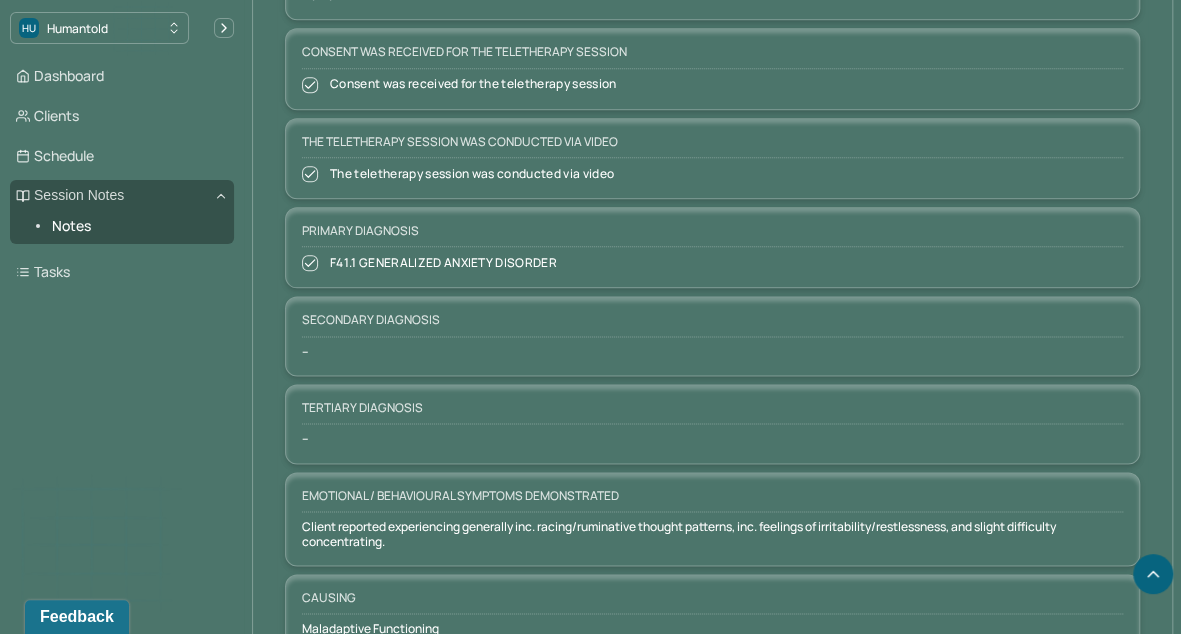 scroll, scrollTop: 1263, scrollLeft: 0, axis: vertical 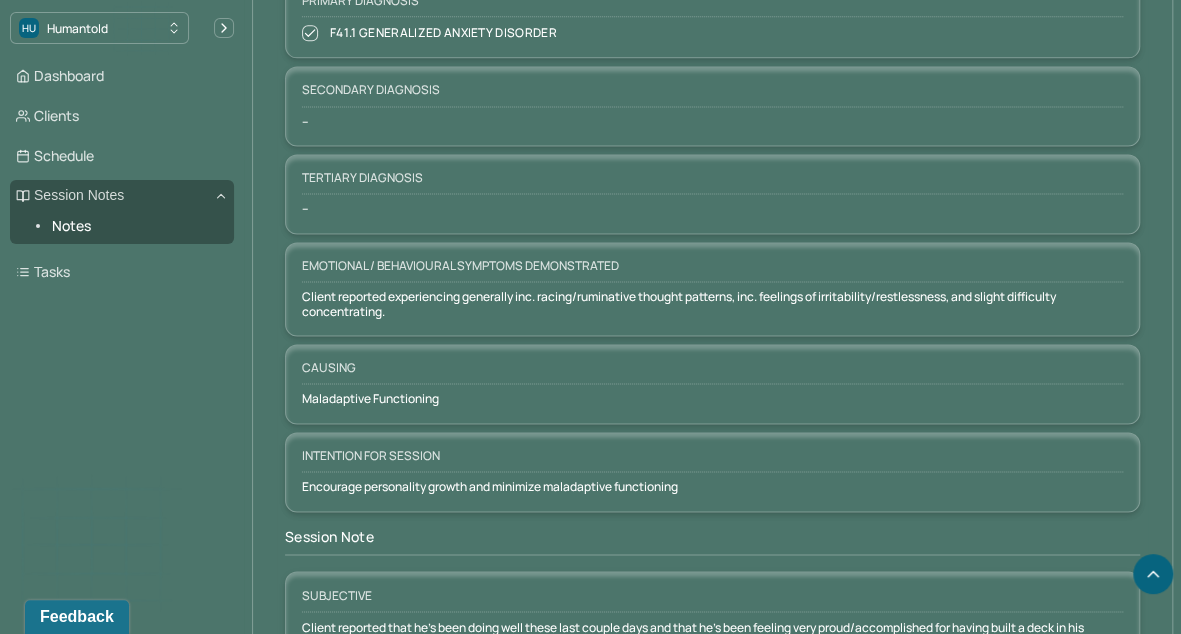 click on "Client reported experiencing generally inc. racing/ruminative thought patterns, inc. feelings of irritability/restlessness, and slight difficulty concentrating." at bounding box center [712, 304] 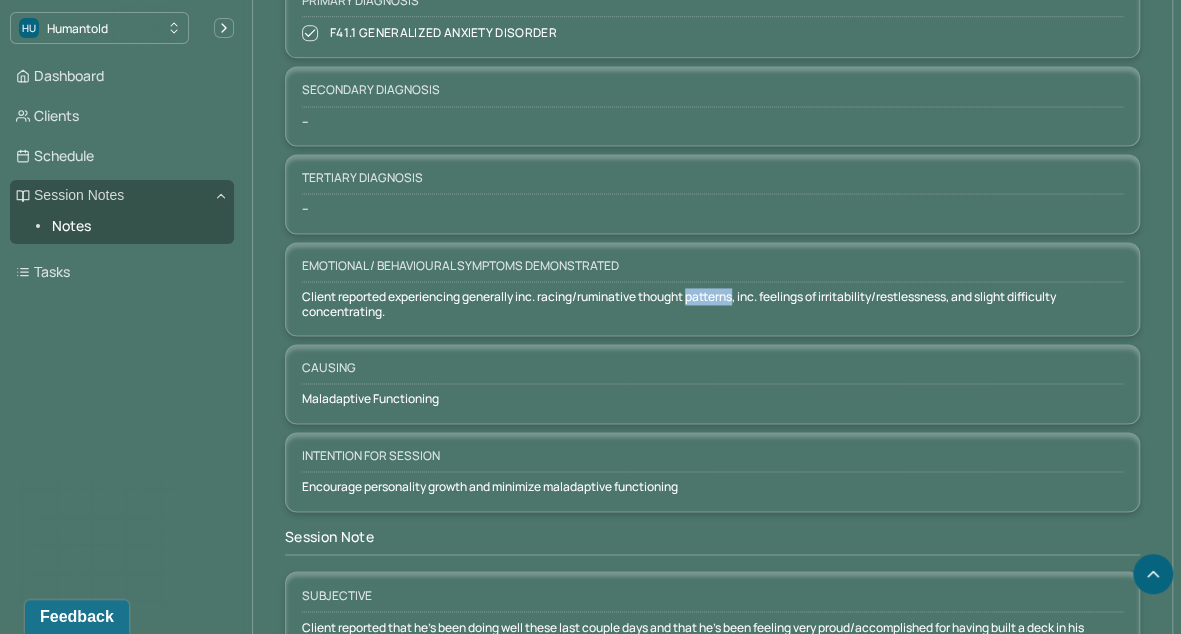 click on "Client reported experiencing generally inc. racing/ruminative thought patterns, inc. feelings of irritability/restlessness, and slight difficulty concentrating." at bounding box center (712, 304) 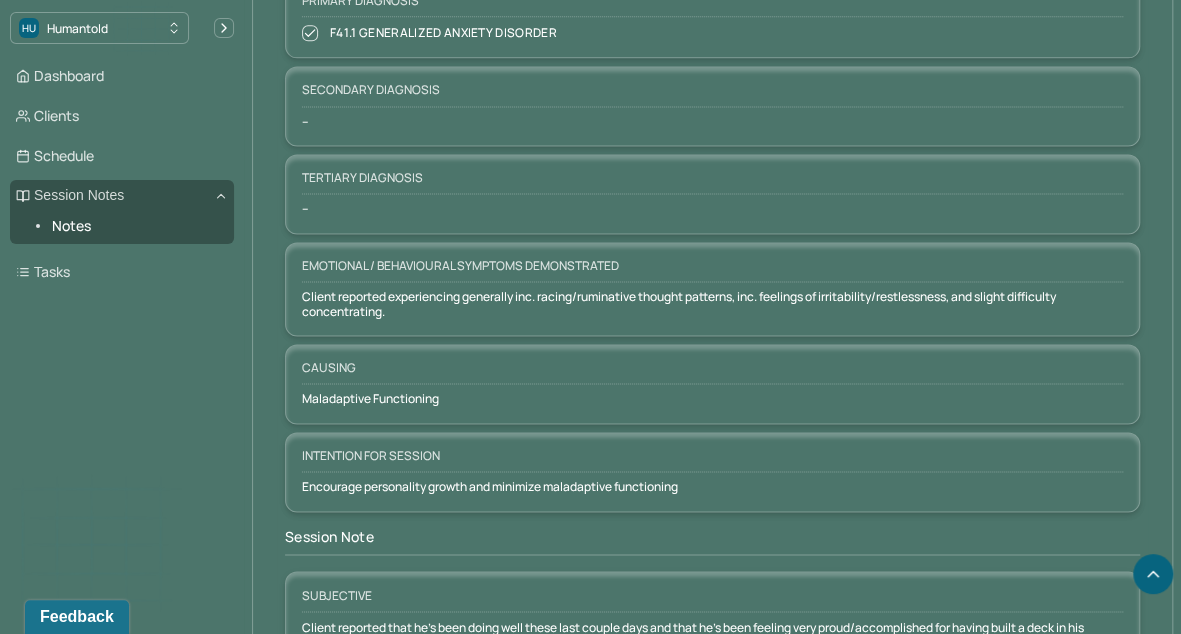 click on "Client reported experiencing generally inc. racing/ruminative thought patterns, inc. feelings of irritability/restlessness, and slight difficulty concentrating." at bounding box center [712, 304] 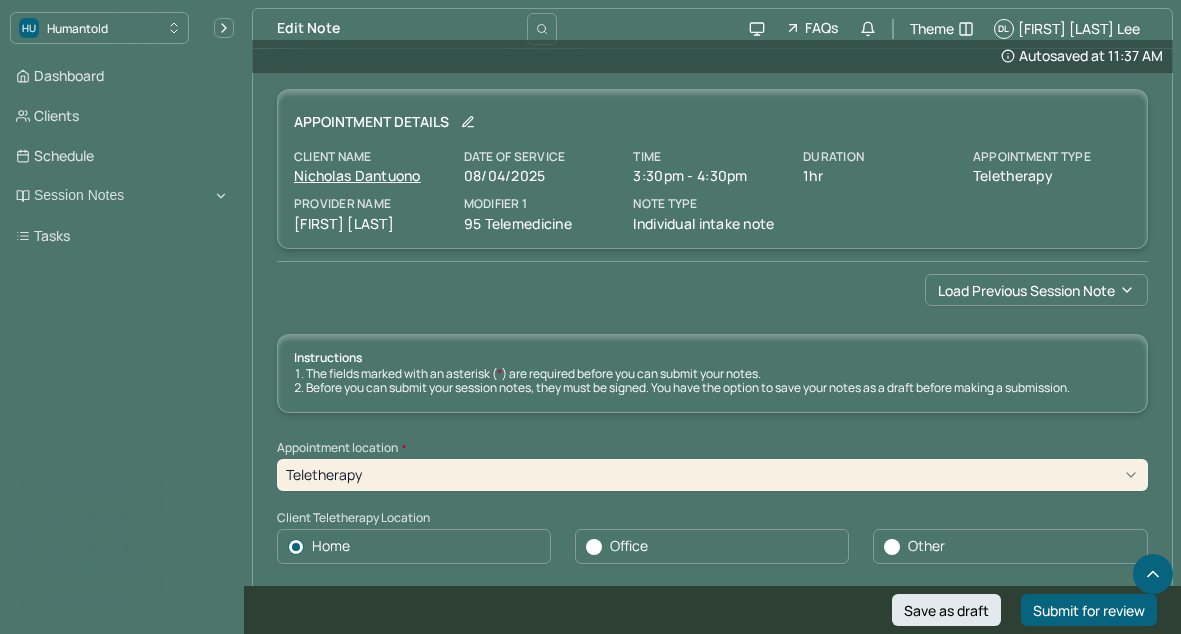 scroll, scrollTop: 3080, scrollLeft: 0, axis: vertical 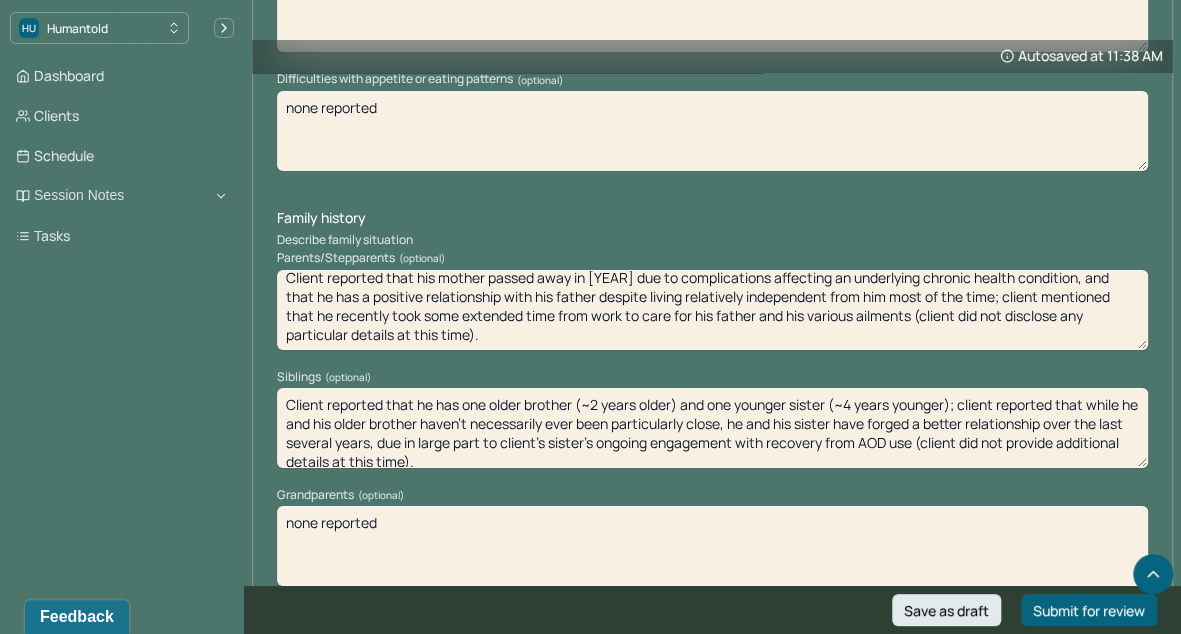 click on "Client reported that his mother passed away in [YEAR] due to complications affecting an underlying chronic health condition, and that he has a positive relationship with his father despite living relatively independent from him most of the time; client mentioned that he recently took some extended time from work to care for his father and his various ailments (client did not disclose any particular details at this time)." at bounding box center (712, 310) 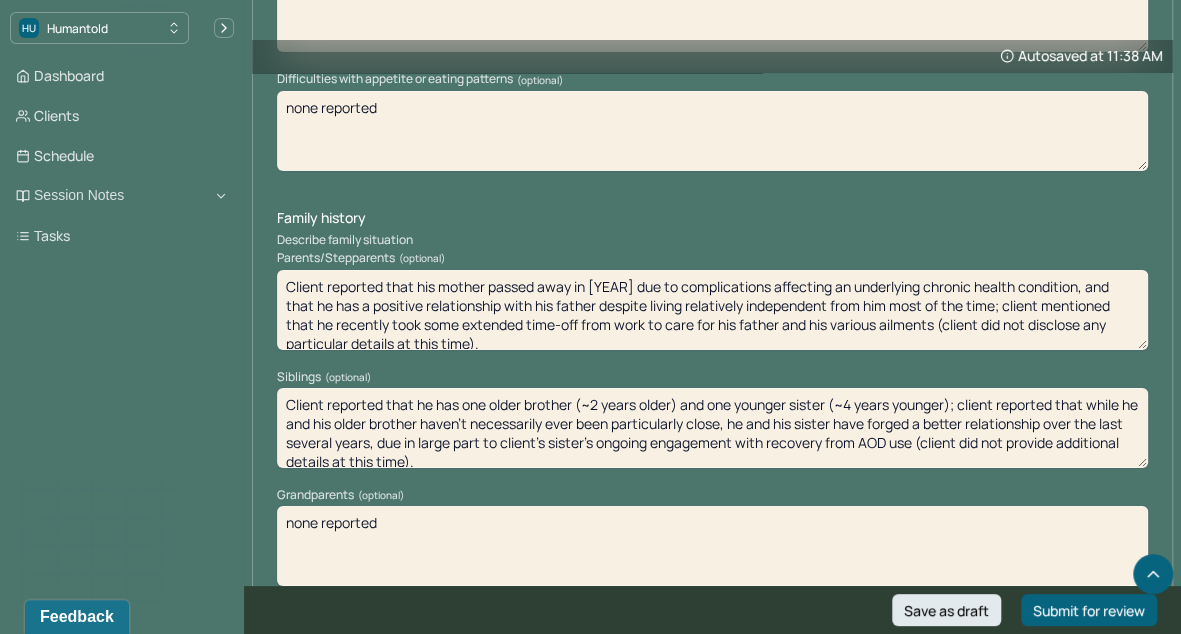 scroll, scrollTop: 0, scrollLeft: 0, axis: both 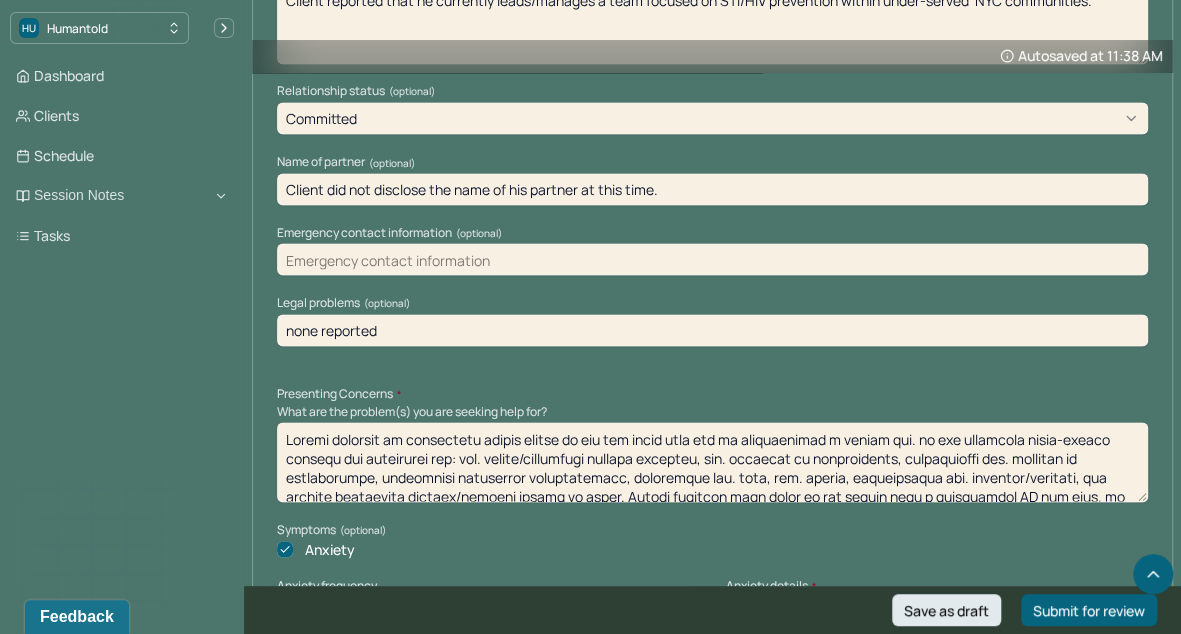 type on "Client reported that his mother passed away in [YEAR] due to complications affecting an underlying chronic health condition, and that he has a positive relationship with his father despite living relatively independent from him most of the time; client mentioned that he recently took some extended time-off from work to care for his father and his various ailments (client did not disclose any particular details at this time)." 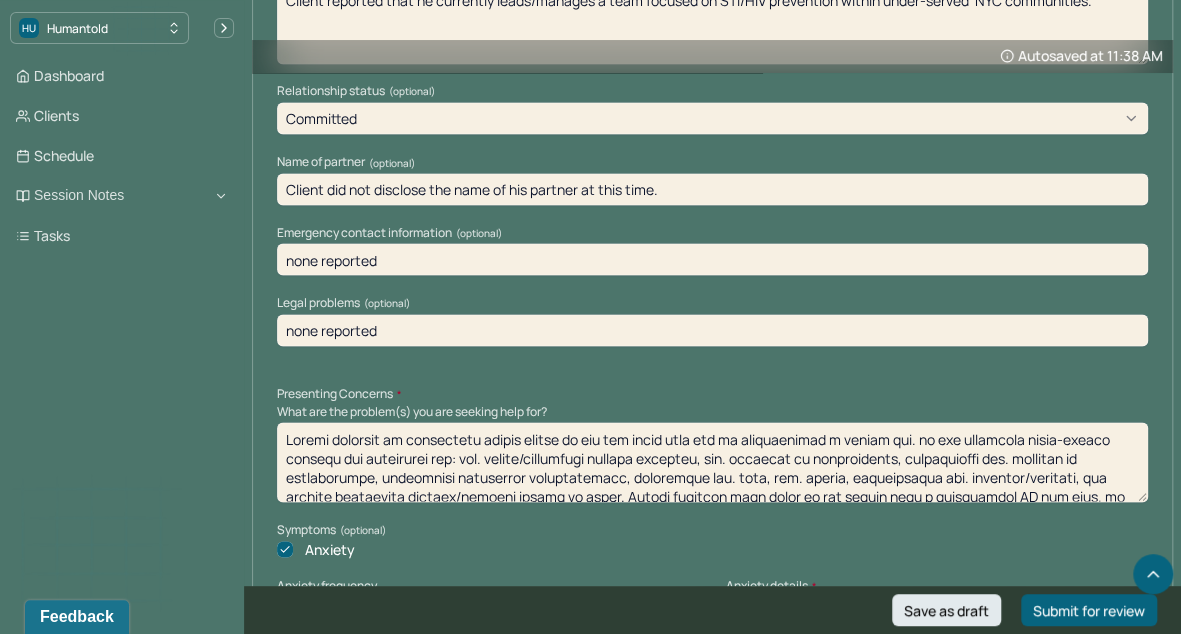 type on "none reported" 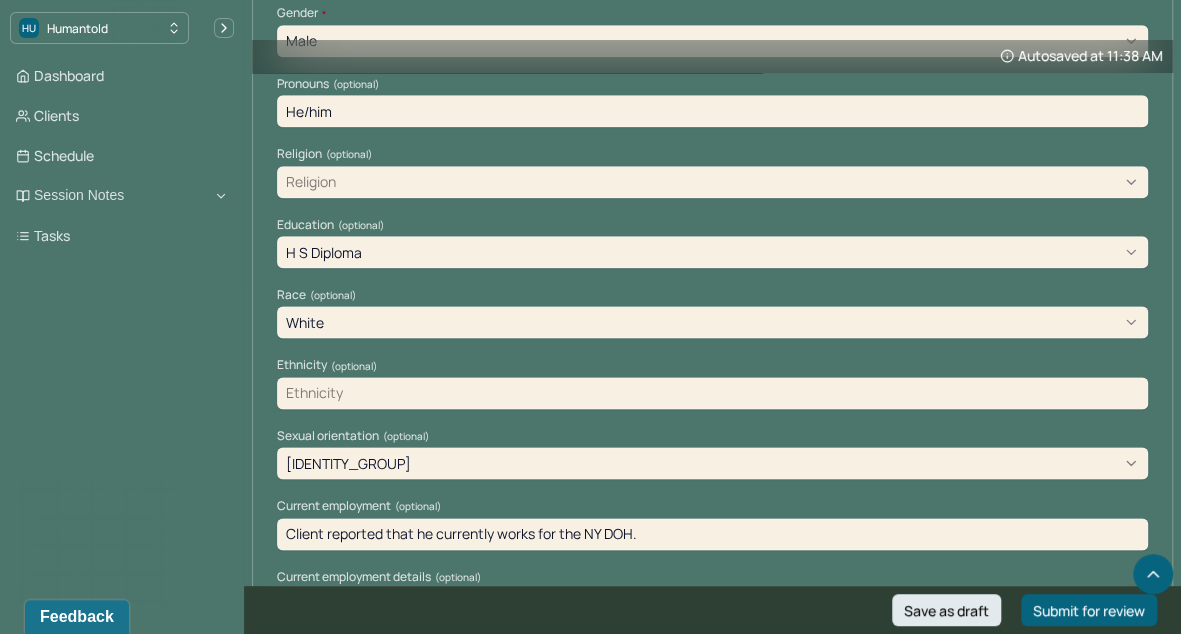 scroll, scrollTop: 1031, scrollLeft: 0, axis: vertical 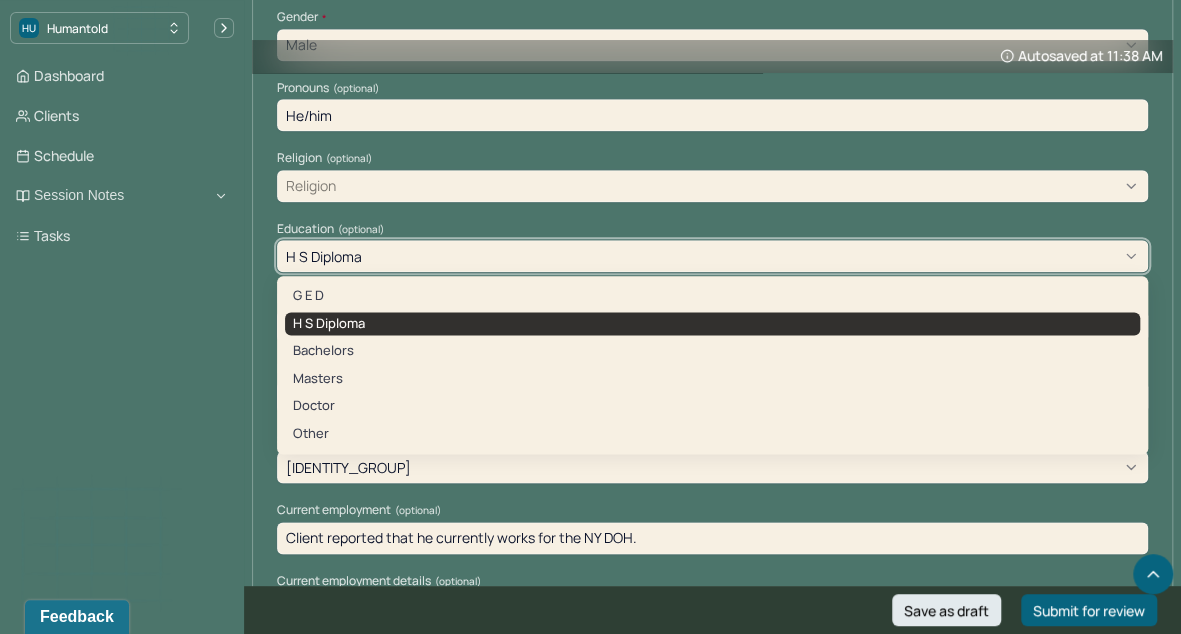 click on "H S  Diploma" at bounding box center (712, 256) 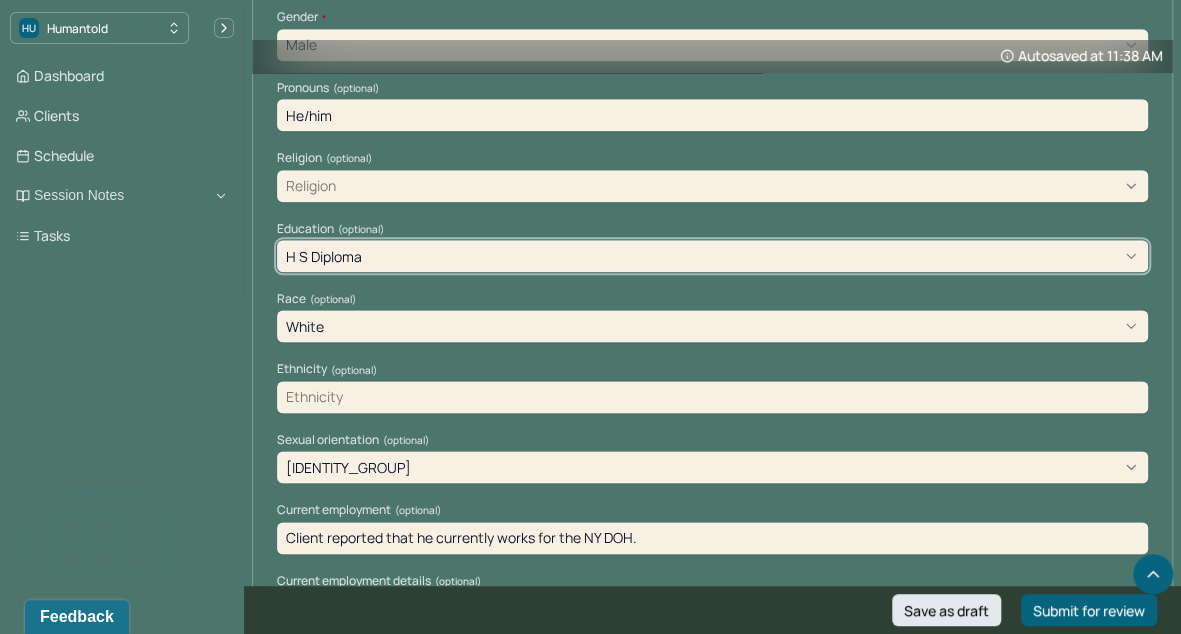 click on "H S  Diploma" at bounding box center (712, 256) 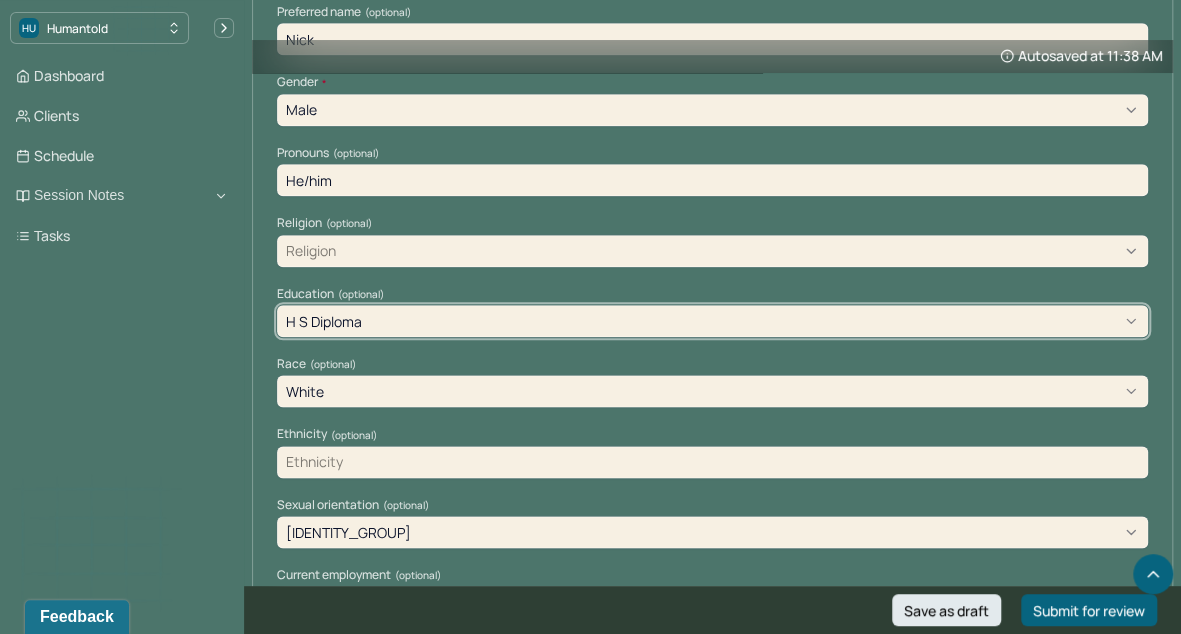 scroll, scrollTop: 957, scrollLeft: 0, axis: vertical 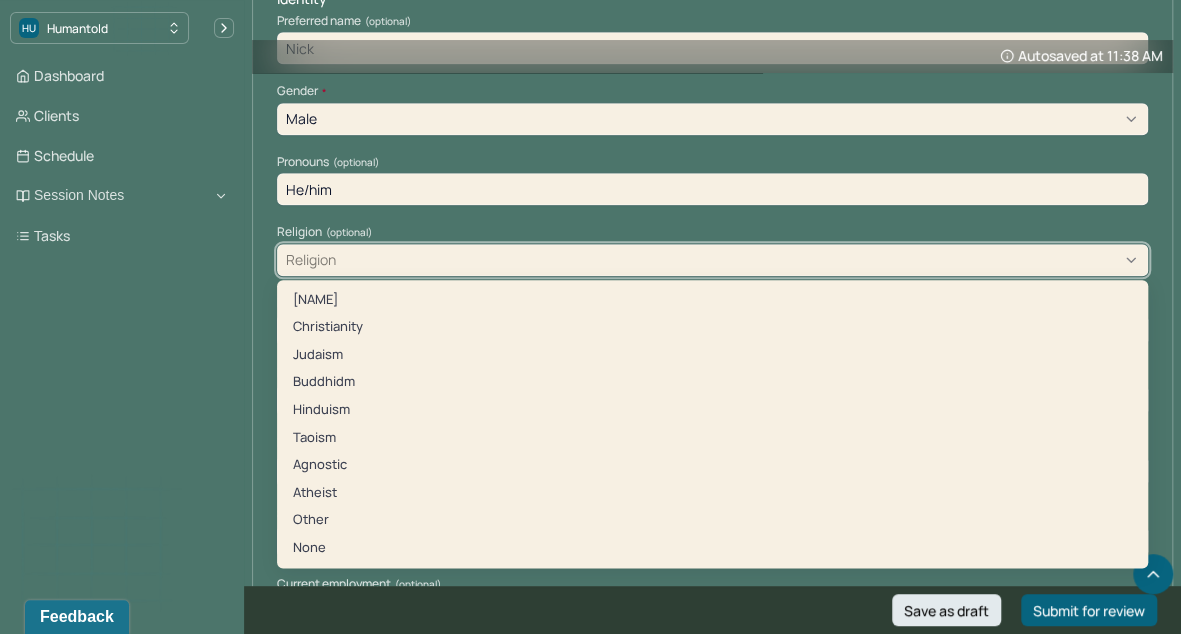 click on "Religion" at bounding box center (712, 260) 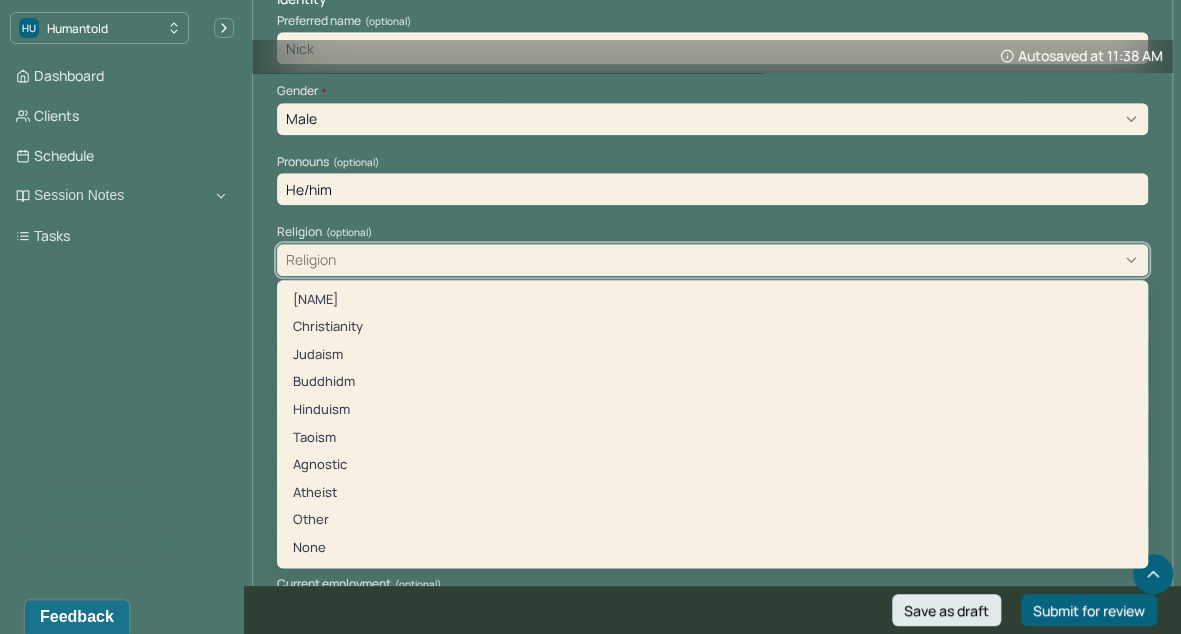 click on "Religion" at bounding box center [712, 260] 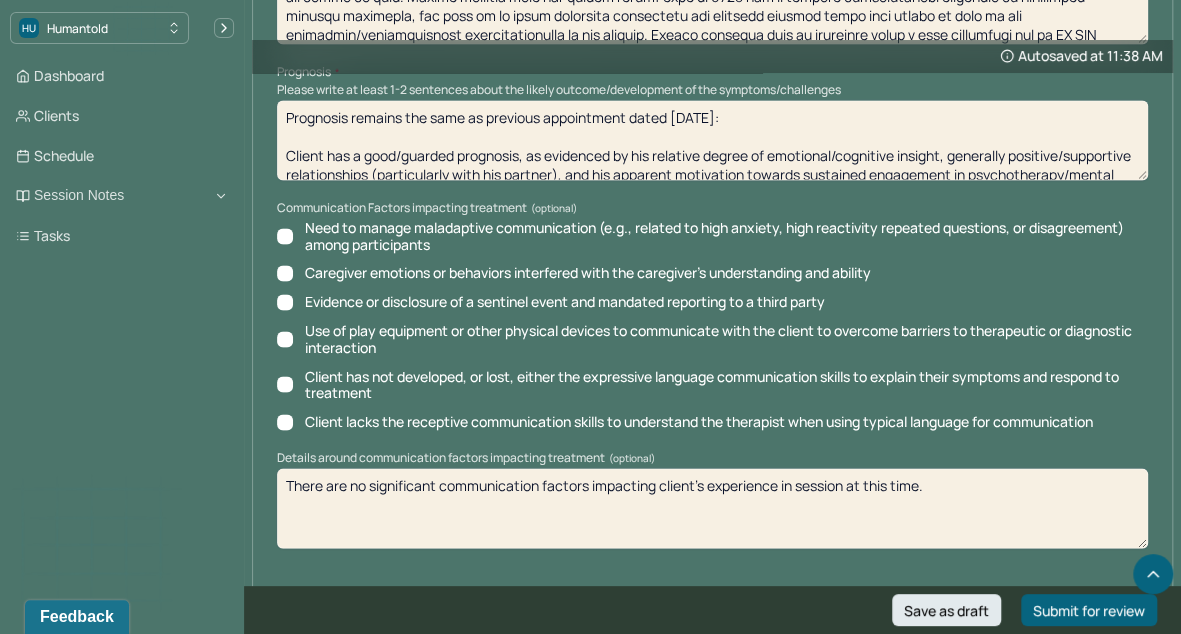 scroll, scrollTop: 8930, scrollLeft: 0, axis: vertical 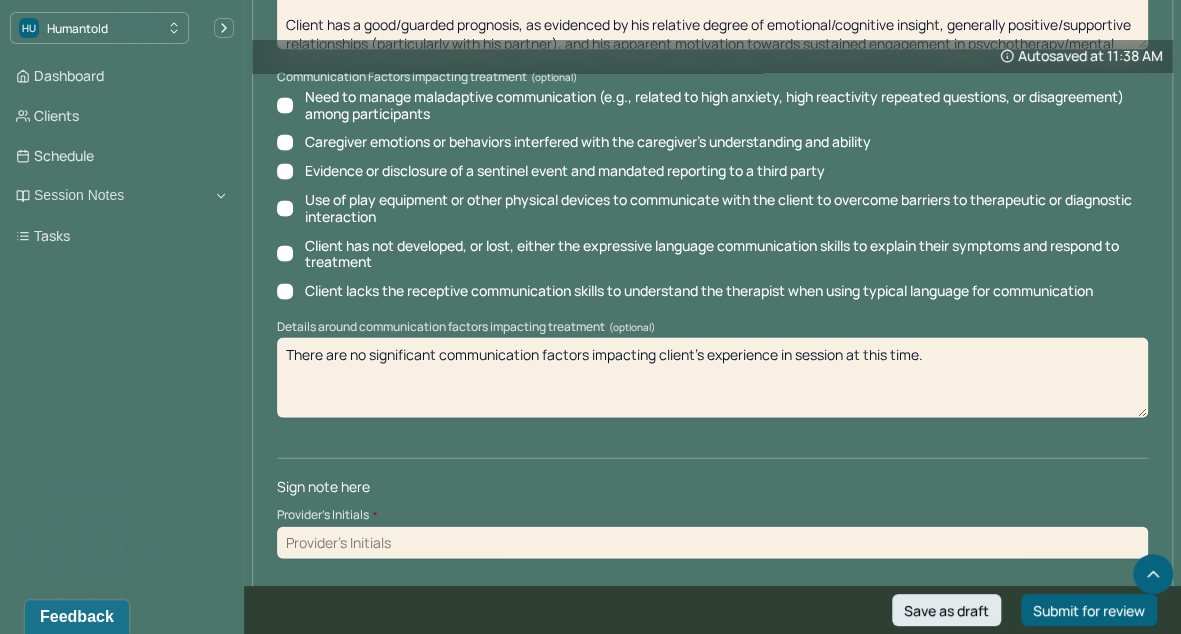 click at bounding box center (712, 543) 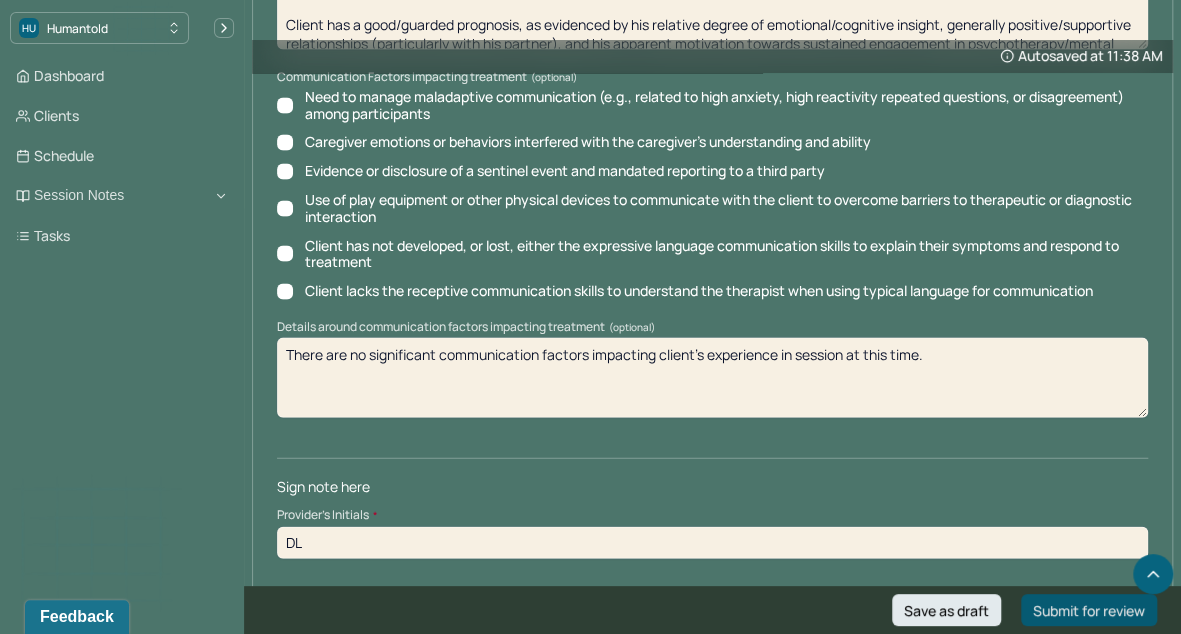 type on "DL" 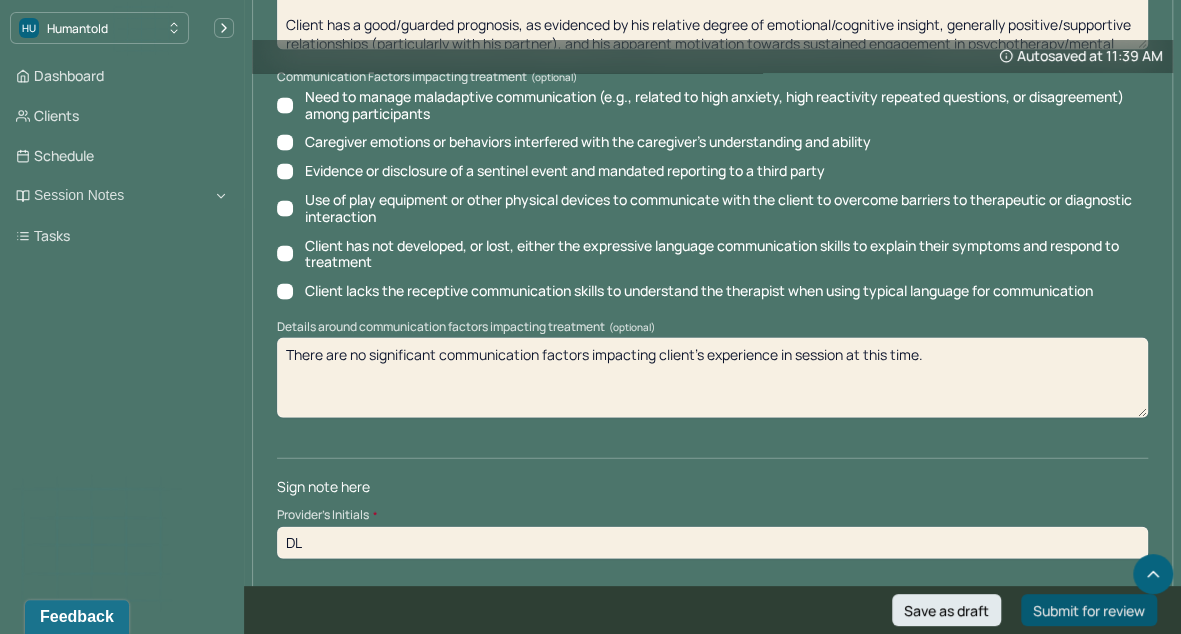 click on "Submit for review" at bounding box center [1089, 610] 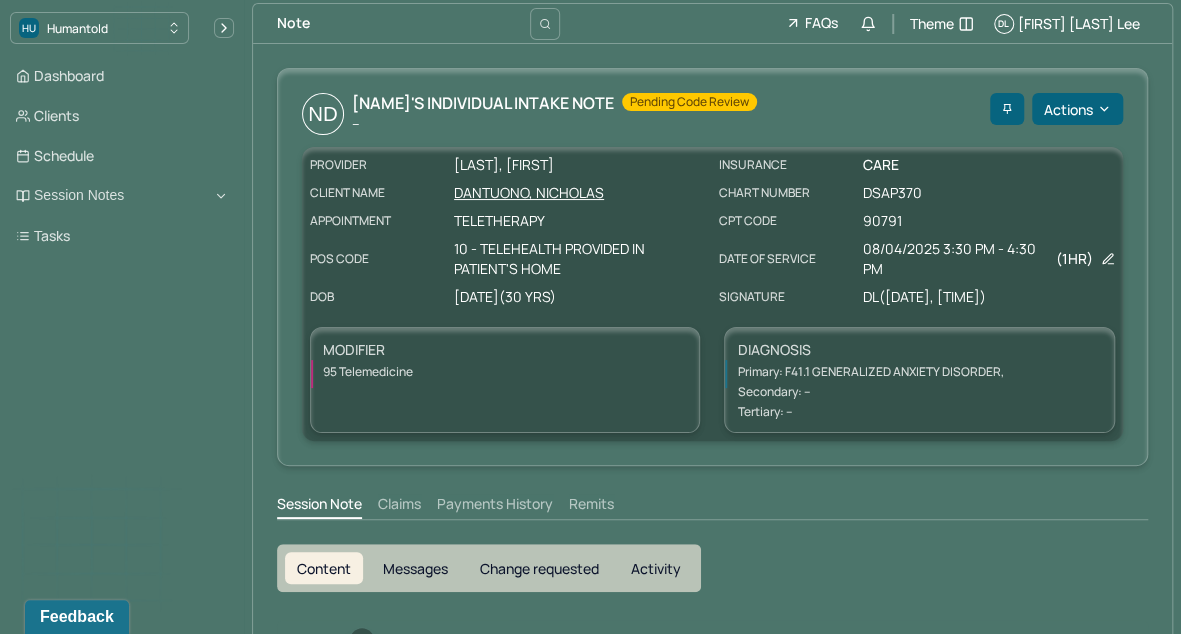 scroll, scrollTop: 0, scrollLeft: 0, axis: both 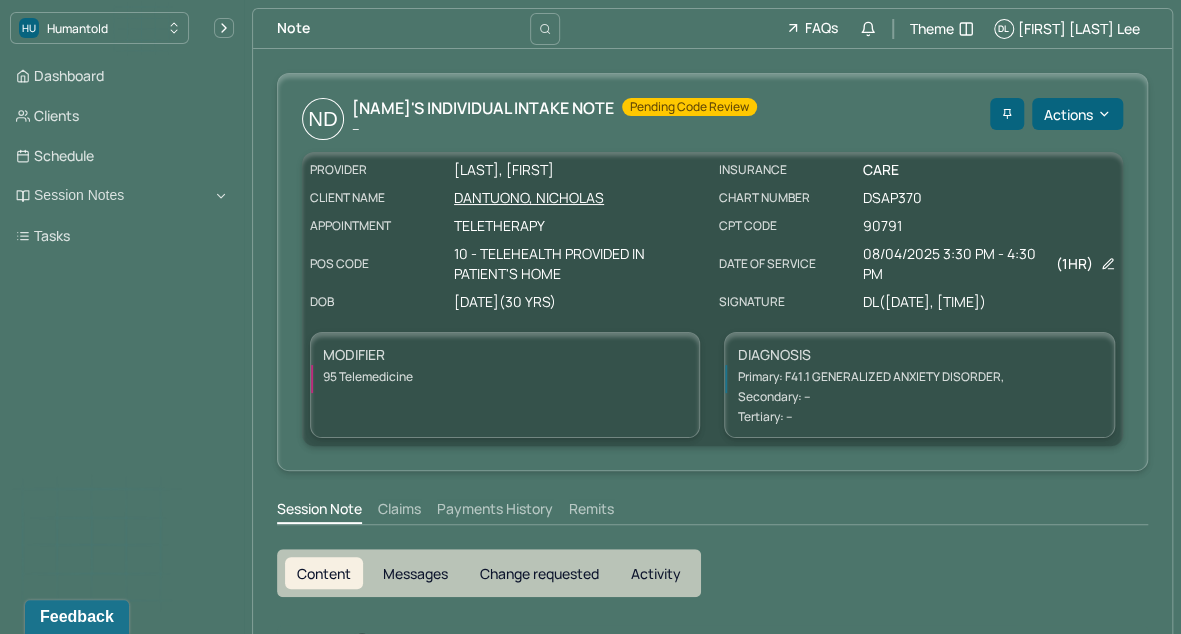 click on "DANTUONO, NICHOLAS" at bounding box center [580, 198] 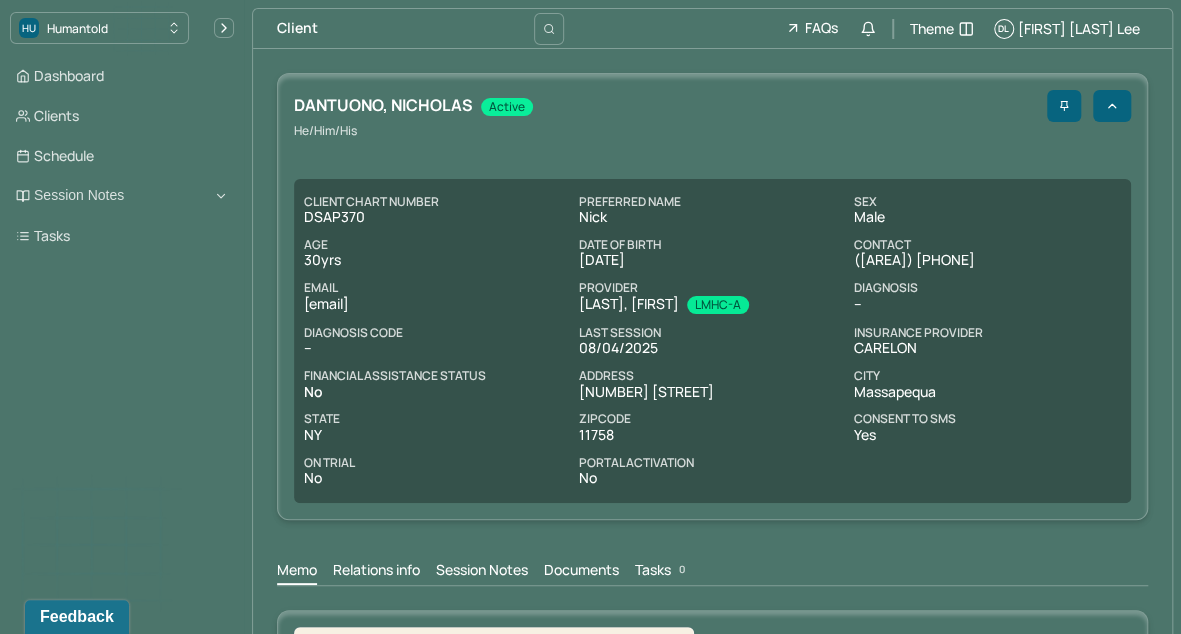 scroll, scrollTop: 0, scrollLeft: 0, axis: both 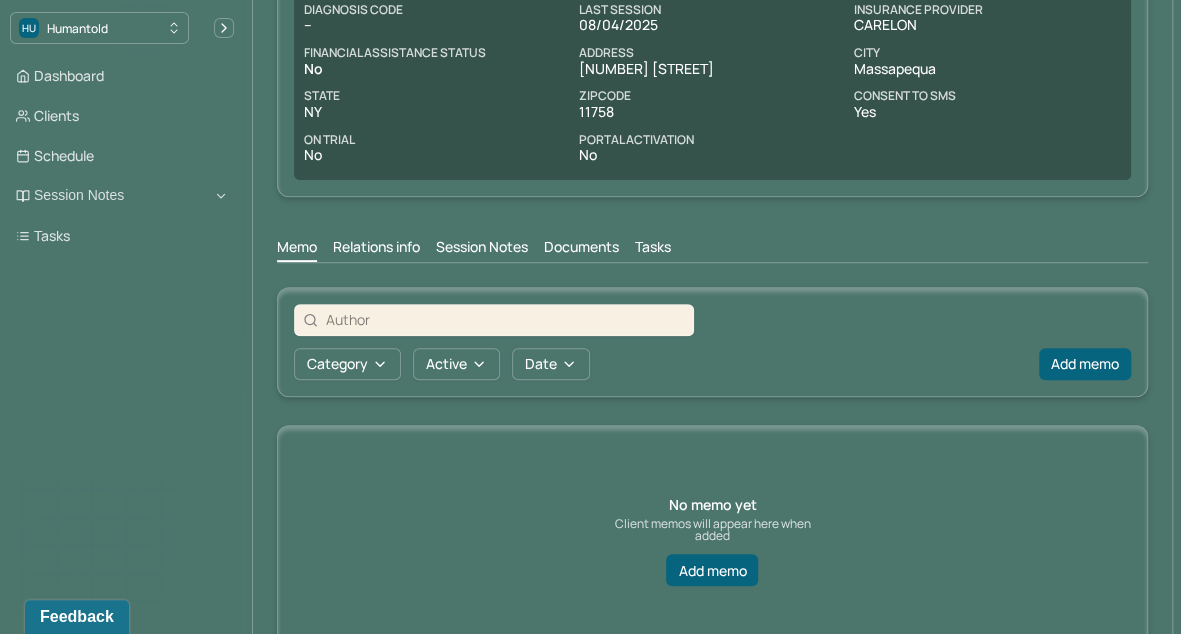 click on "Session Notes" at bounding box center [482, 249] 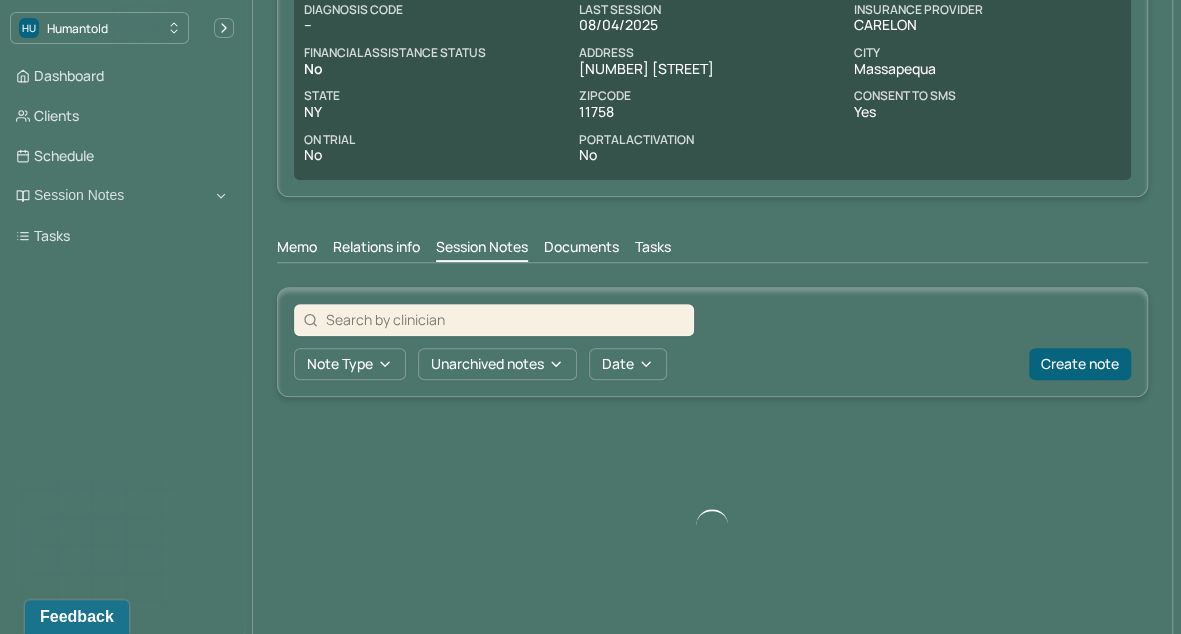 scroll, scrollTop: 278, scrollLeft: 0, axis: vertical 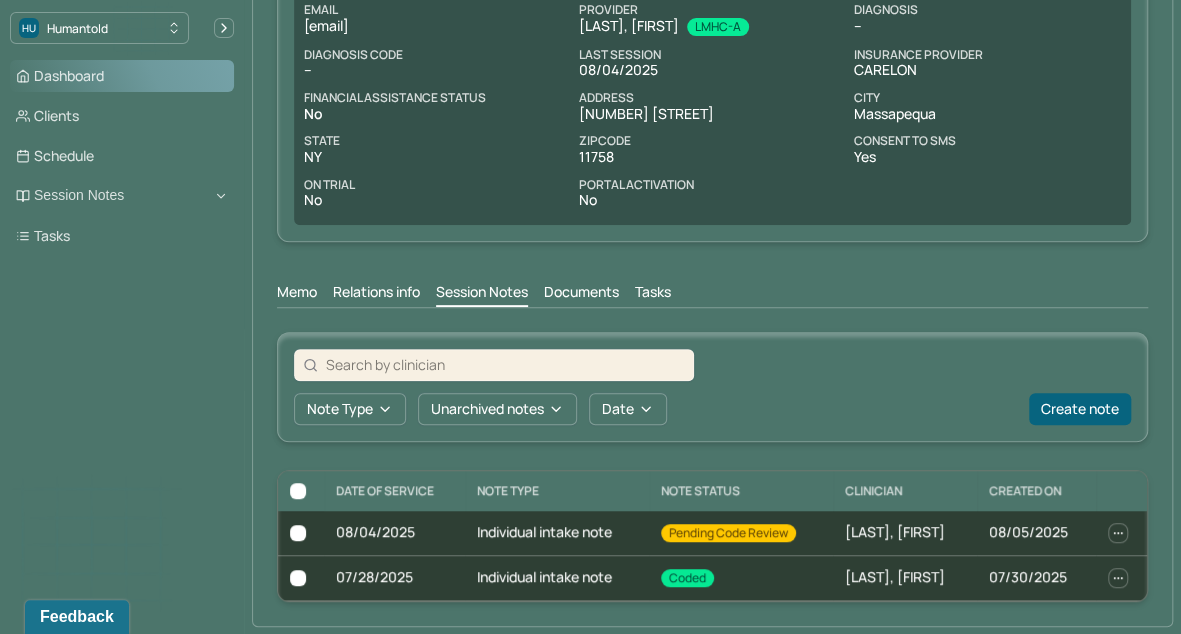click on "Dashboard" at bounding box center (122, 76) 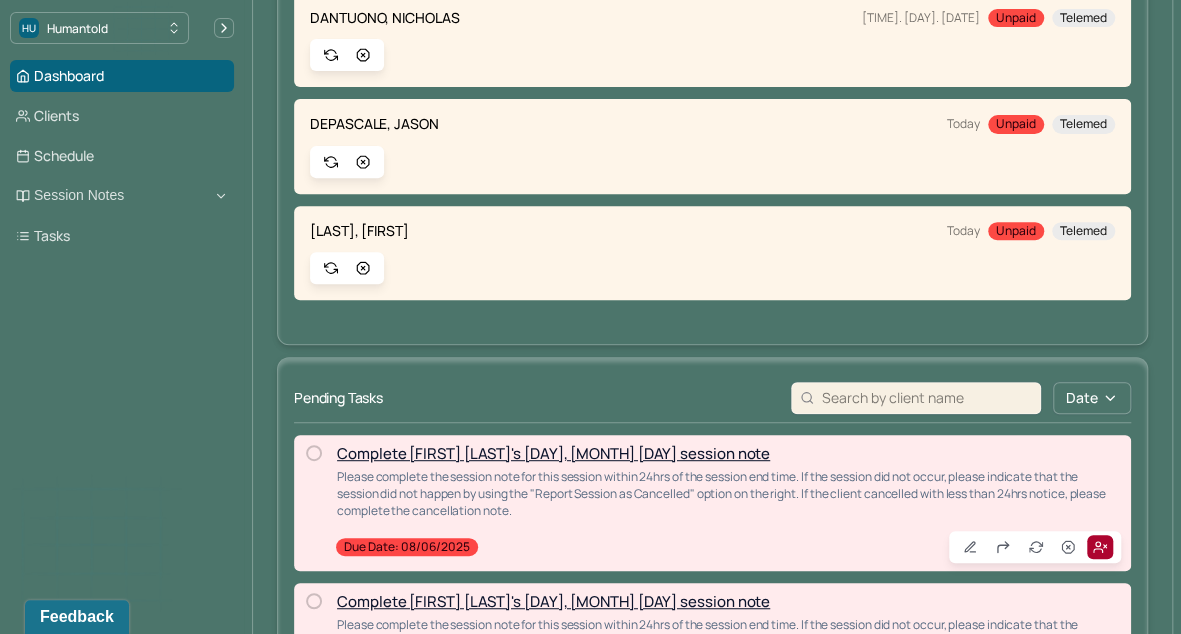scroll, scrollTop: 0, scrollLeft: 0, axis: both 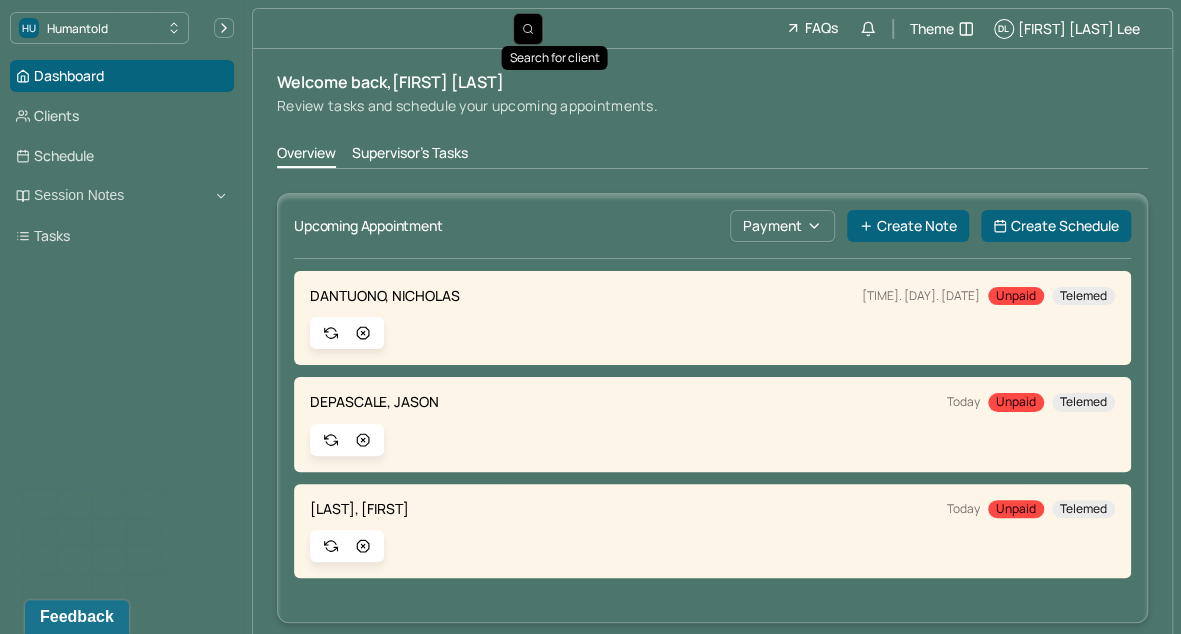 click 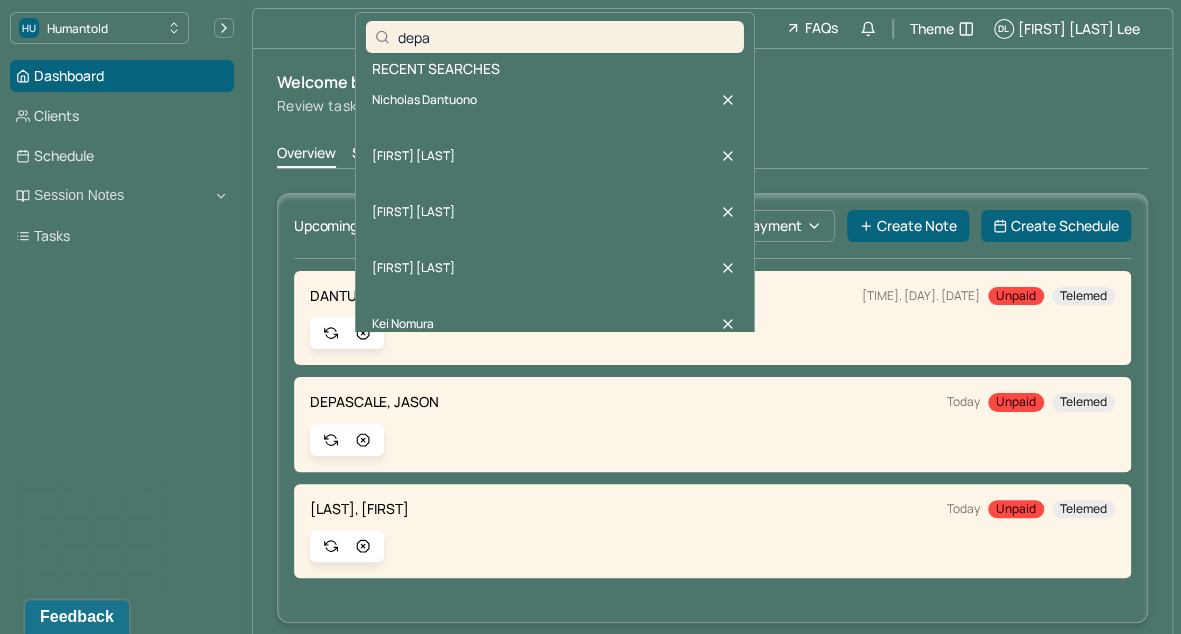type on "depac" 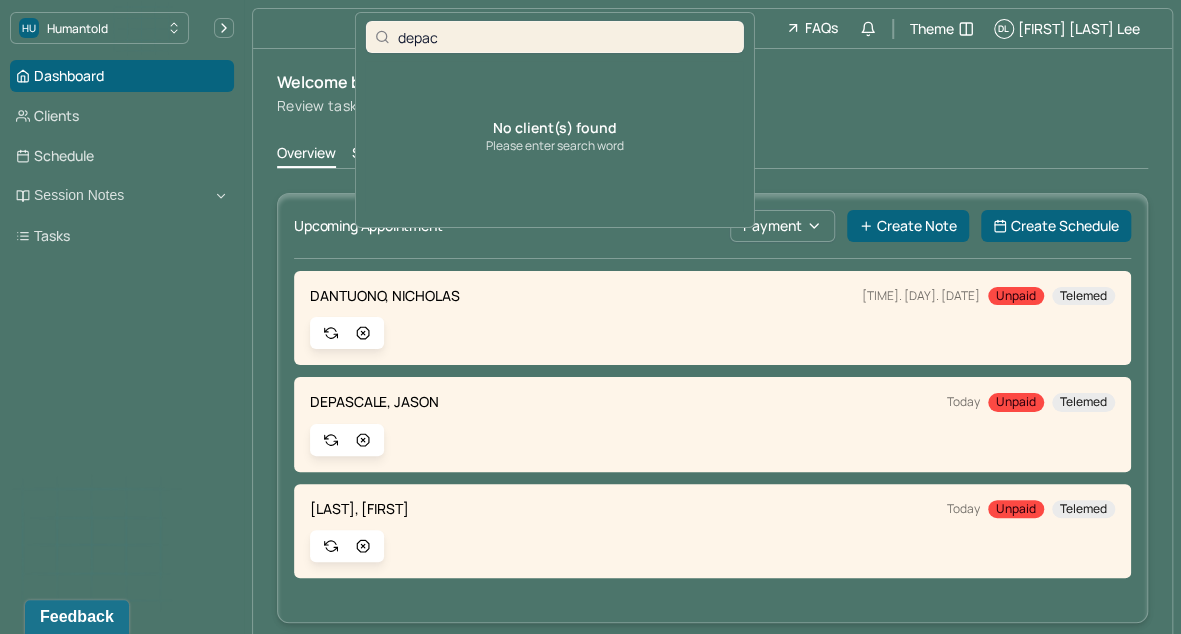 click on "depac" at bounding box center (566, 37) 